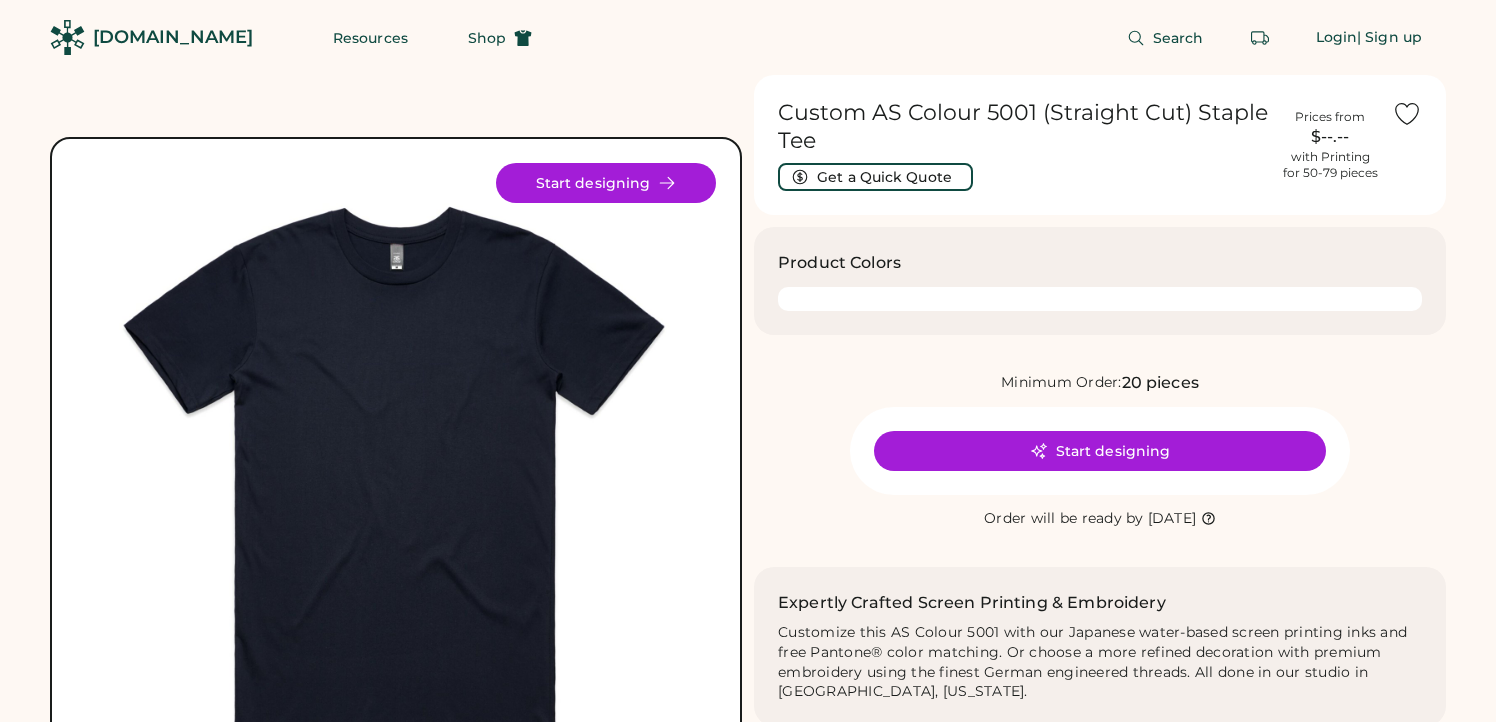 scroll, scrollTop: 0, scrollLeft: 0, axis: both 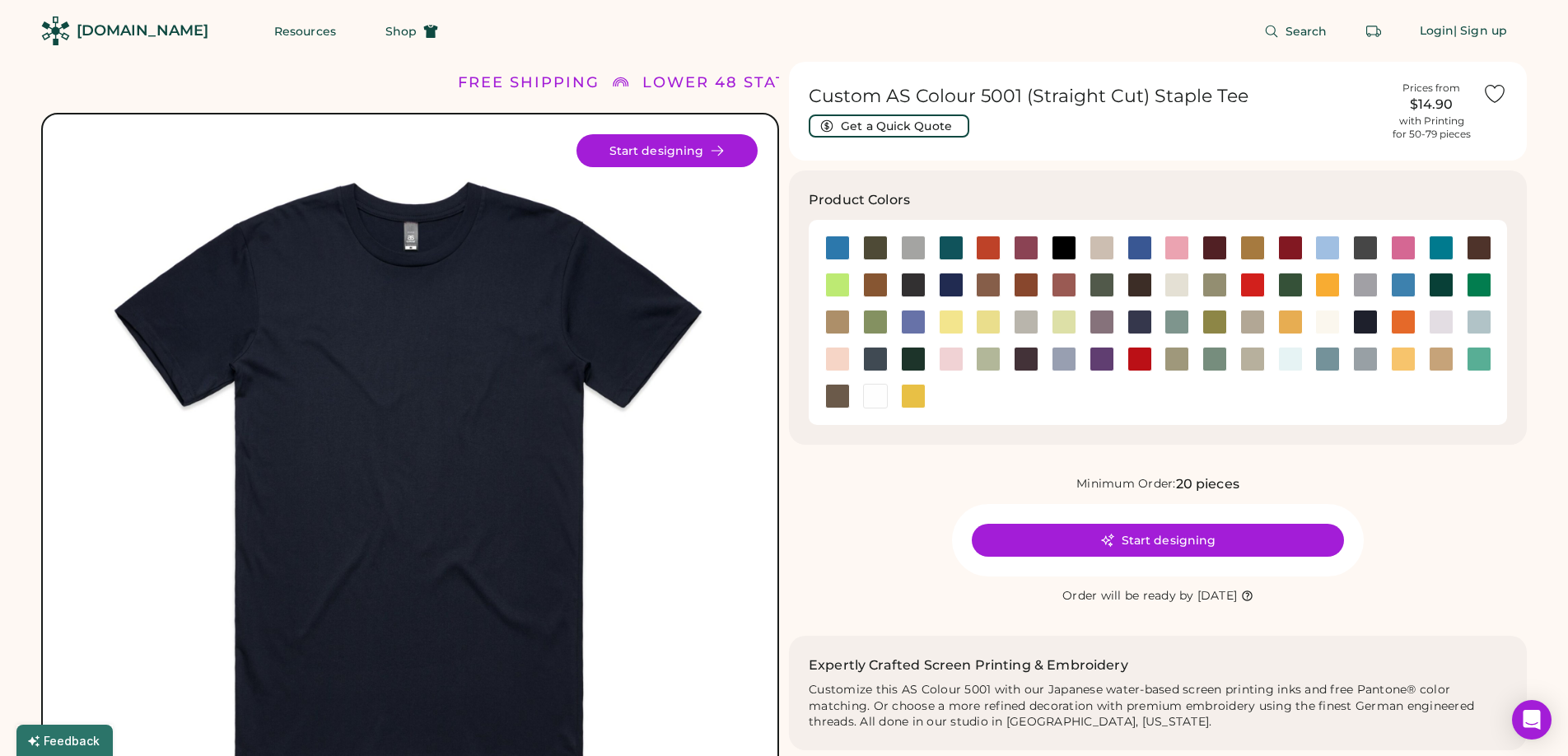 click on "Minimum Order:  20 pieces    Start designing Order will be ready by Friday, Jul. 25" at bounding box center (1158, 540) 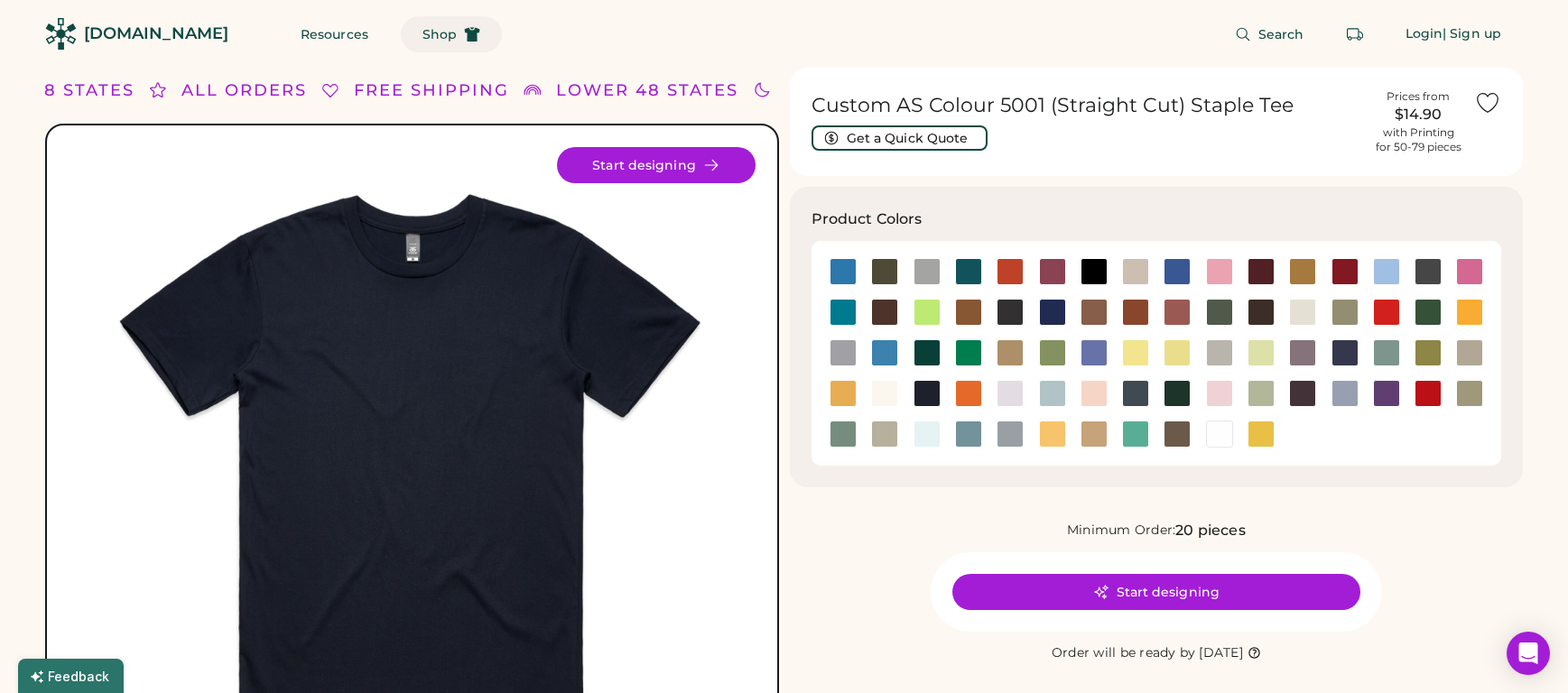 click on "Shop" at bounding box center [440, 34] 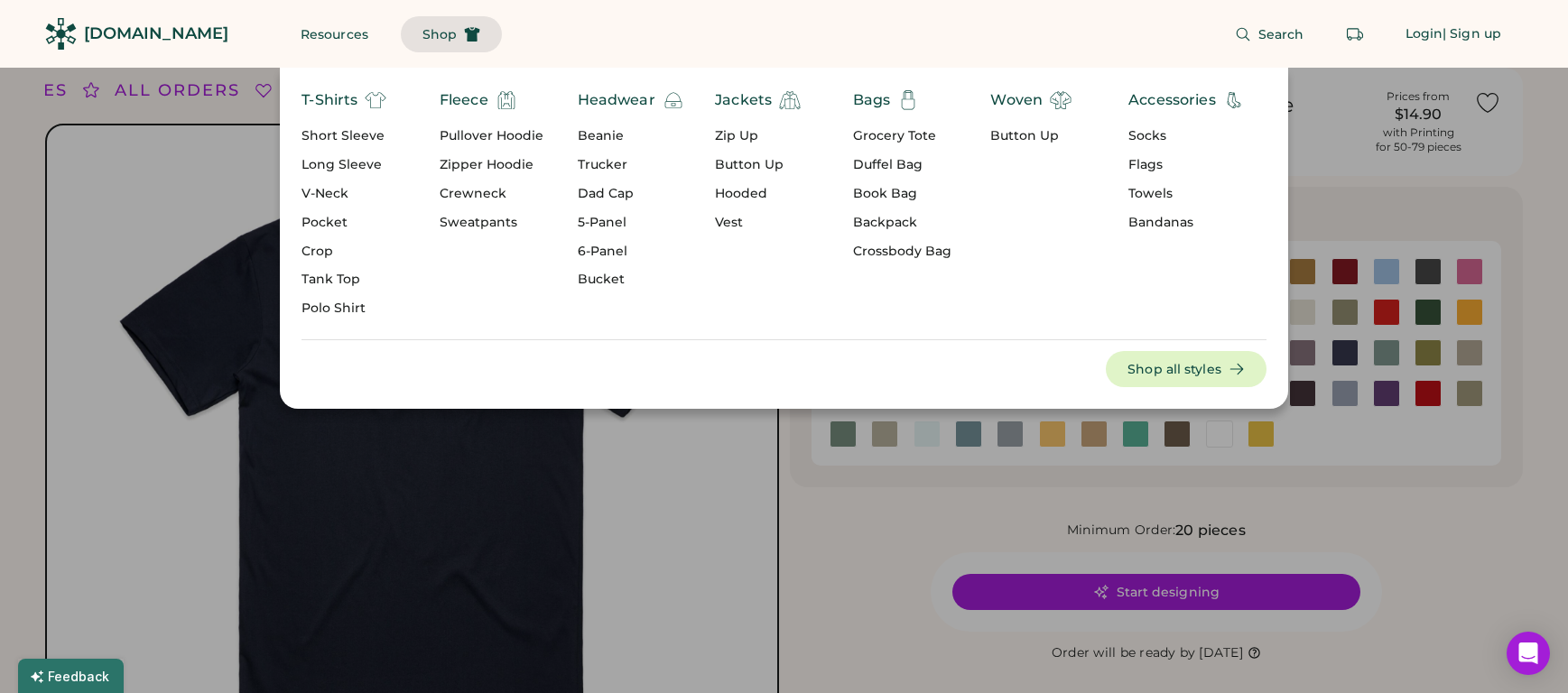 click on "Short Sleeve" at bounding box center [344, 136] 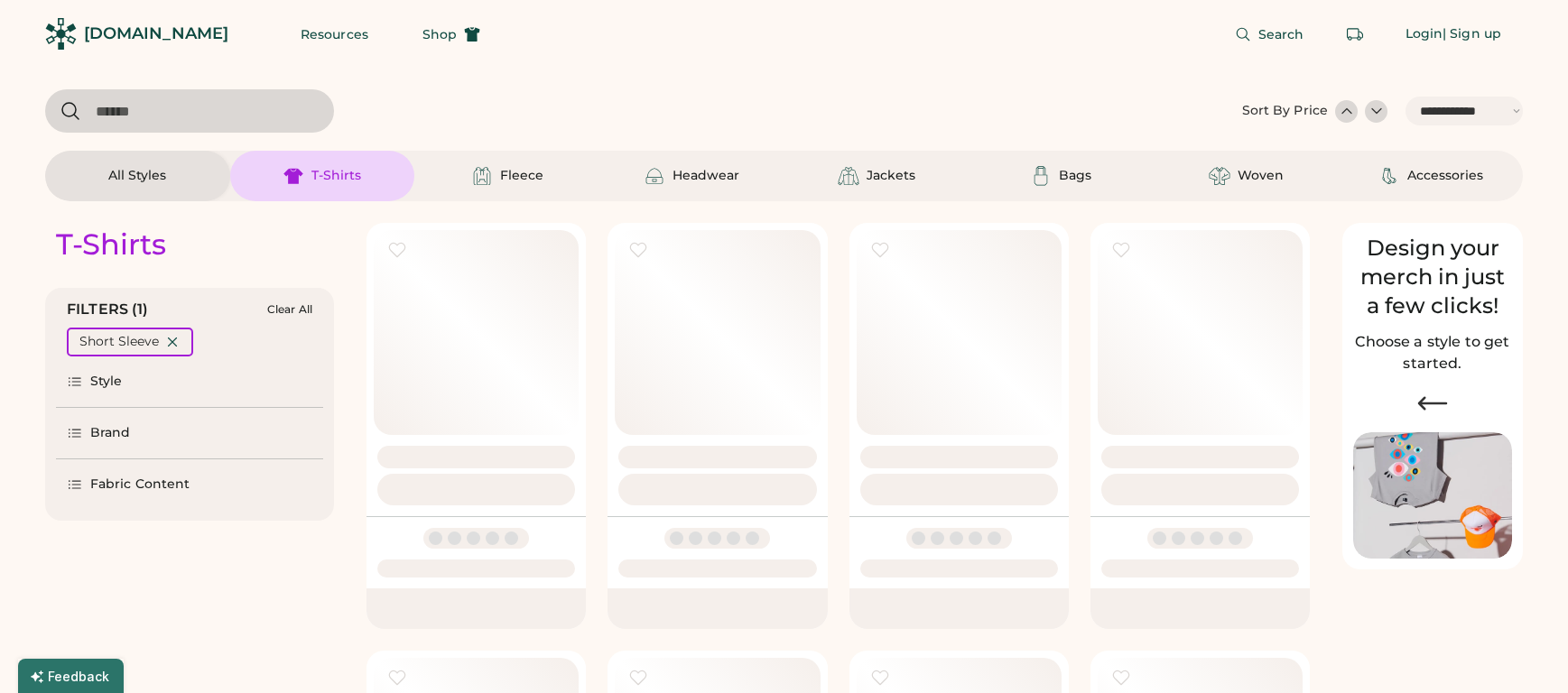 select on "*****" 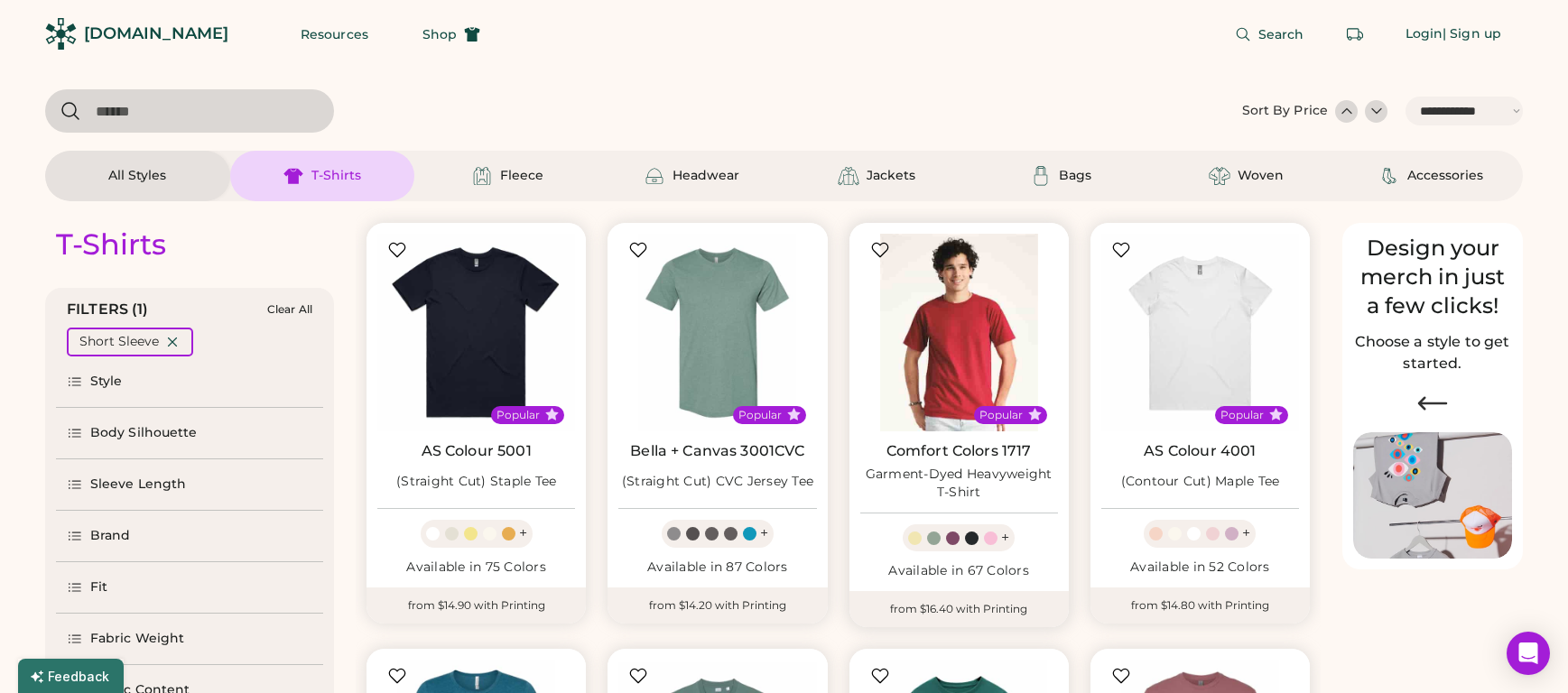 click at bounding box center (959, 332) 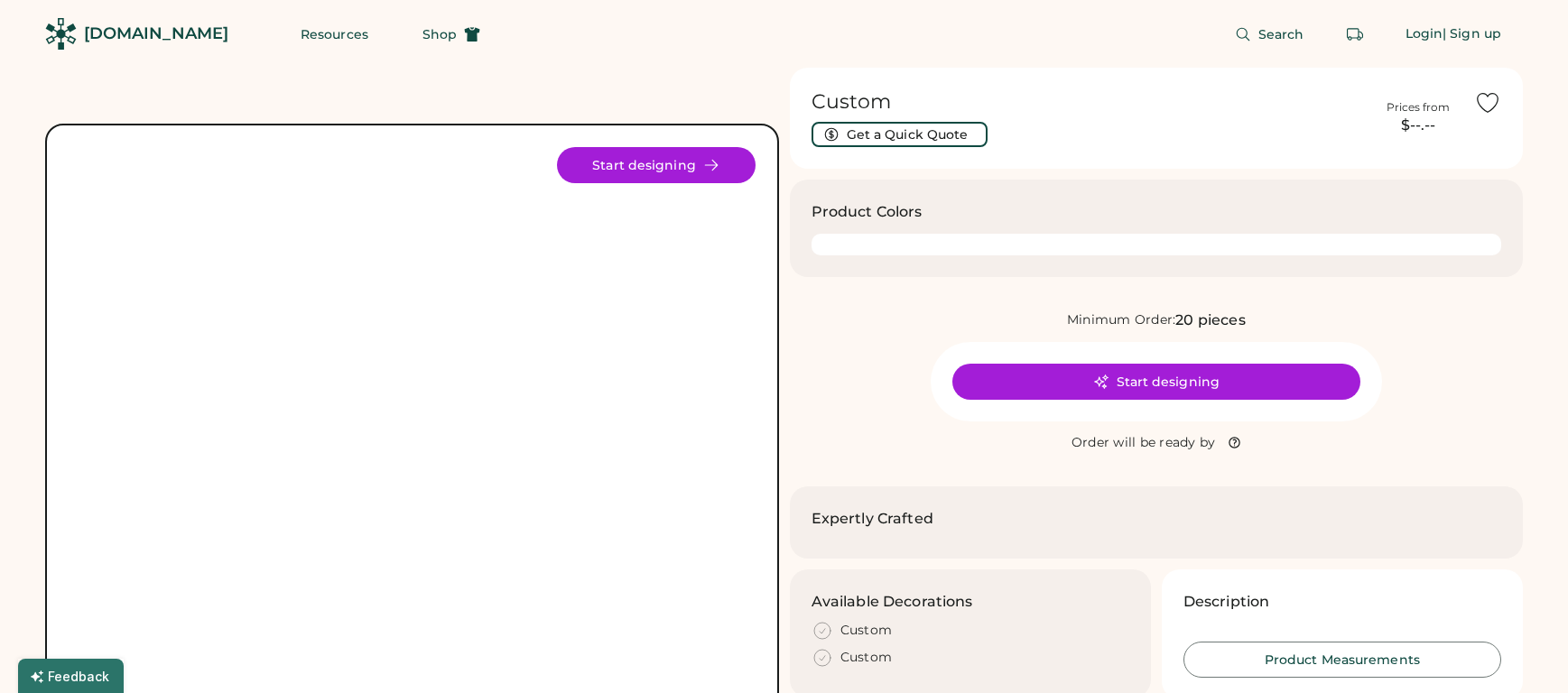 scroll, scrollTop: 0, scrollLeft: 0, axis: both 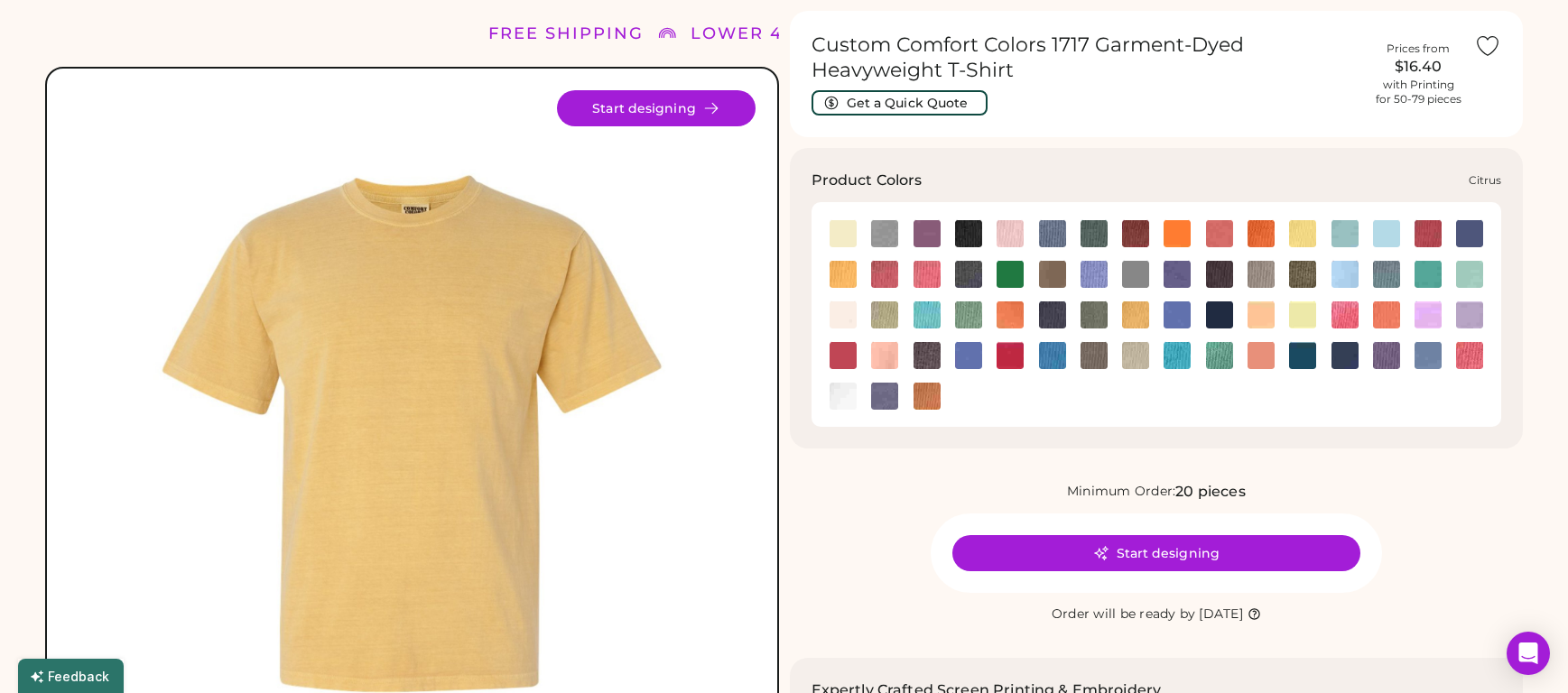 click 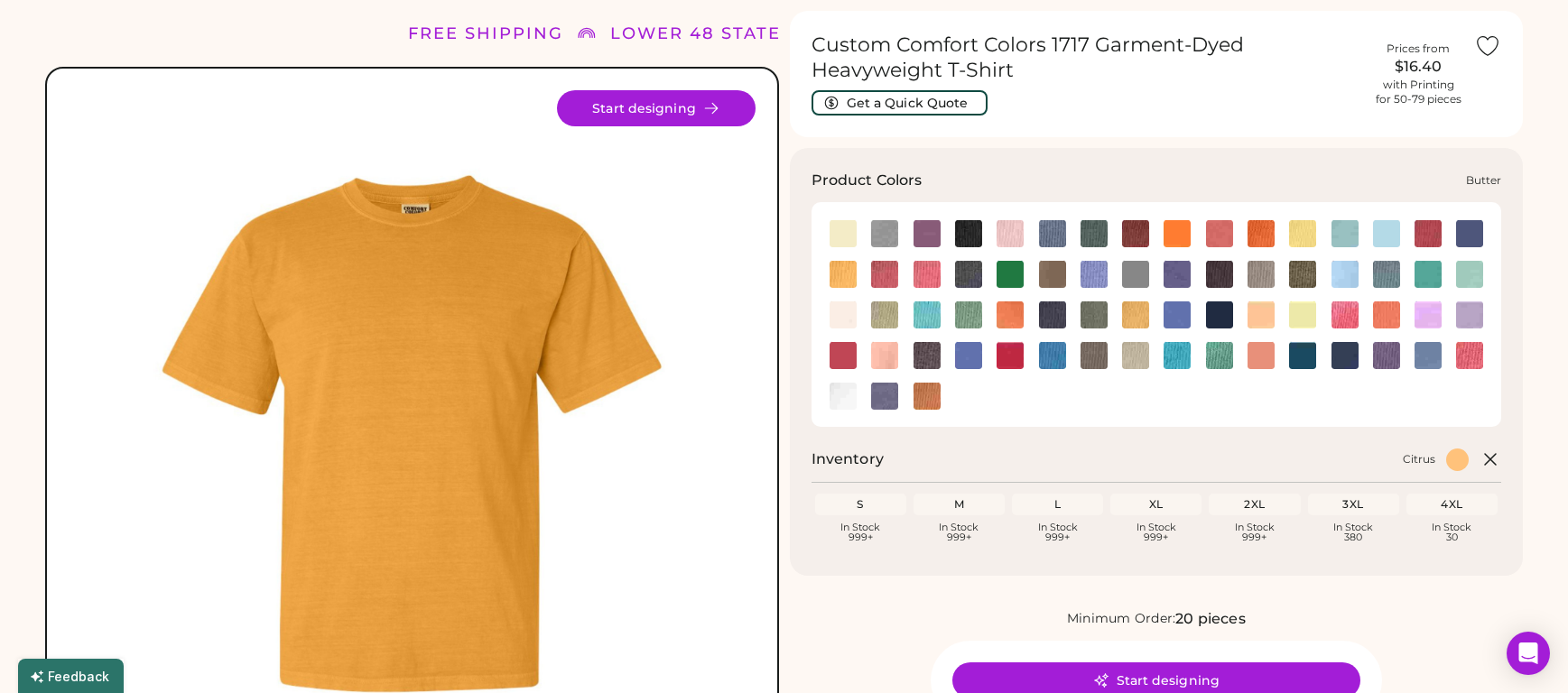 click 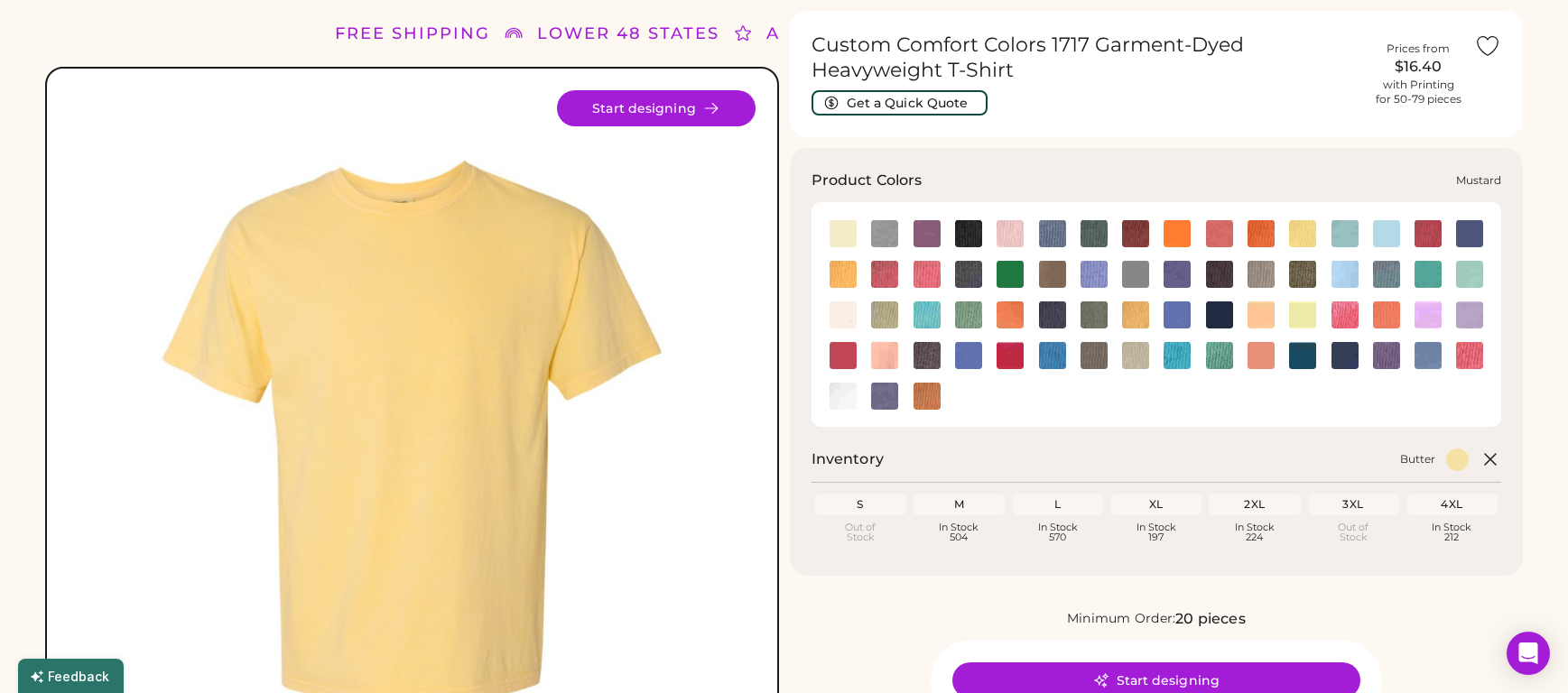 click 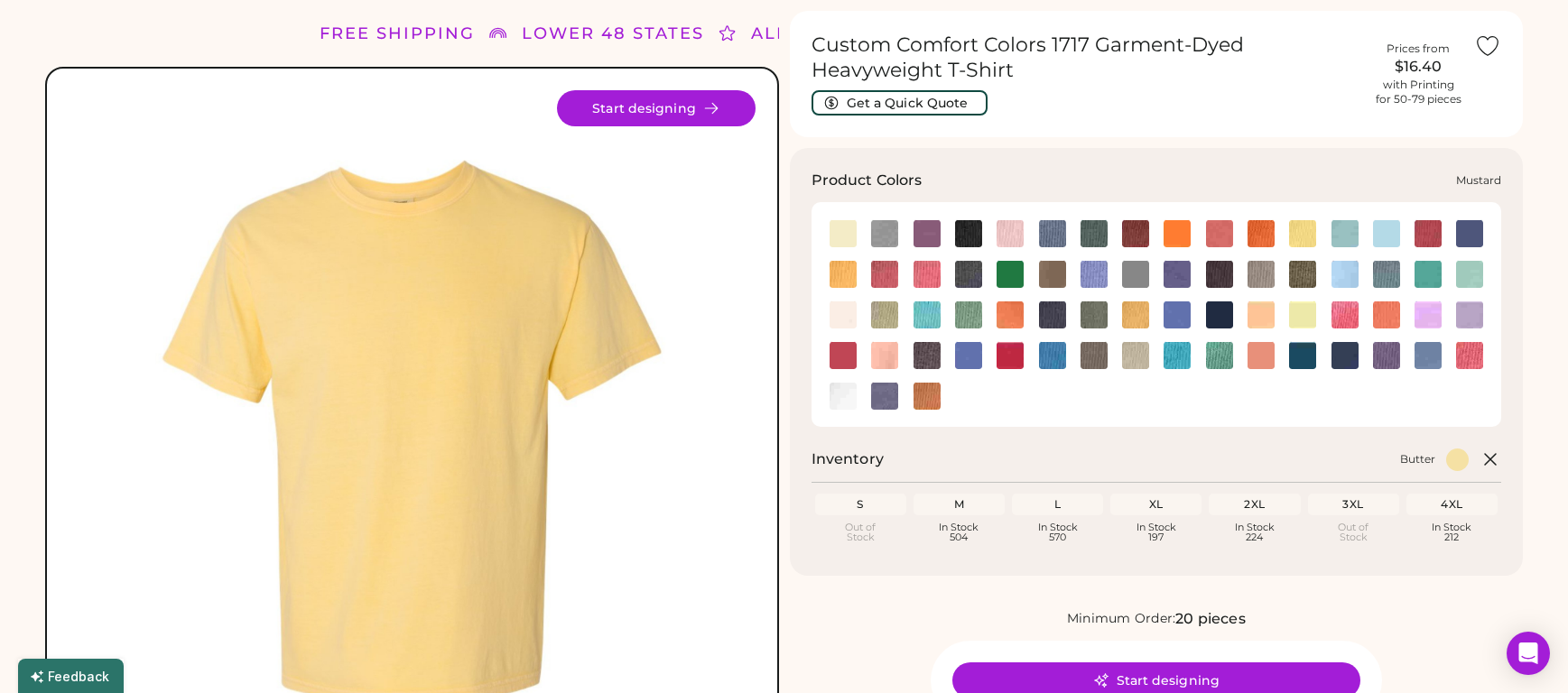 click 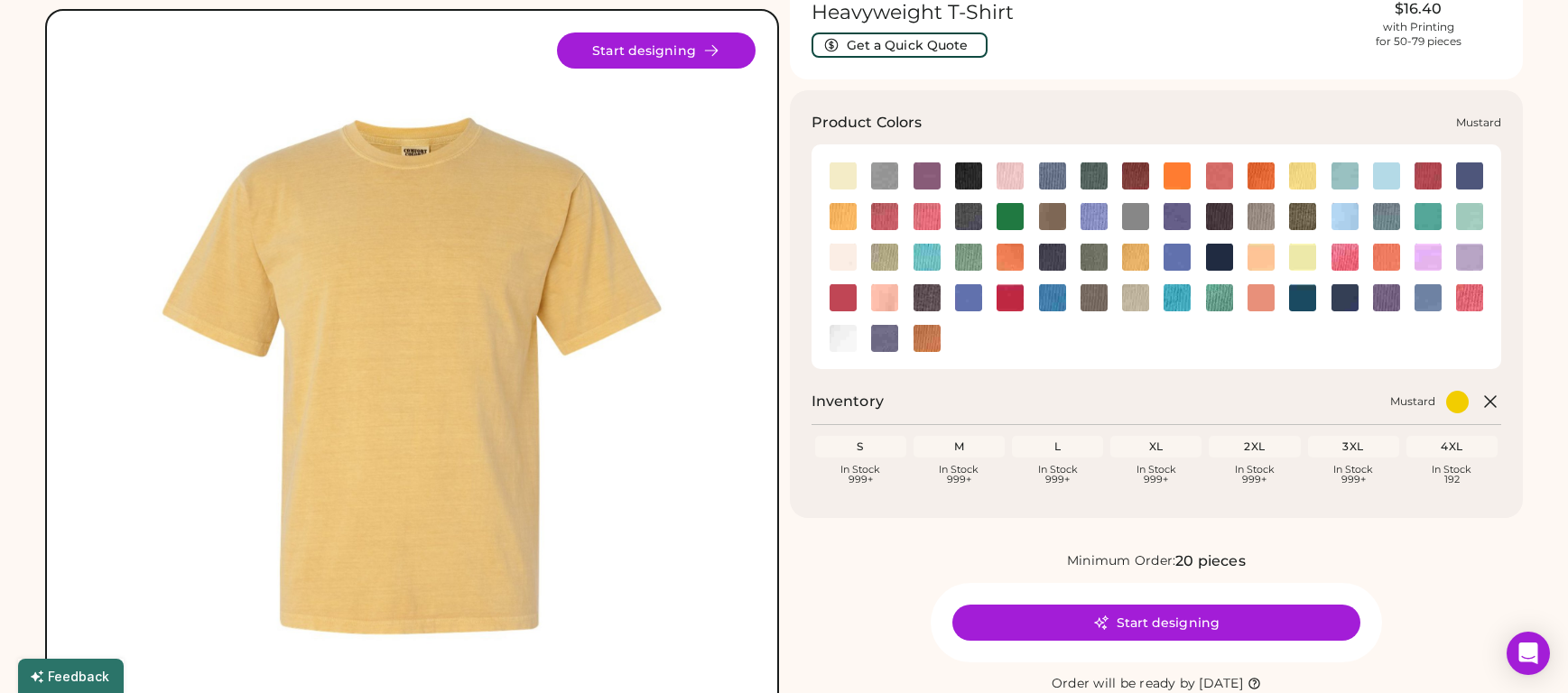 scroll, scrollTop: 204, scrollLeft: 0, axis: vertical 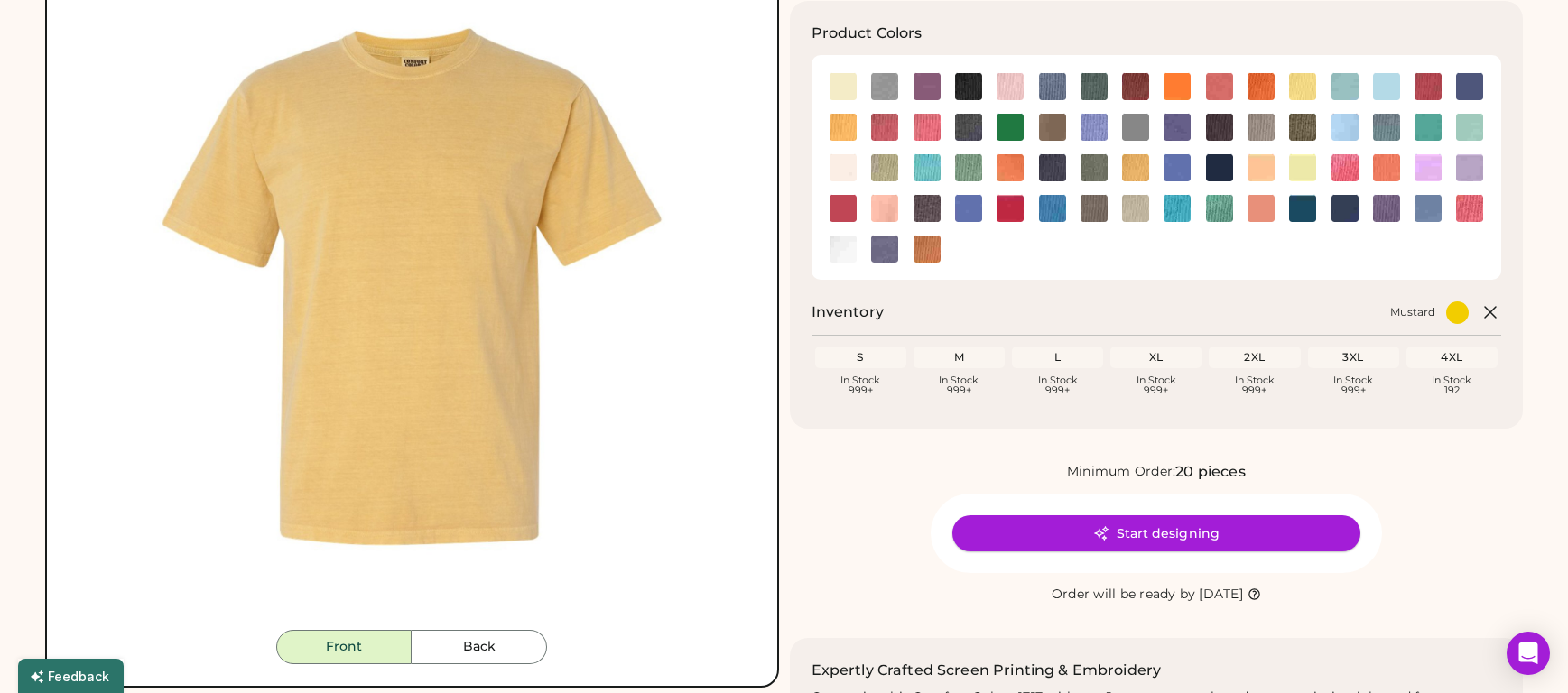 click on "Start designing" 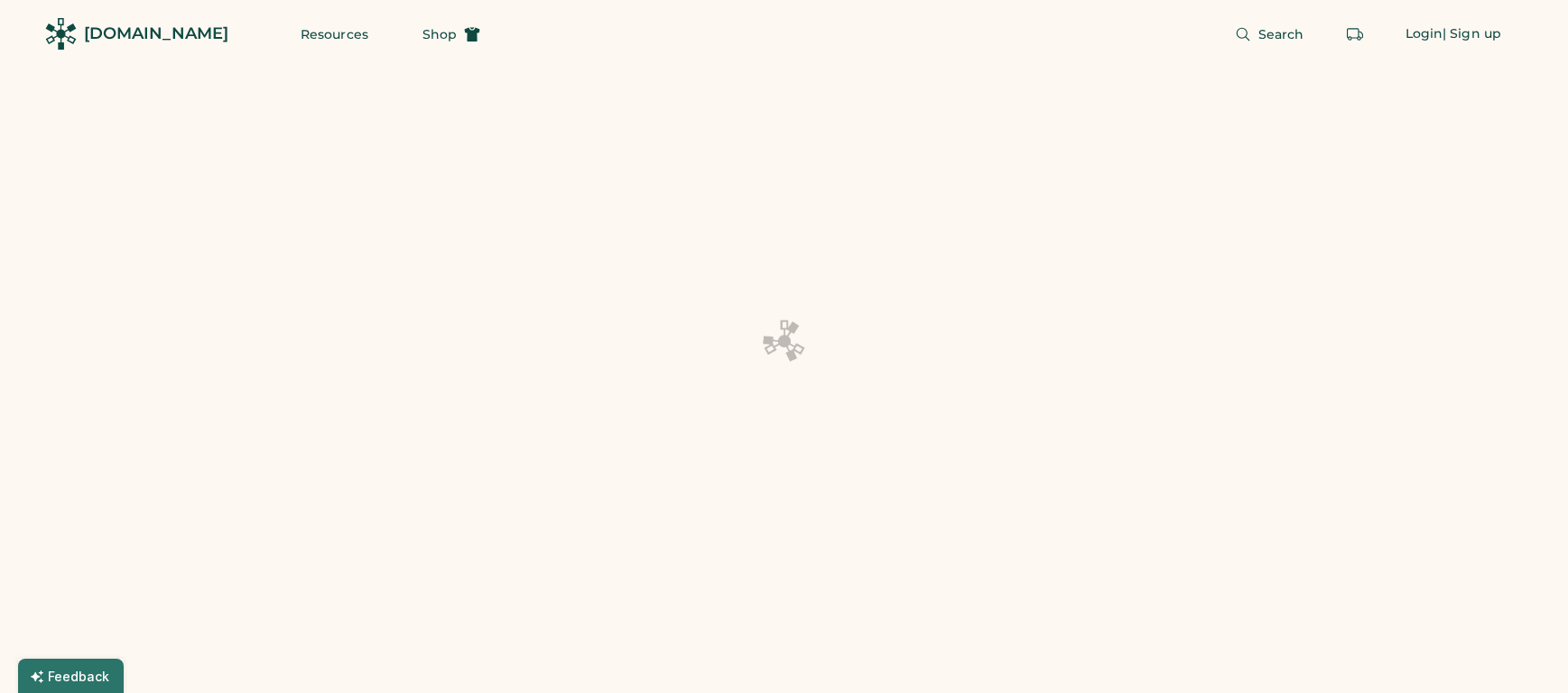 scroll, scrollTop: 0, scrollLeft: 0, axis: both 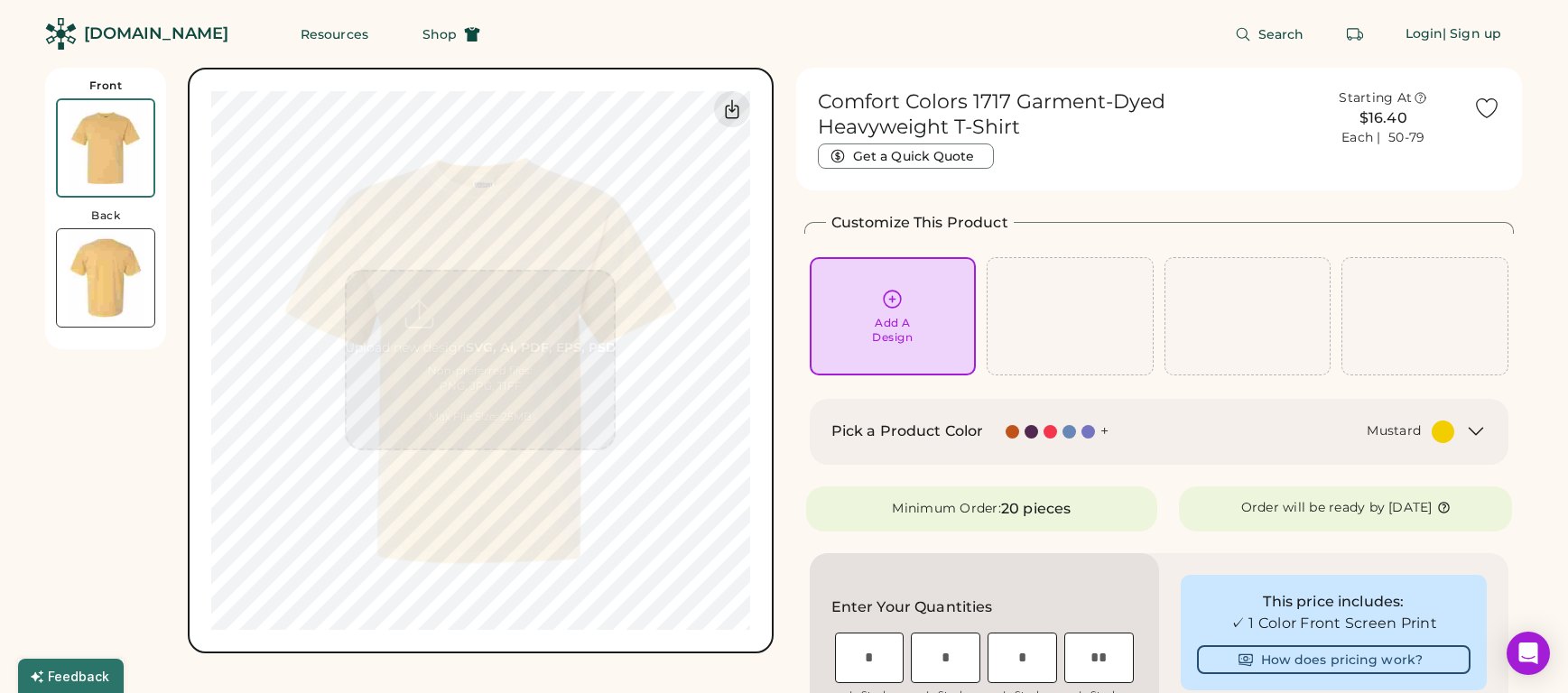 click at bounding box center (106, 278) 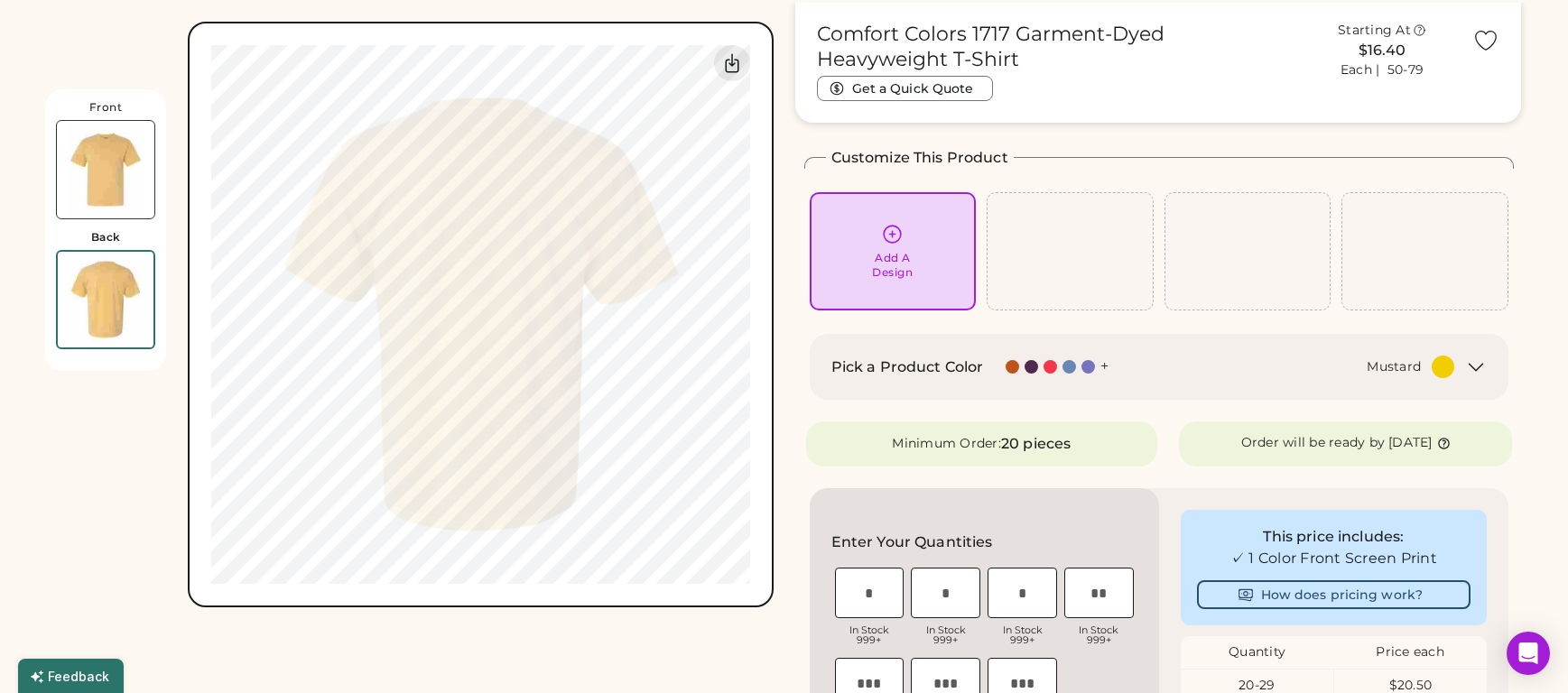 scroll, scrollTop: 68, scrollLeft: 0, axis: vertical 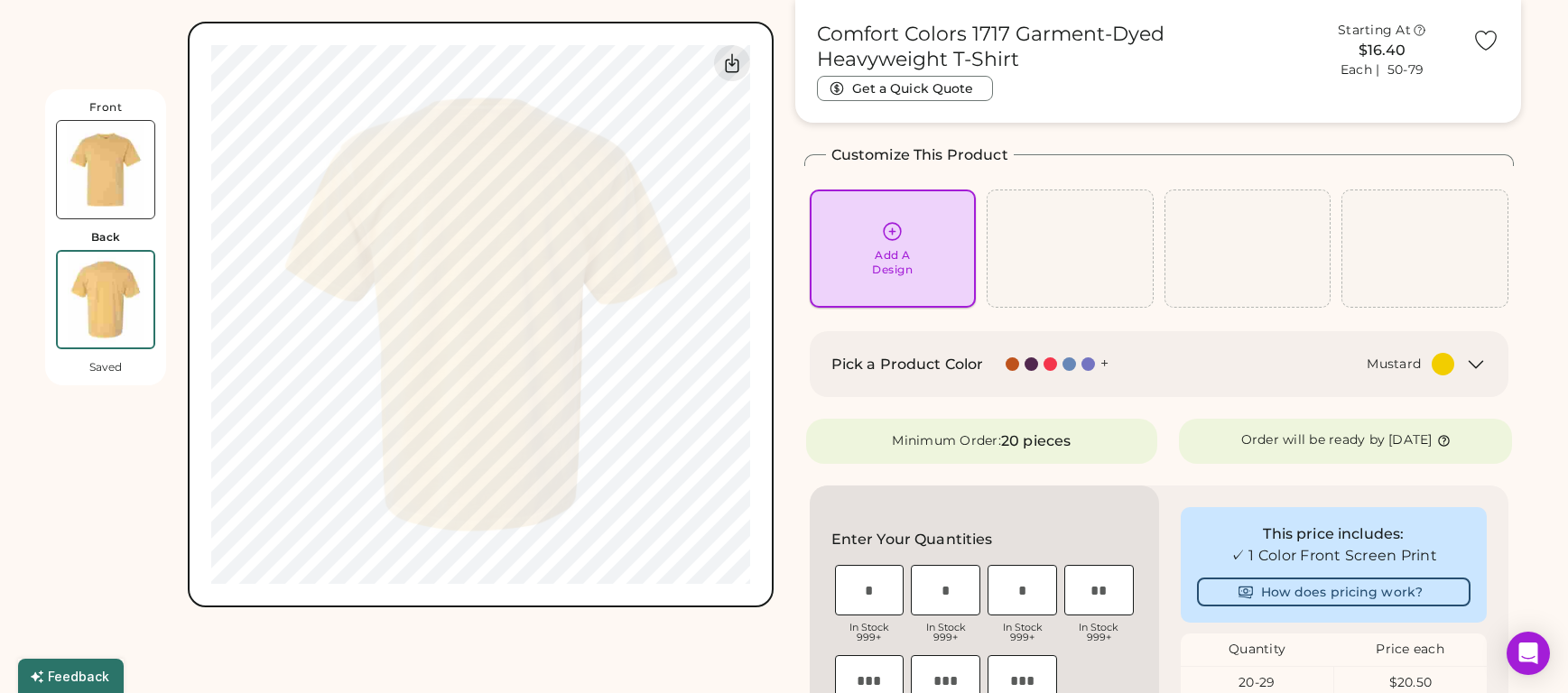 click 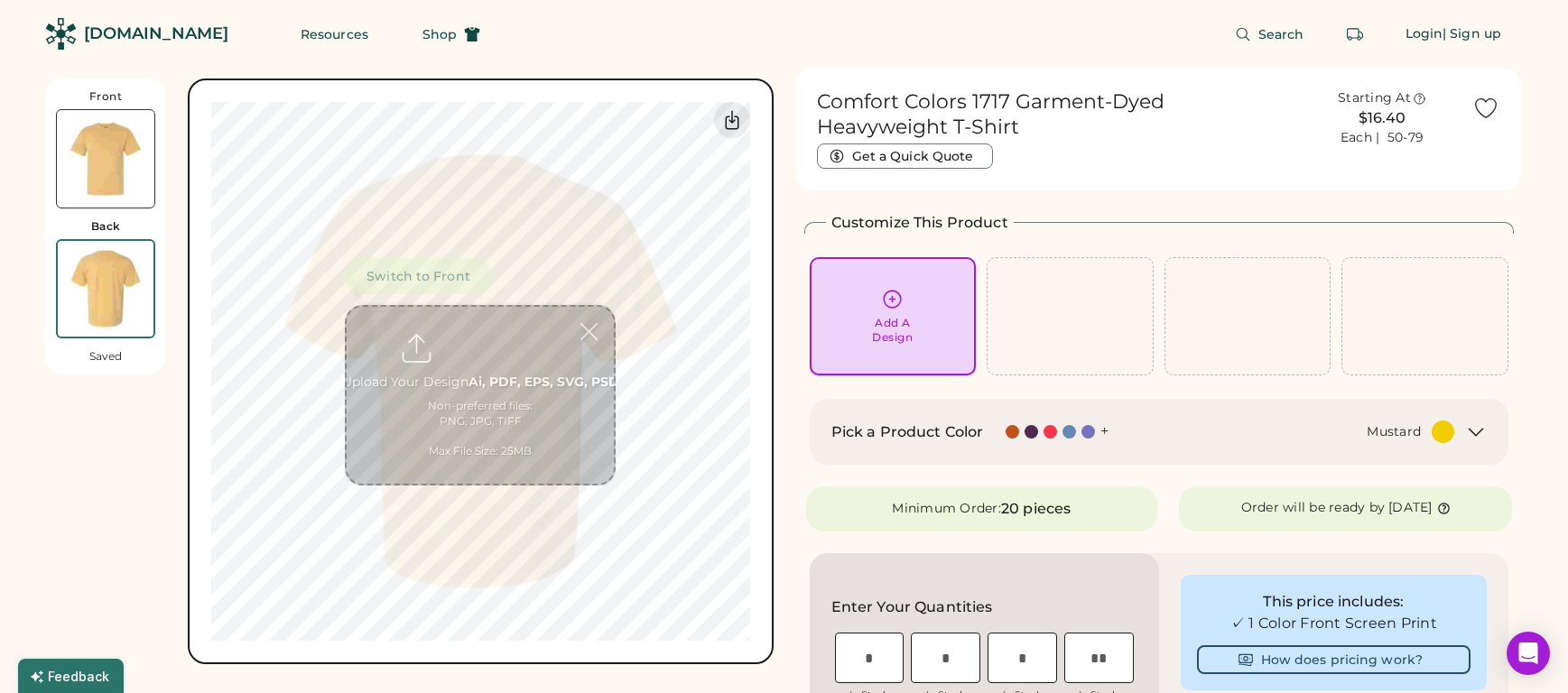 scroll, scrollTop: 66, scrollLeft: 0, axis: vertical 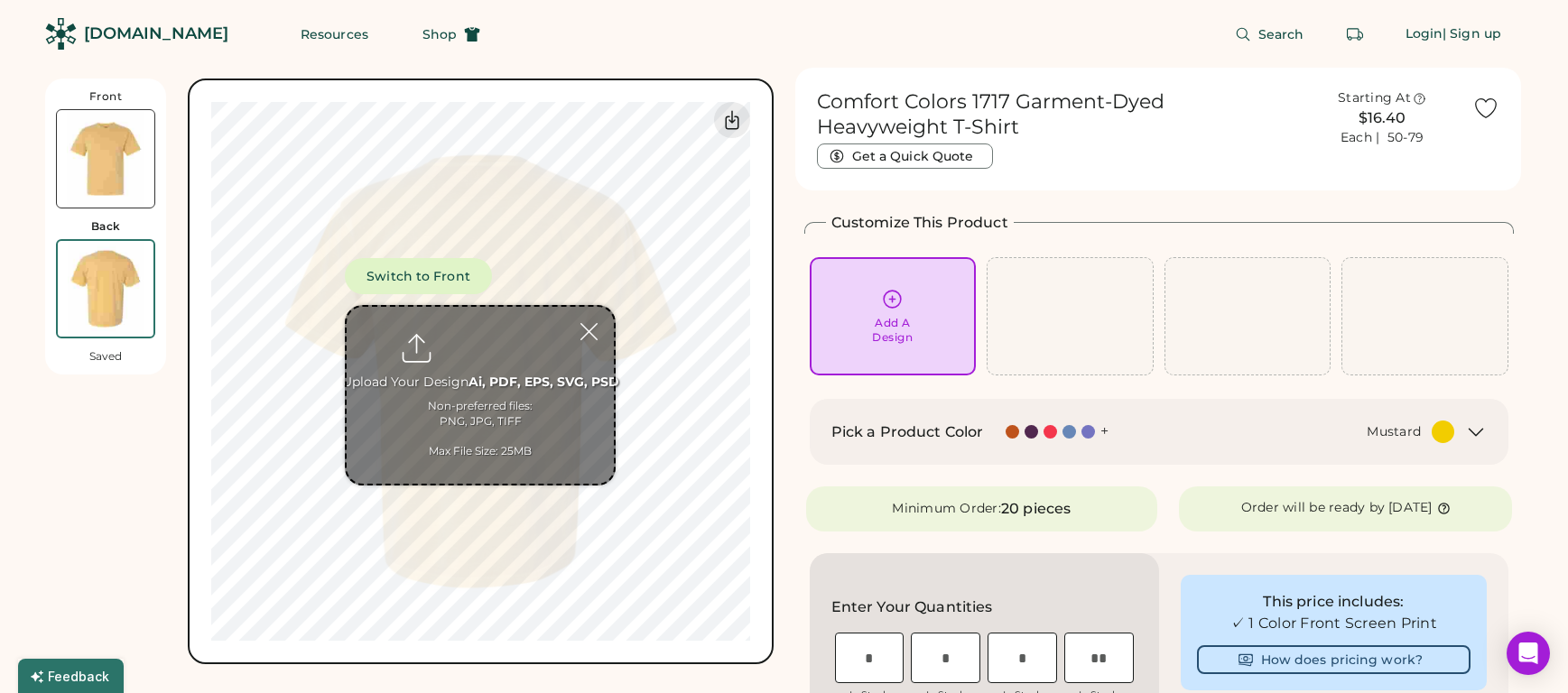 type on "**********" 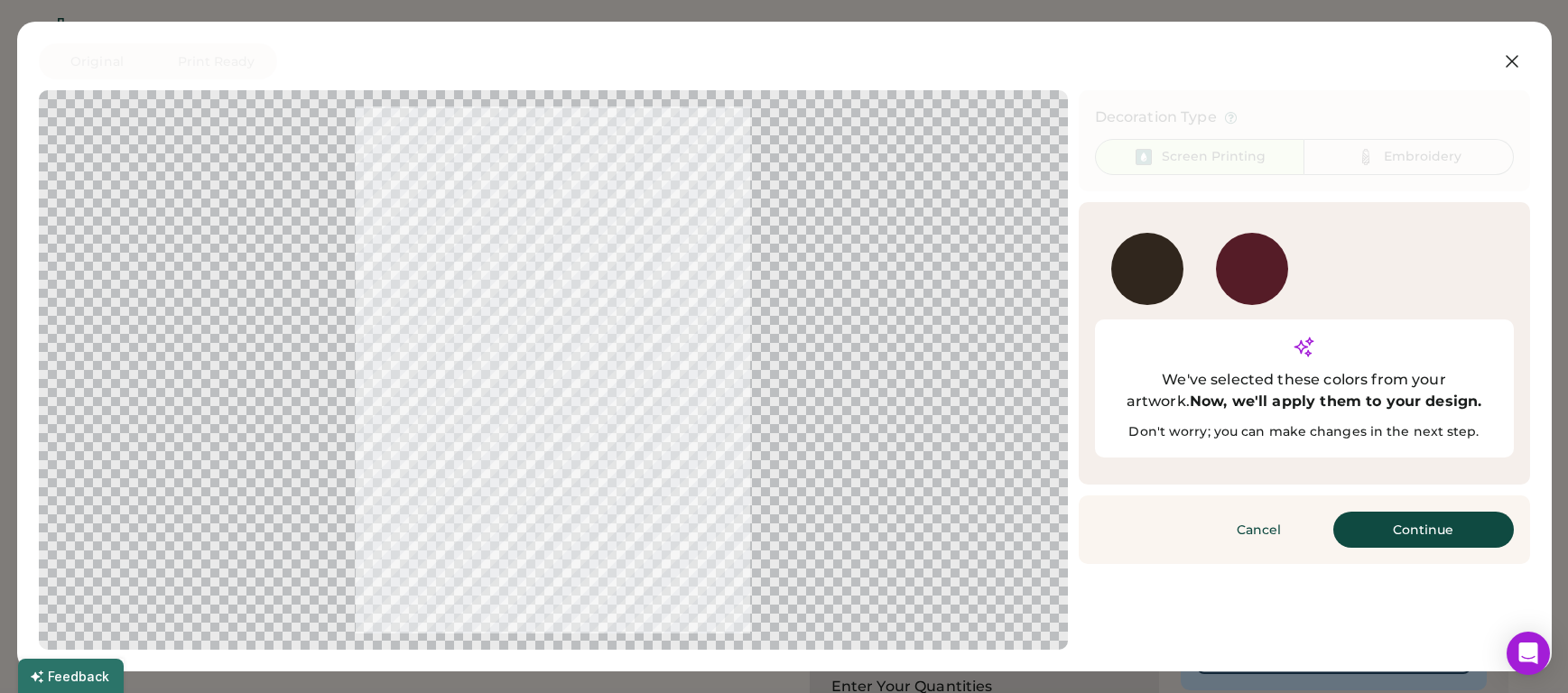 click at bounding box center [1252, 269] 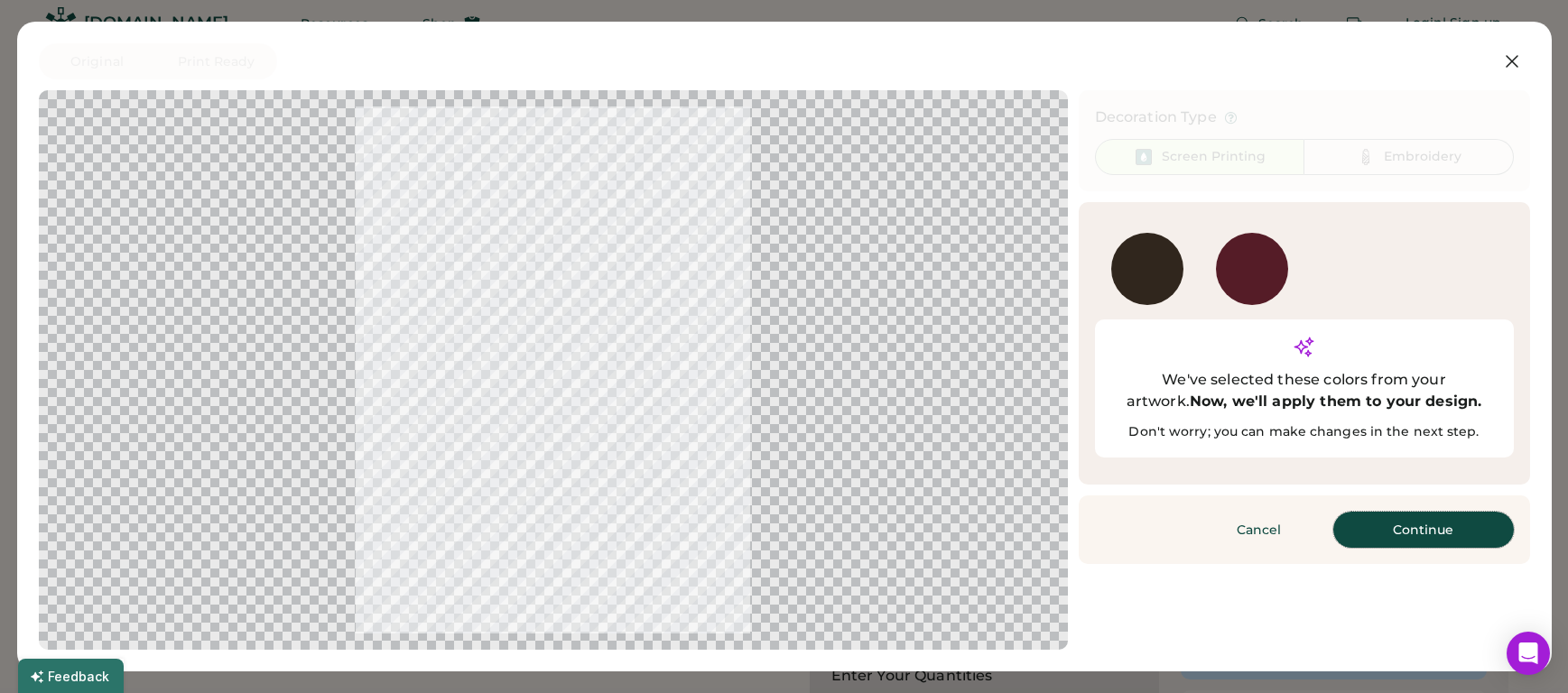 click on "Continue" at bounding box center [1424, 530] 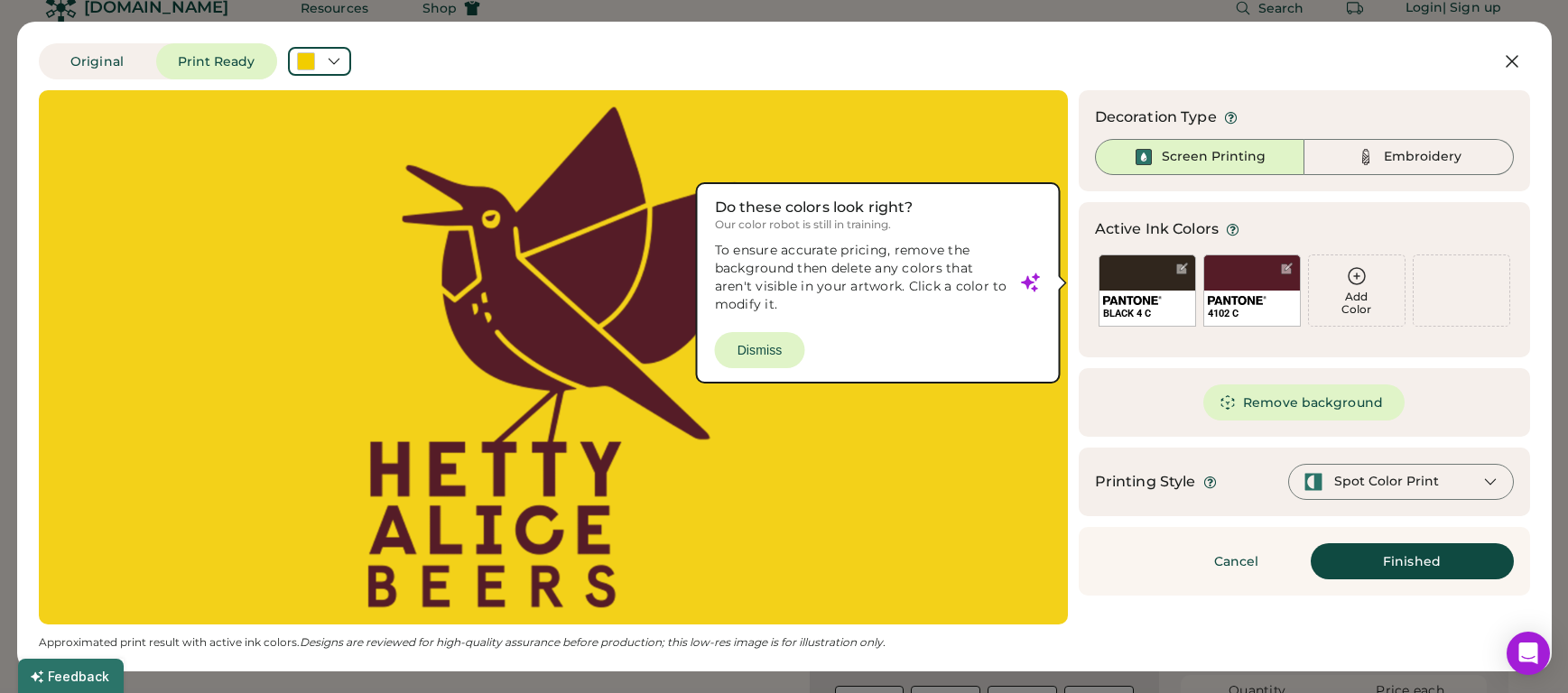 scroll, scrollTop: 32, scrollLeft: 0, axis: vertical 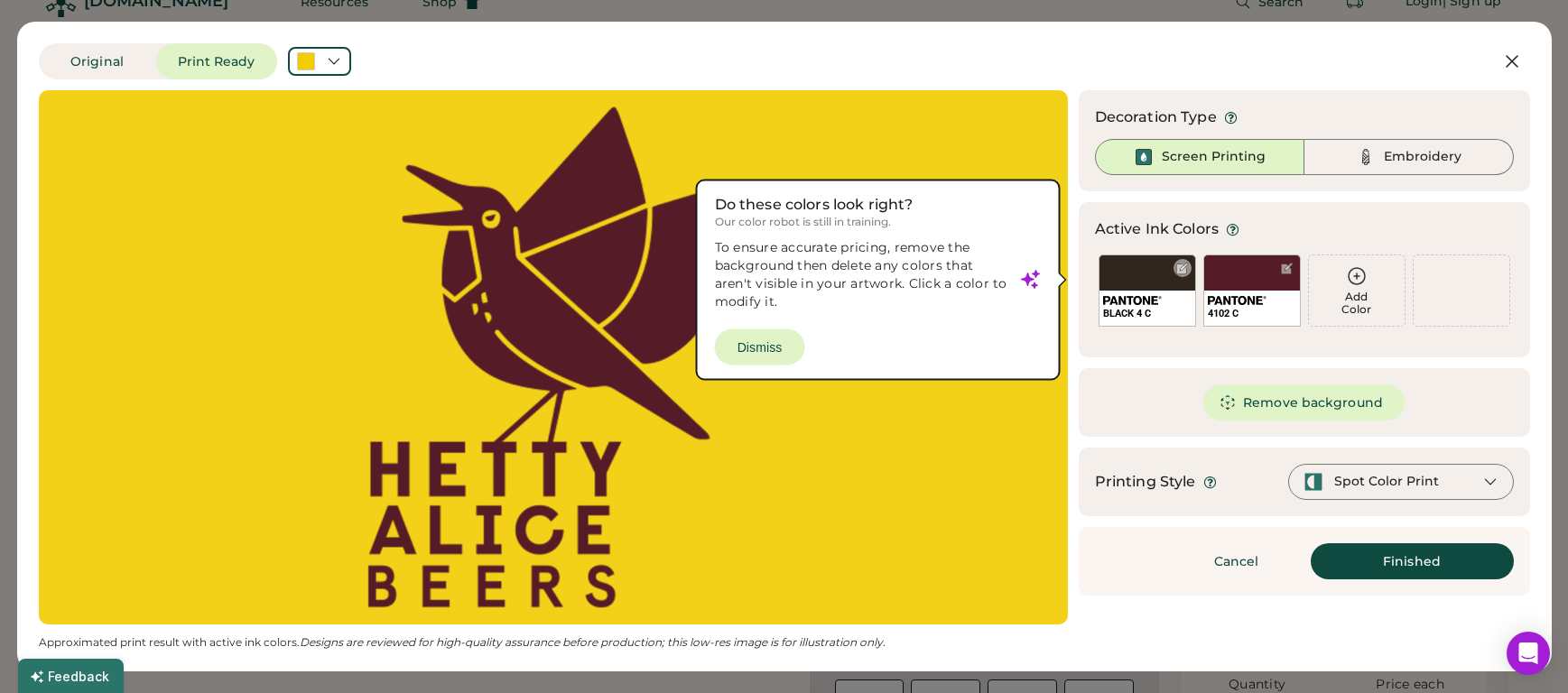 click at bounding box center (1182, 268) 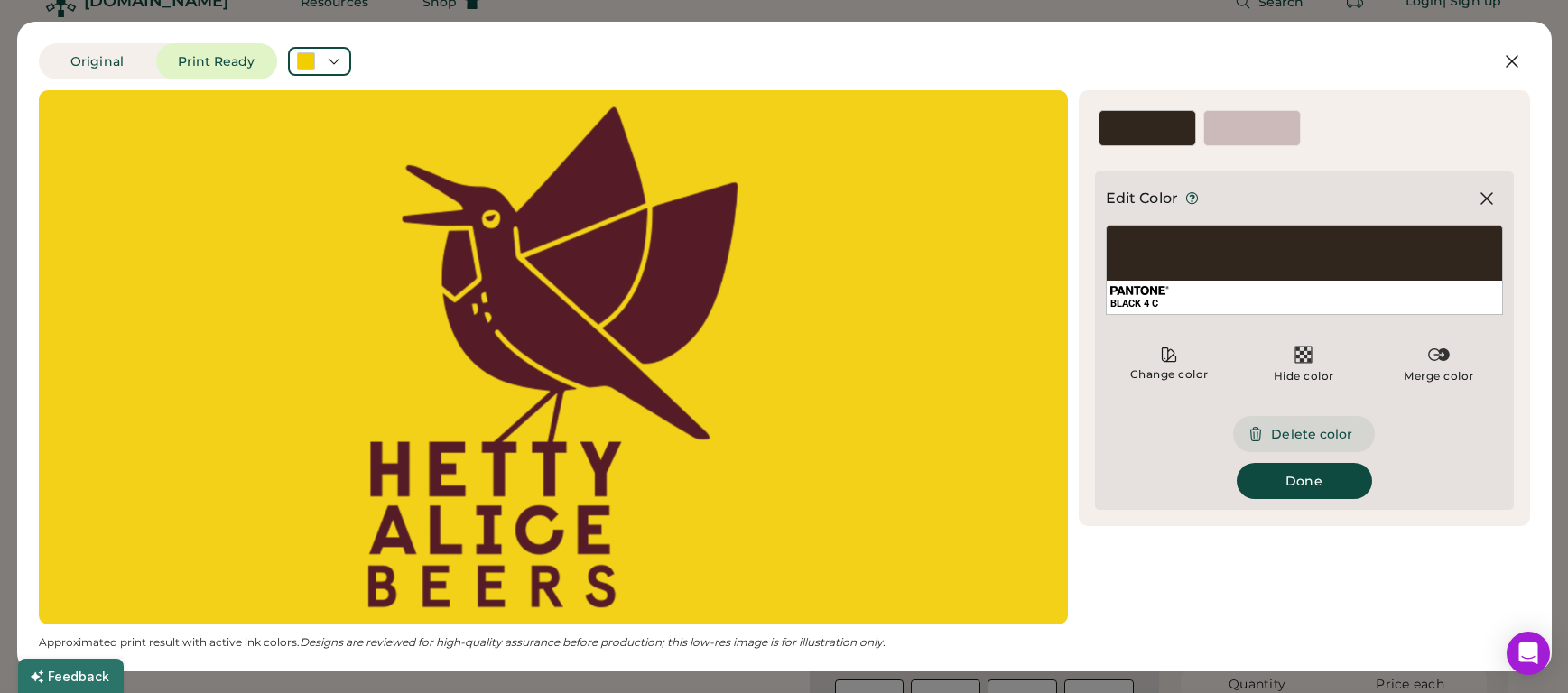 click on "Delete color" at bounding box center [1304, 434] 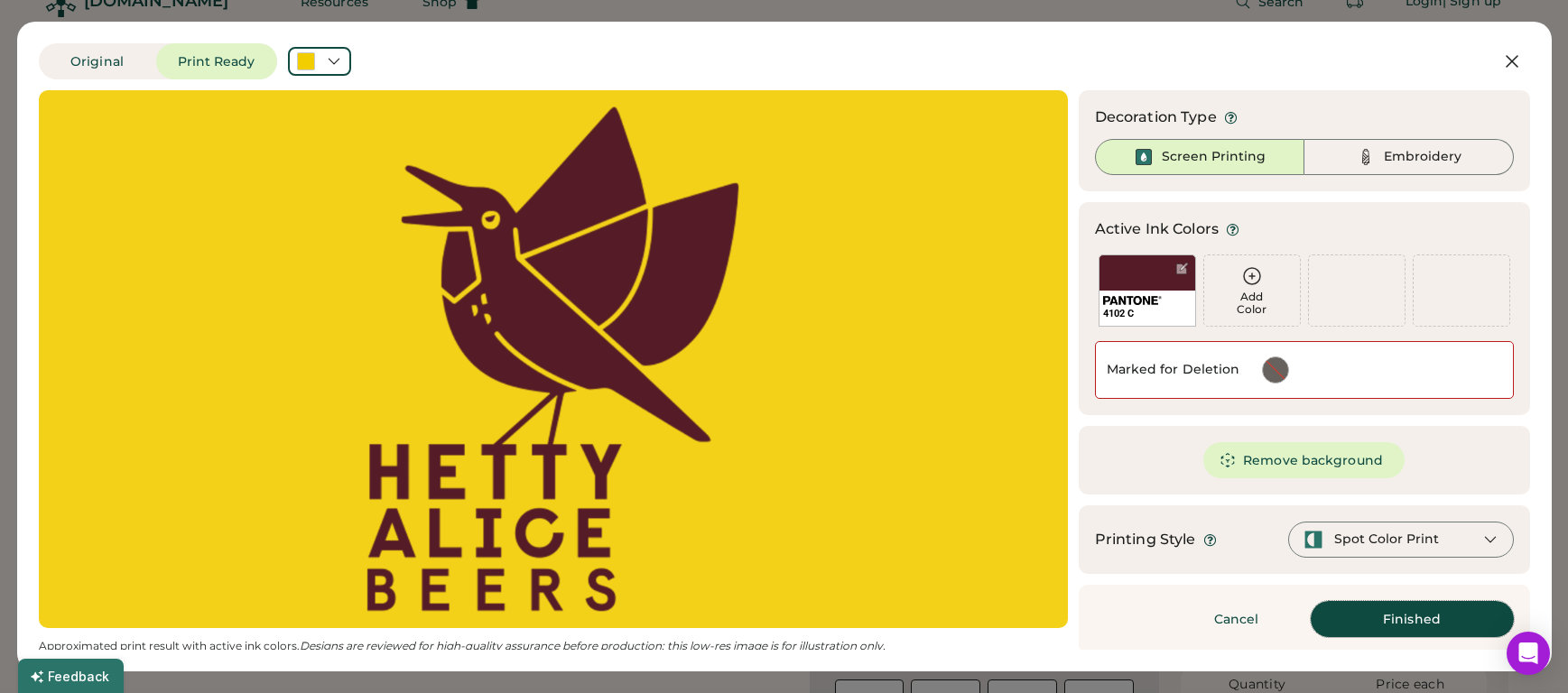 click on "Finished" at bounding box center [1412, 619] 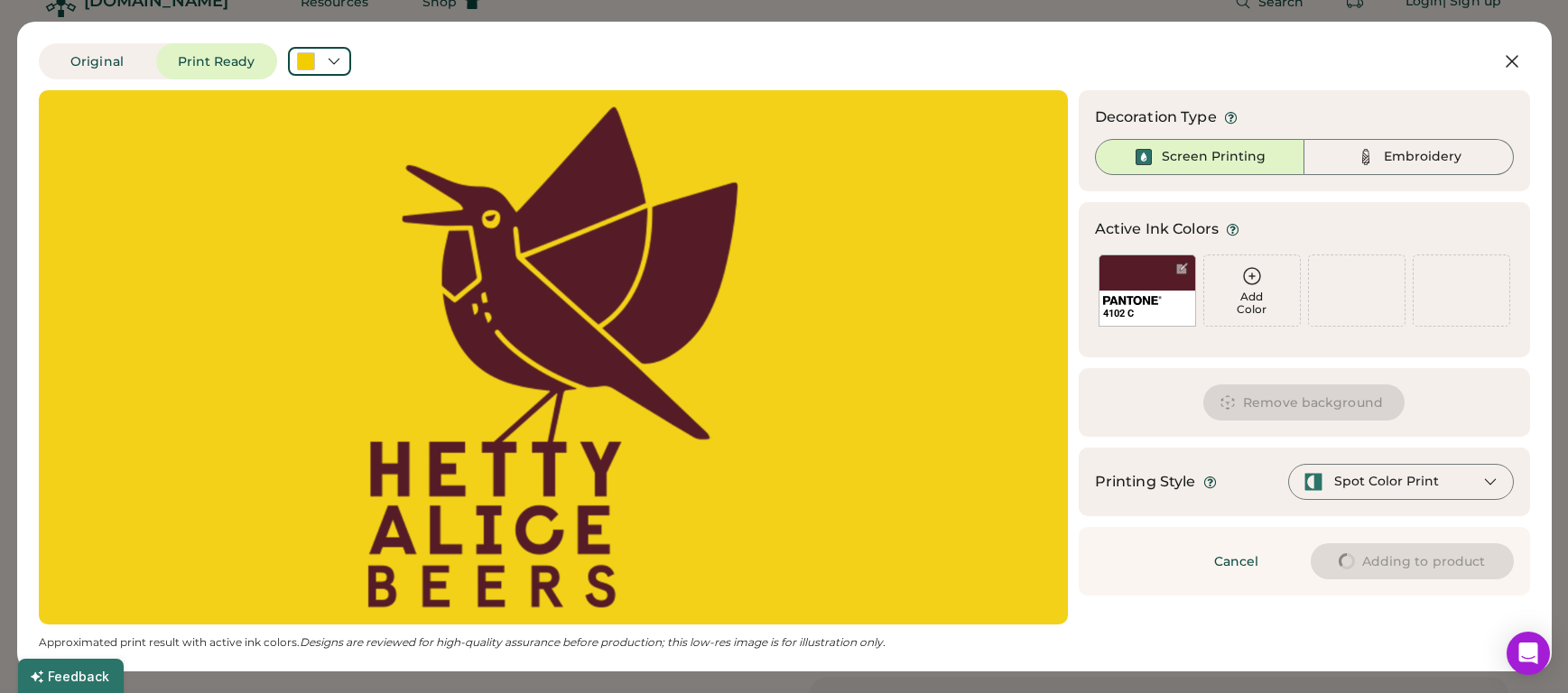 type on "****" 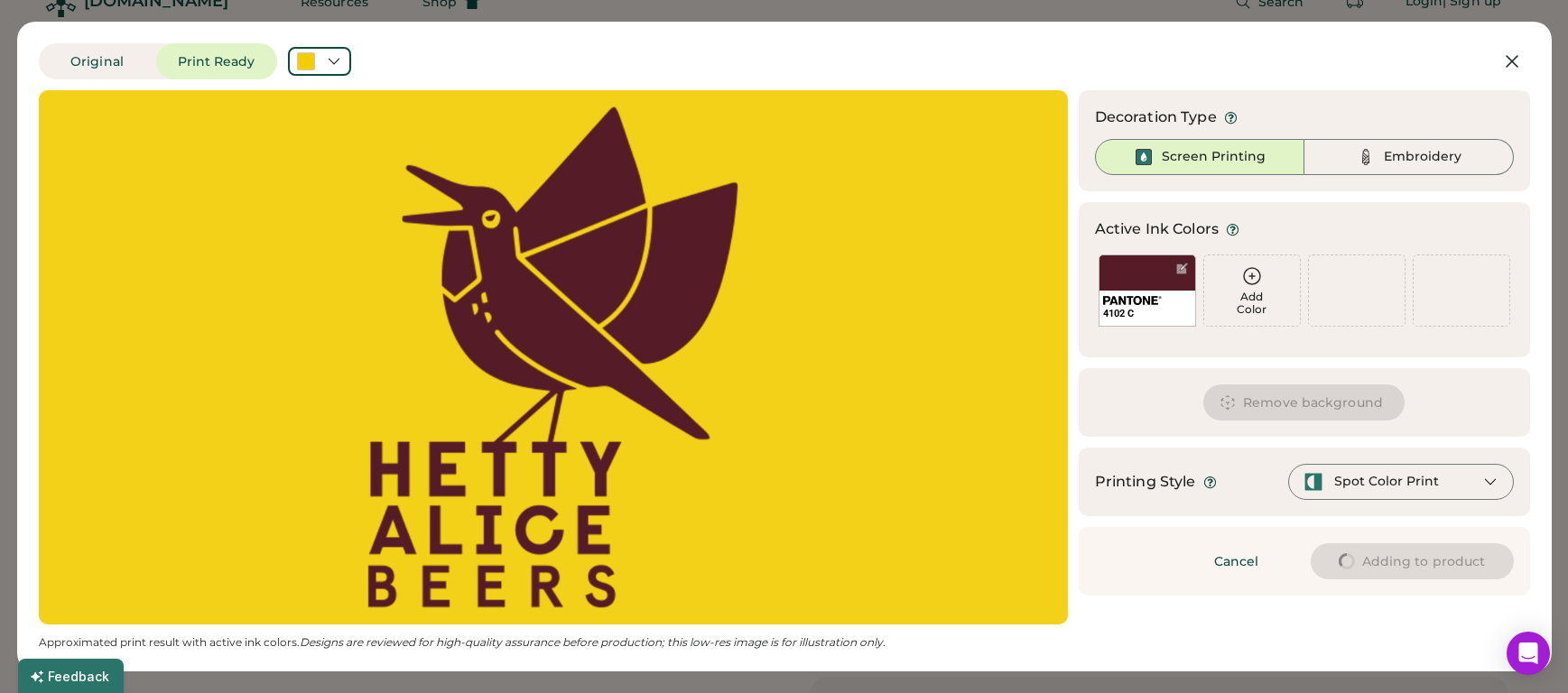 type on "*****" 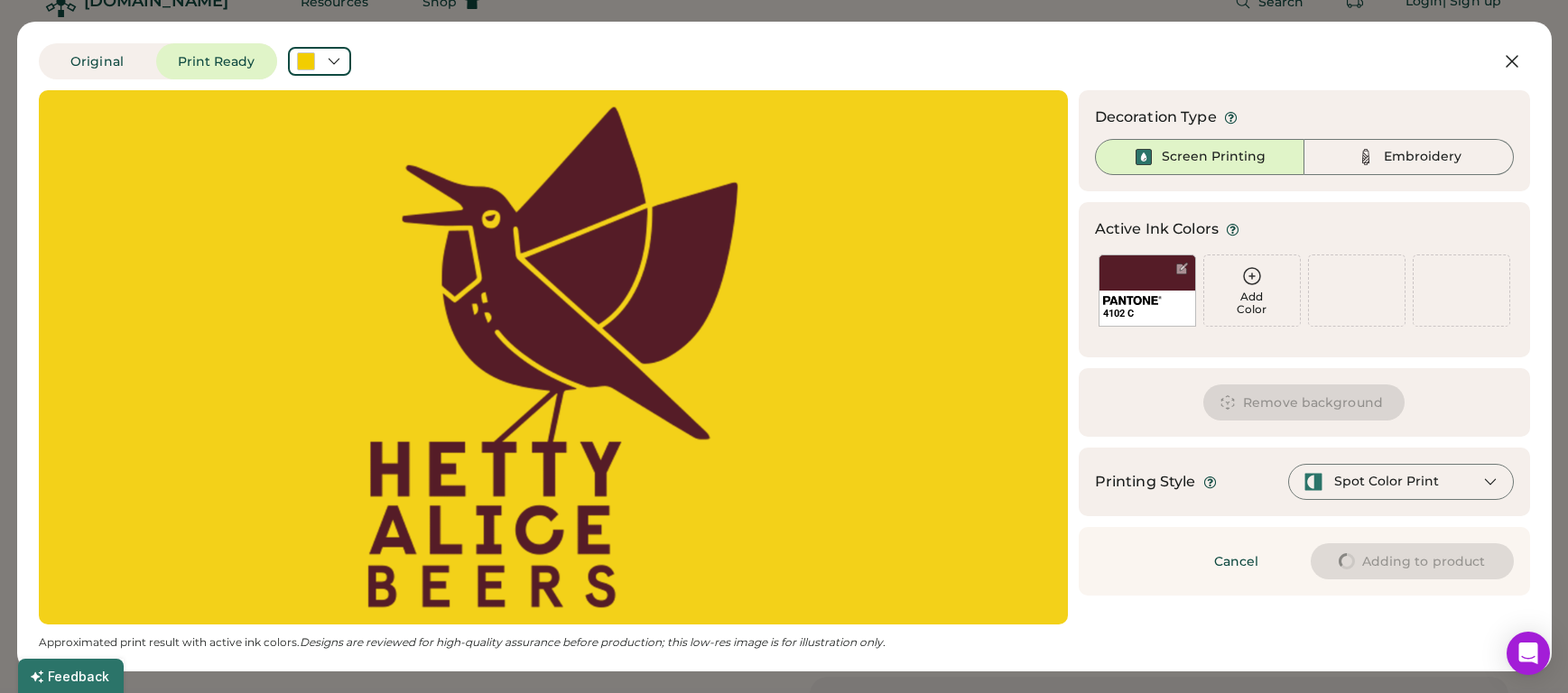type on "****" 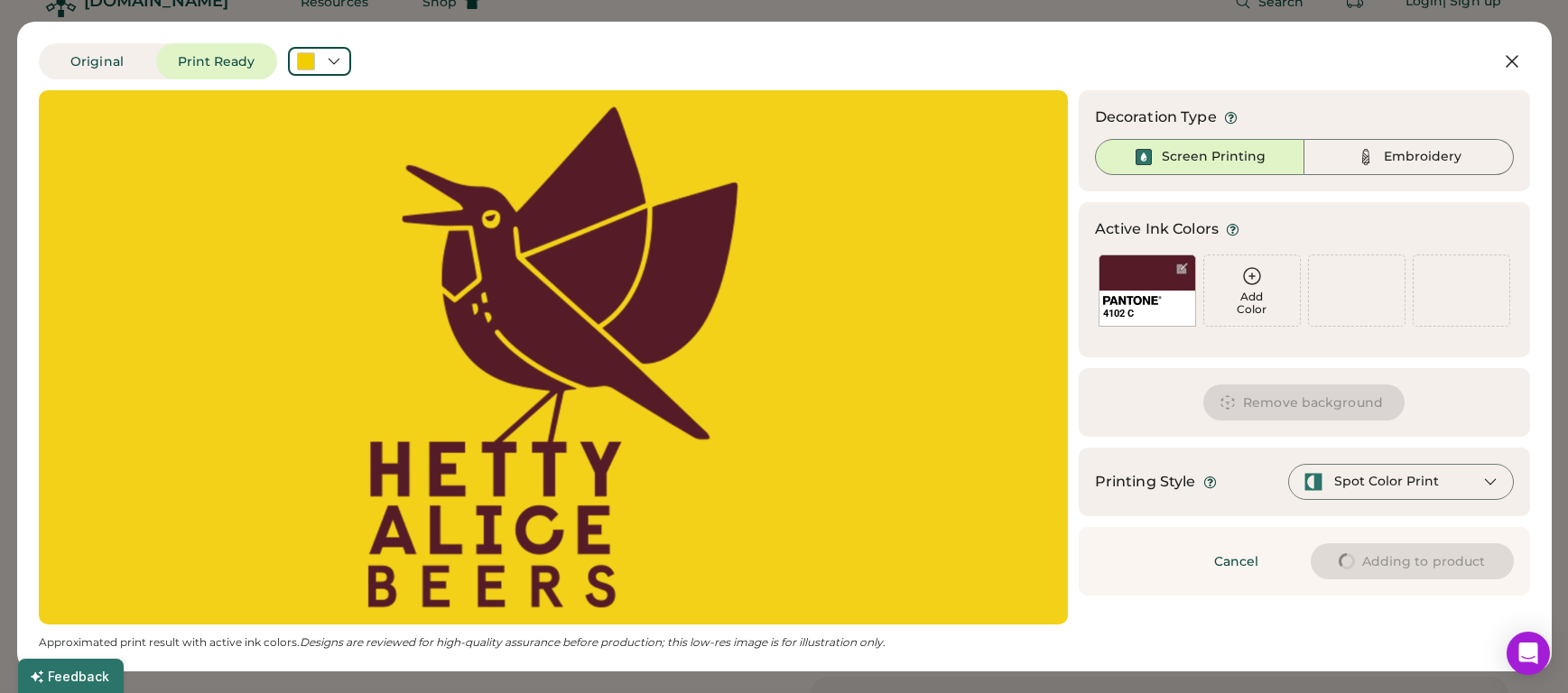 type on "****" 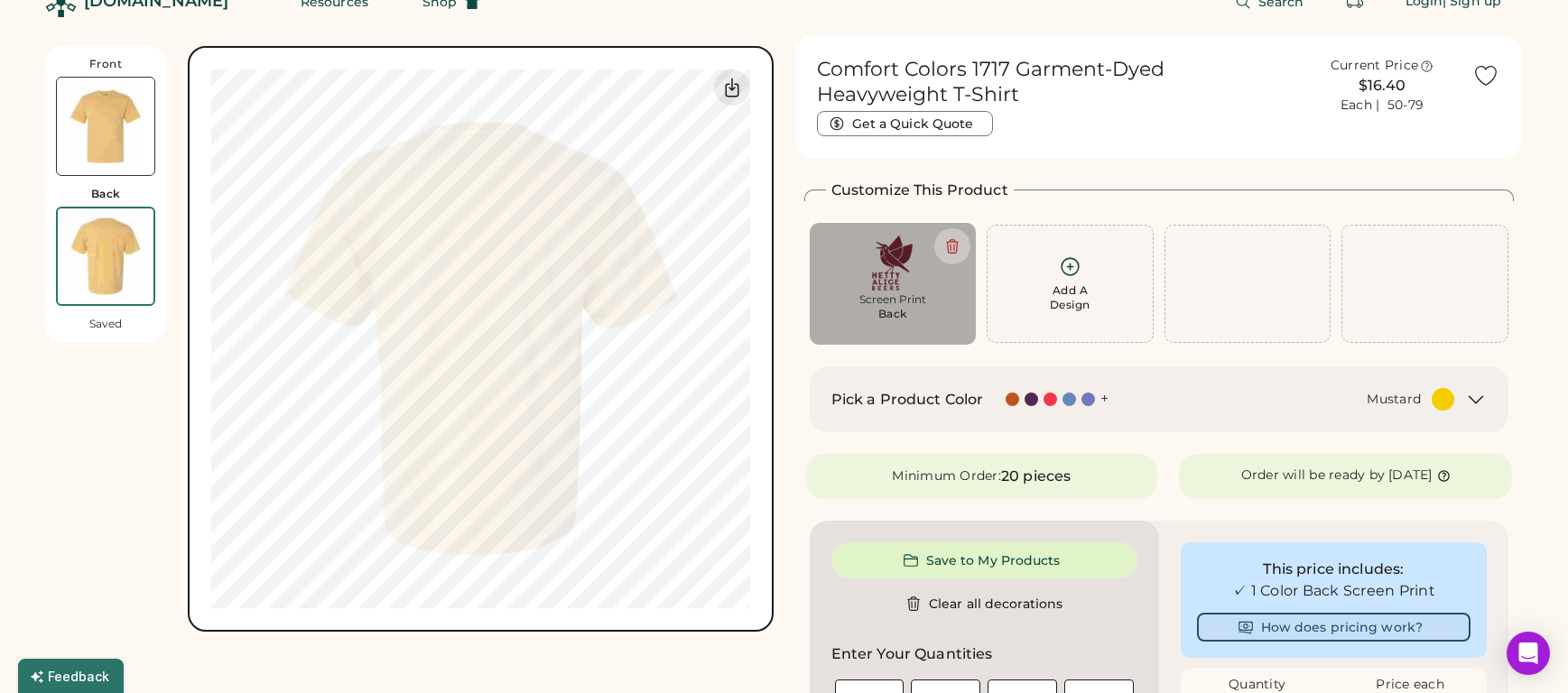 type on "****" 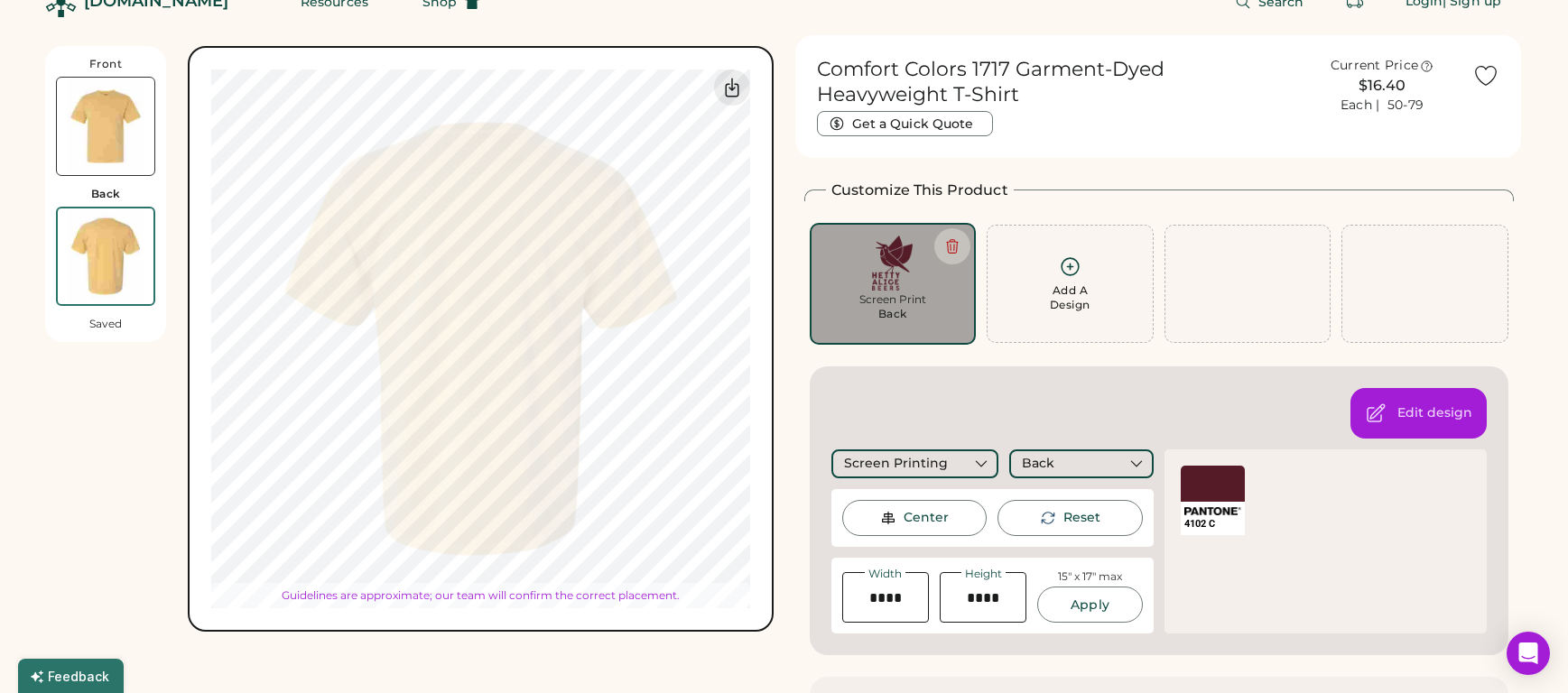 type on "*****" 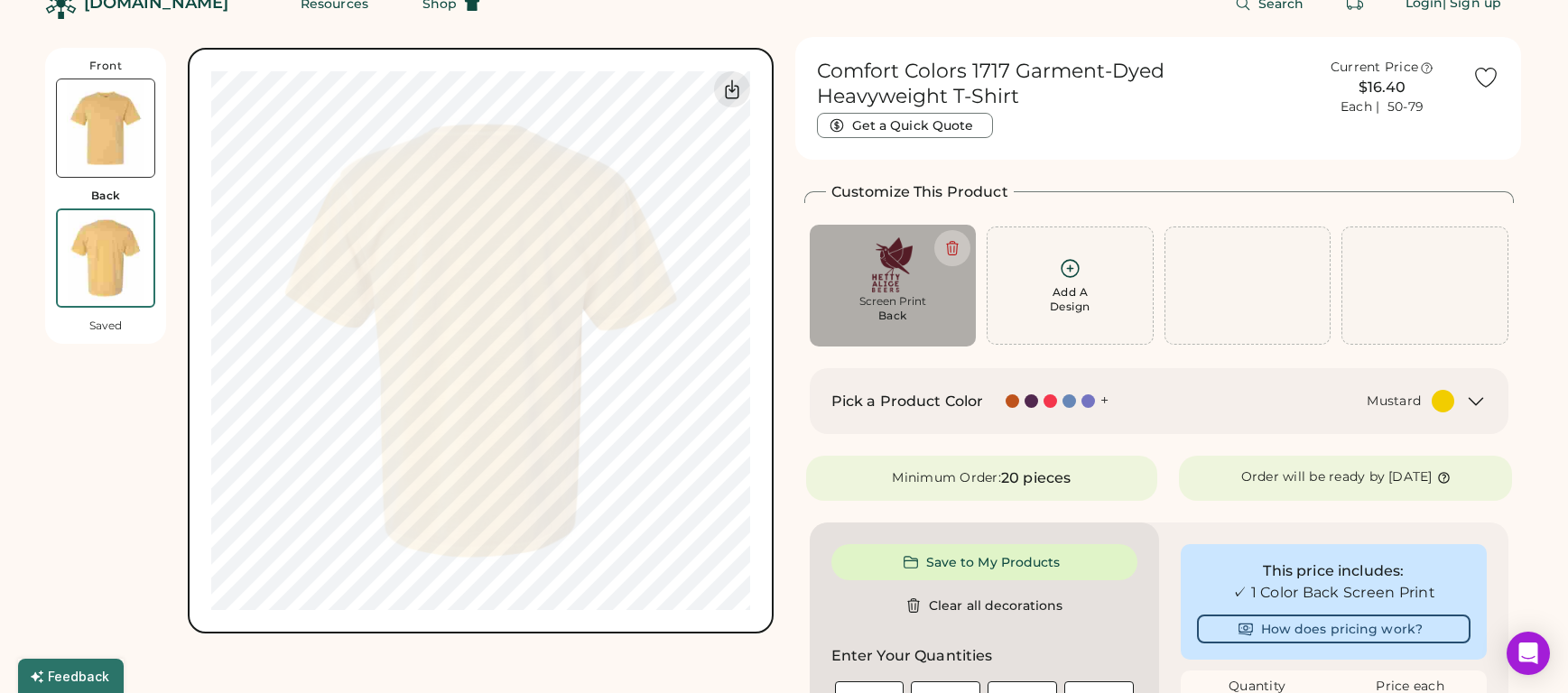 scroll, scrollTop: 30, scrollLeft: 0, axis: vertical 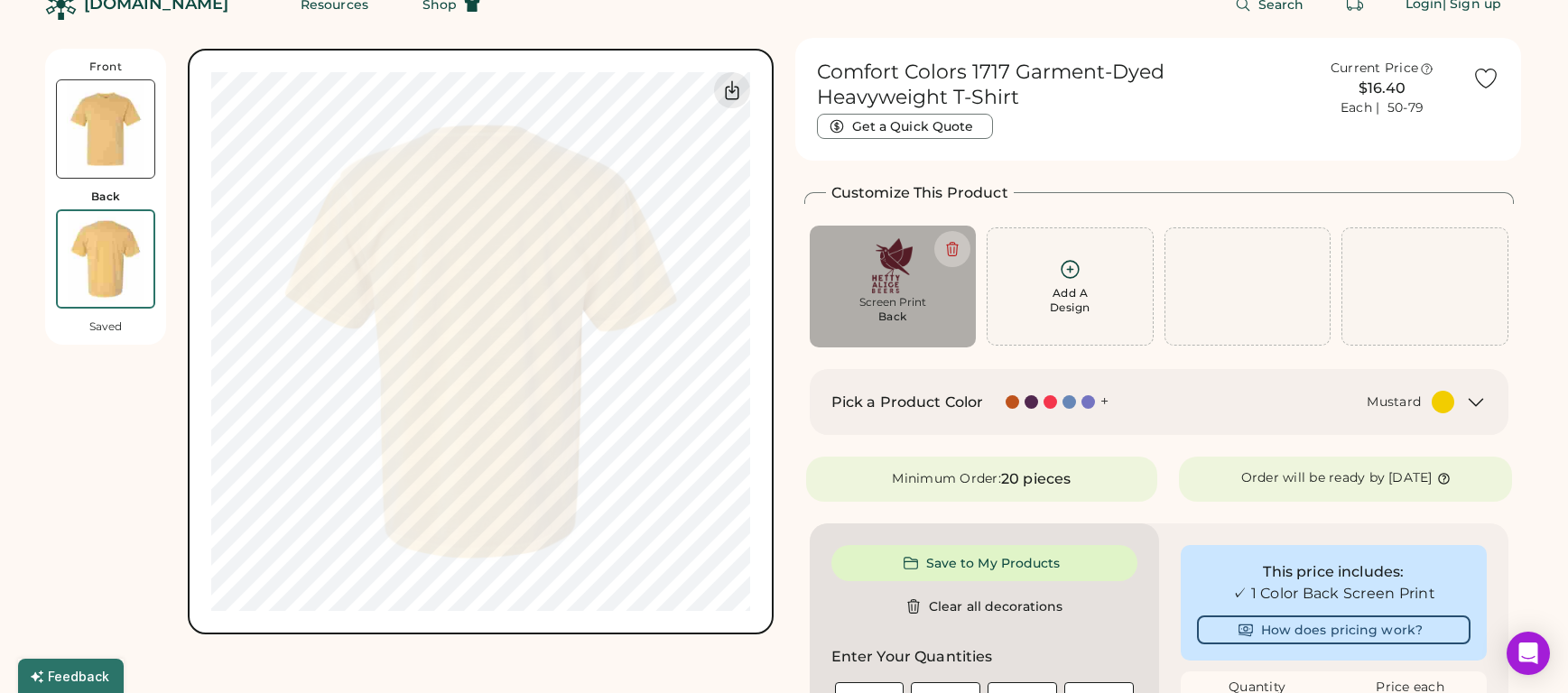 type on "*****" 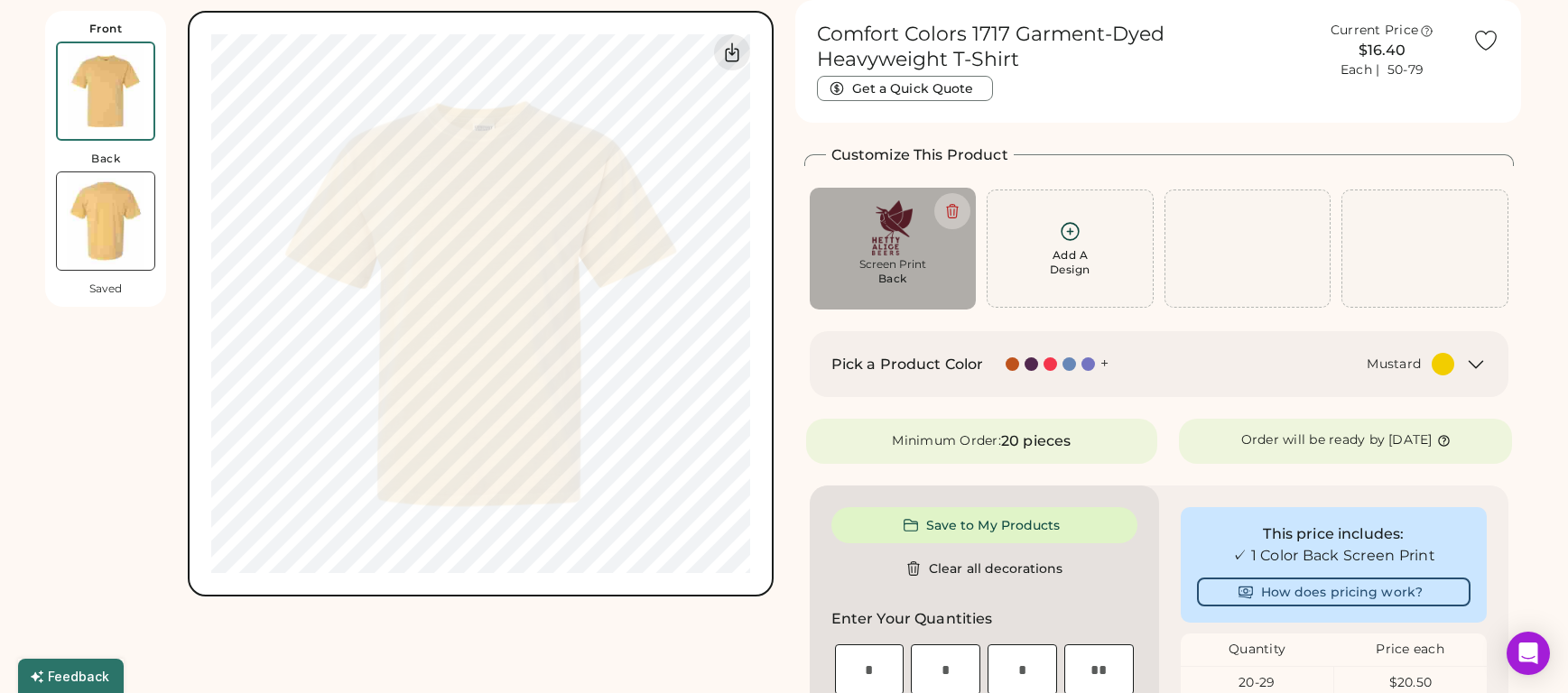 scroll, scrollTop: 79, scrollLeft: 0, axis: vertical 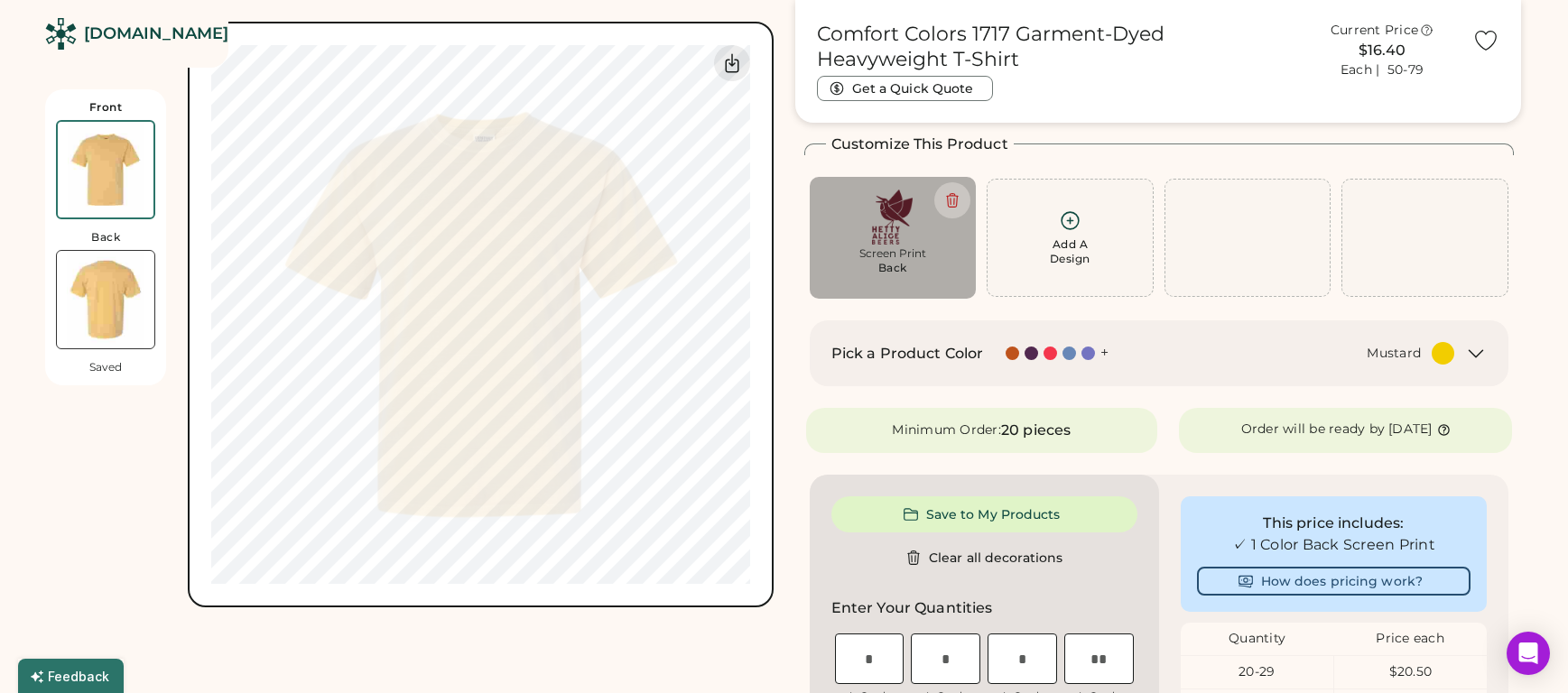 click 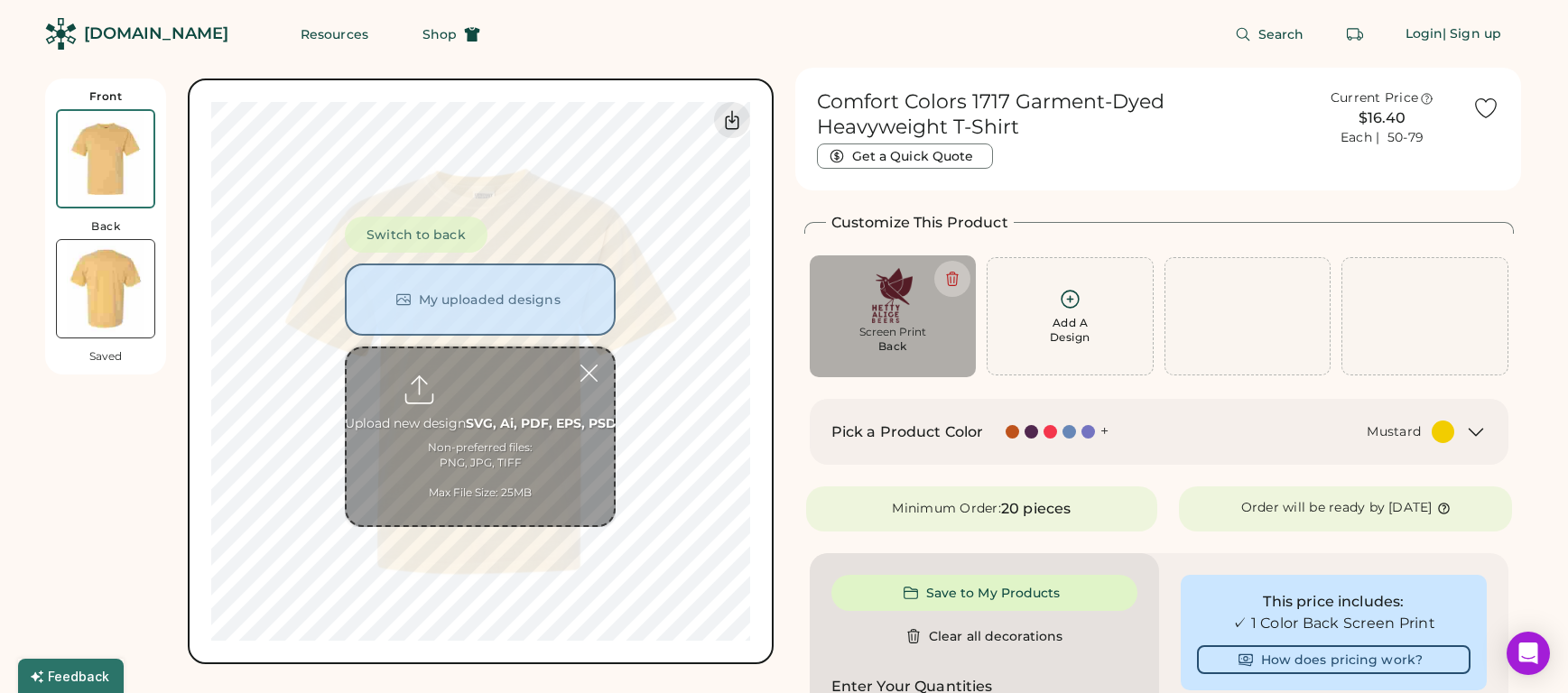 scroll, scrollTop: 0, scrollLeft: 0, axis: both 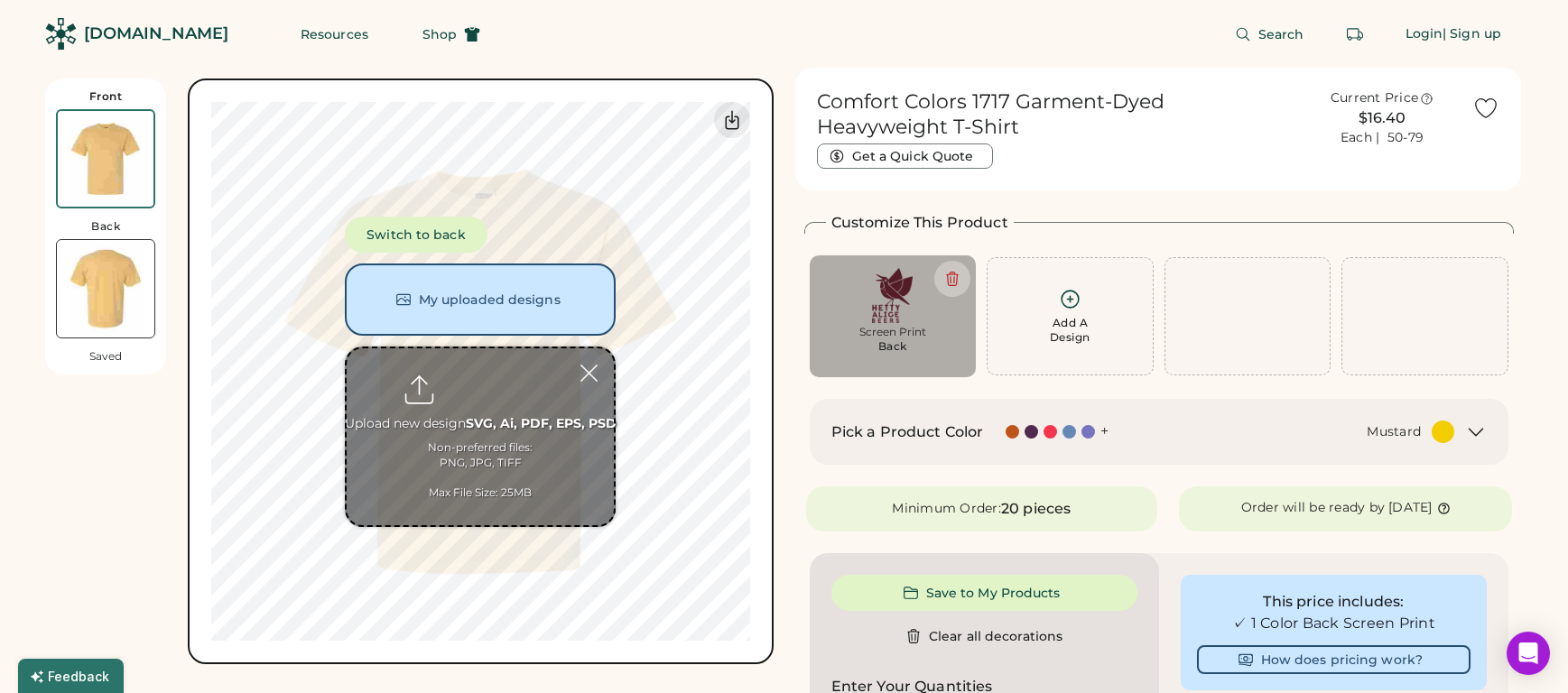 type on "**********" 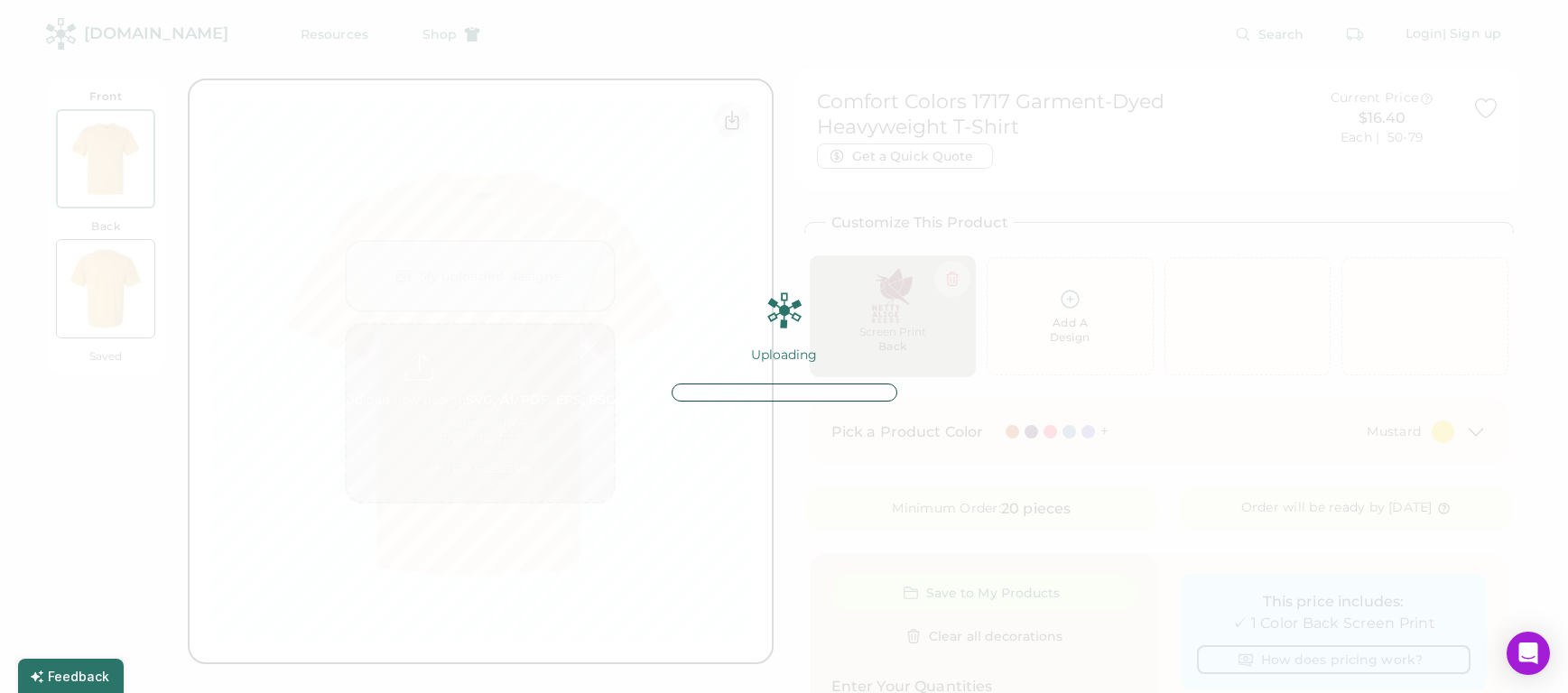 scroll, scrollTop: 4, scrollLeft: 0, axis: vertical 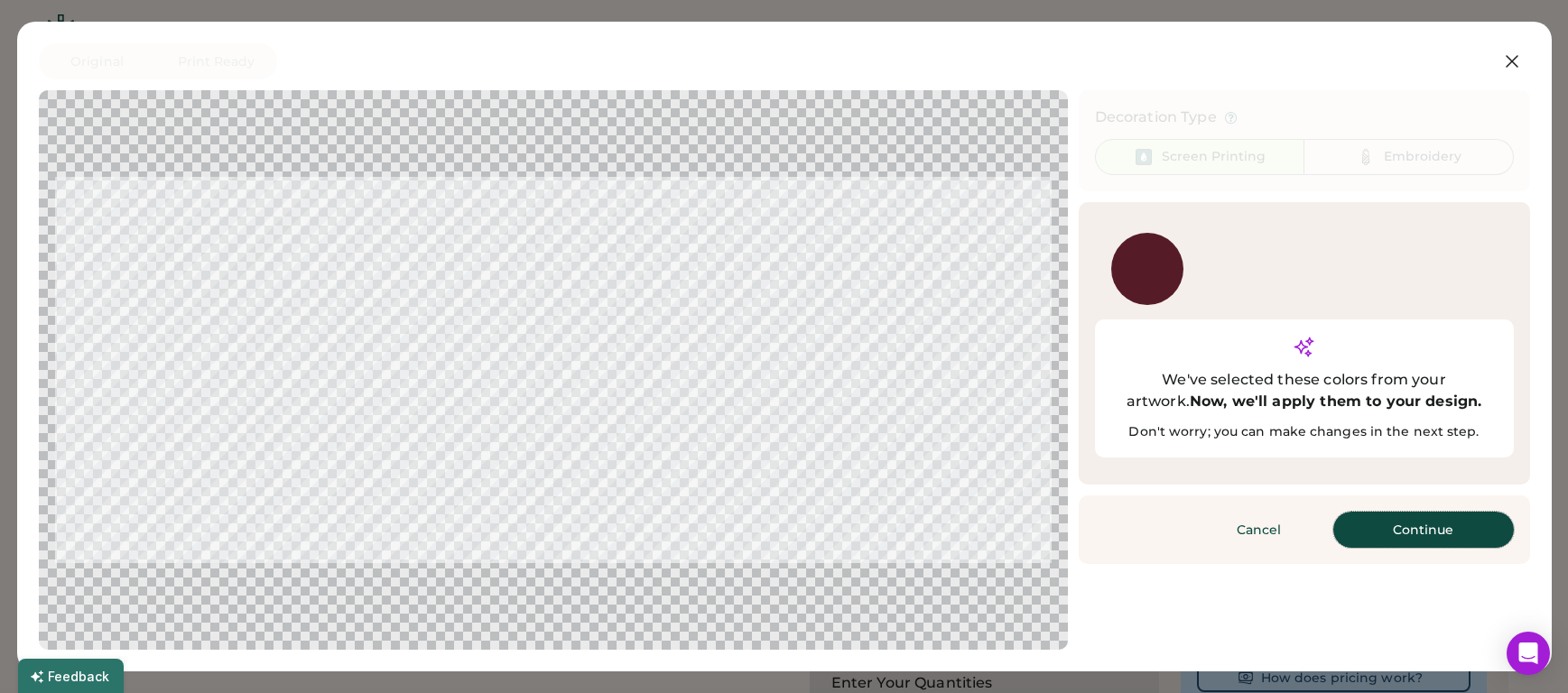 click on "Continue" at bounding box center (1424, 530) 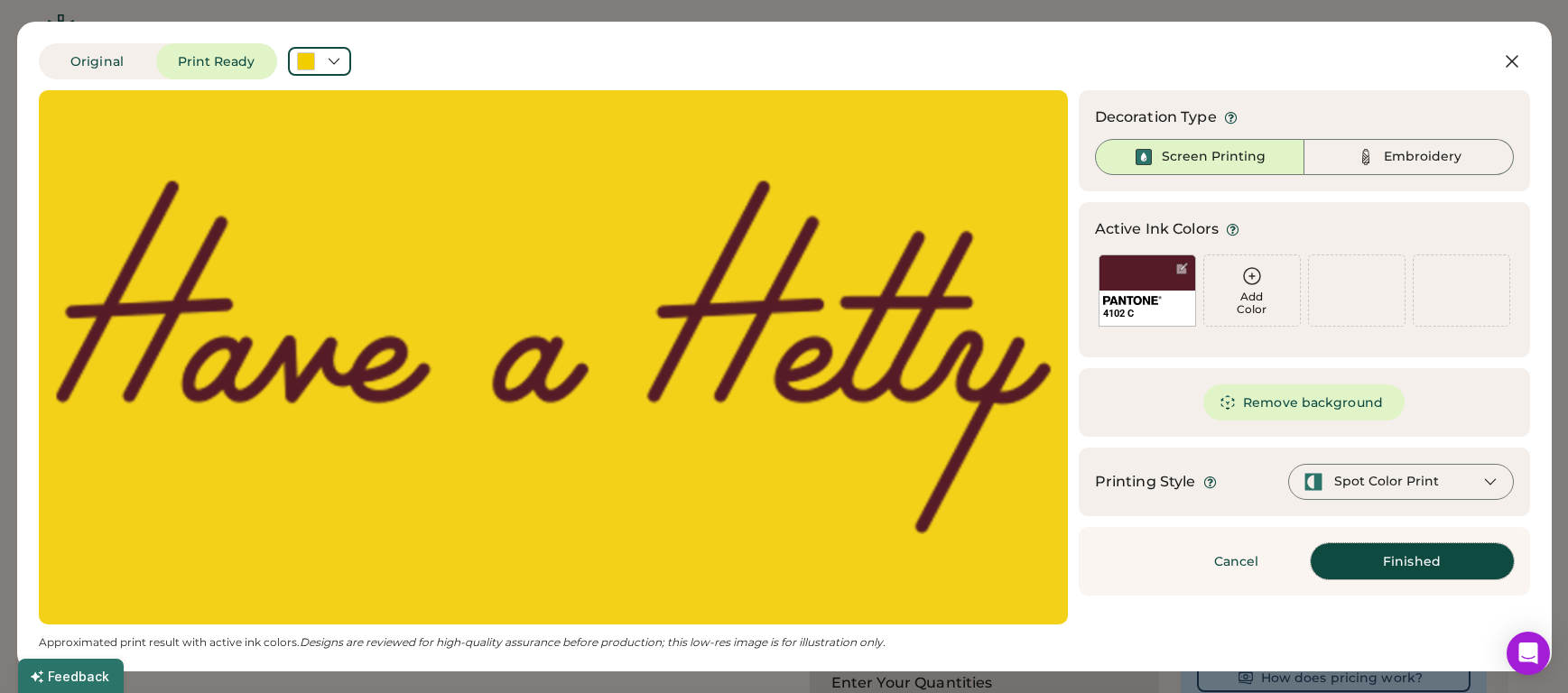 click on "Finished" at bounding box center (1412, 561) 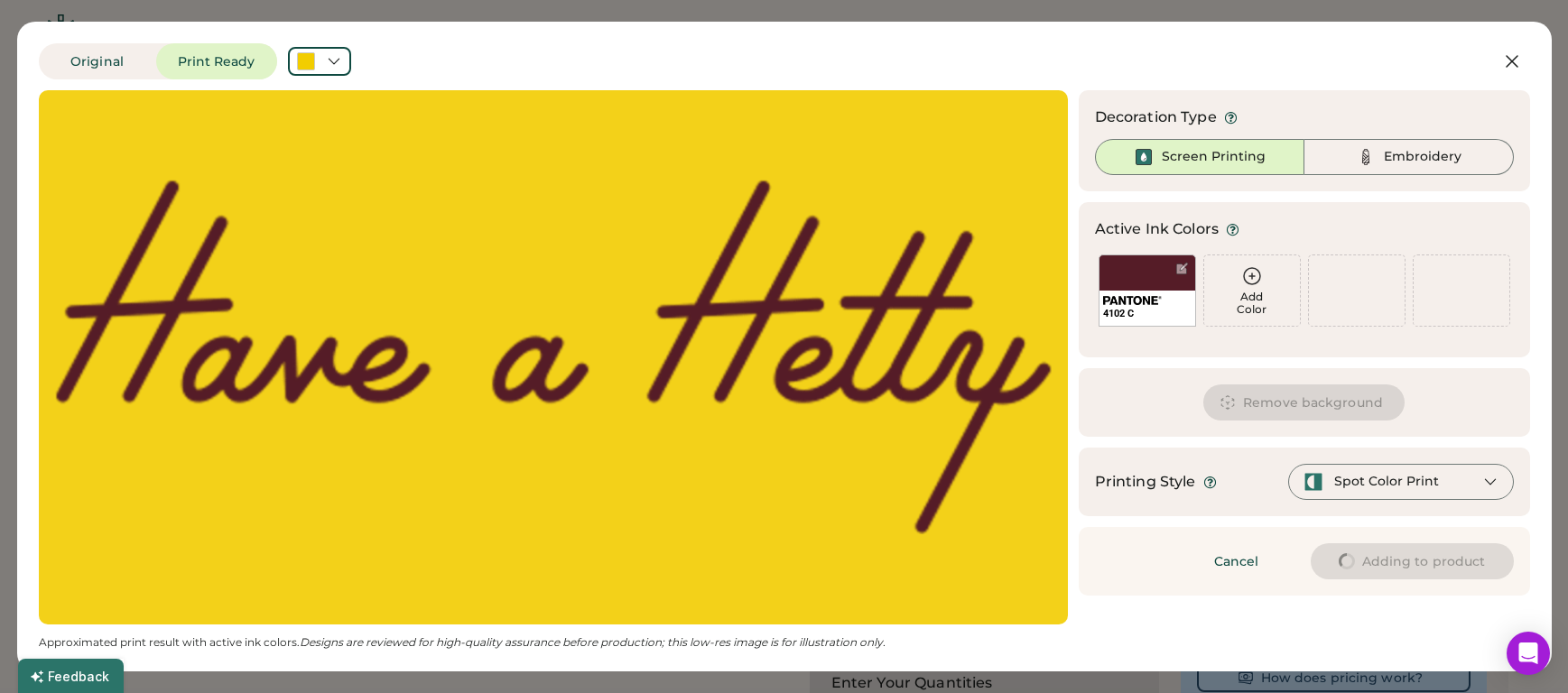 type on "****" 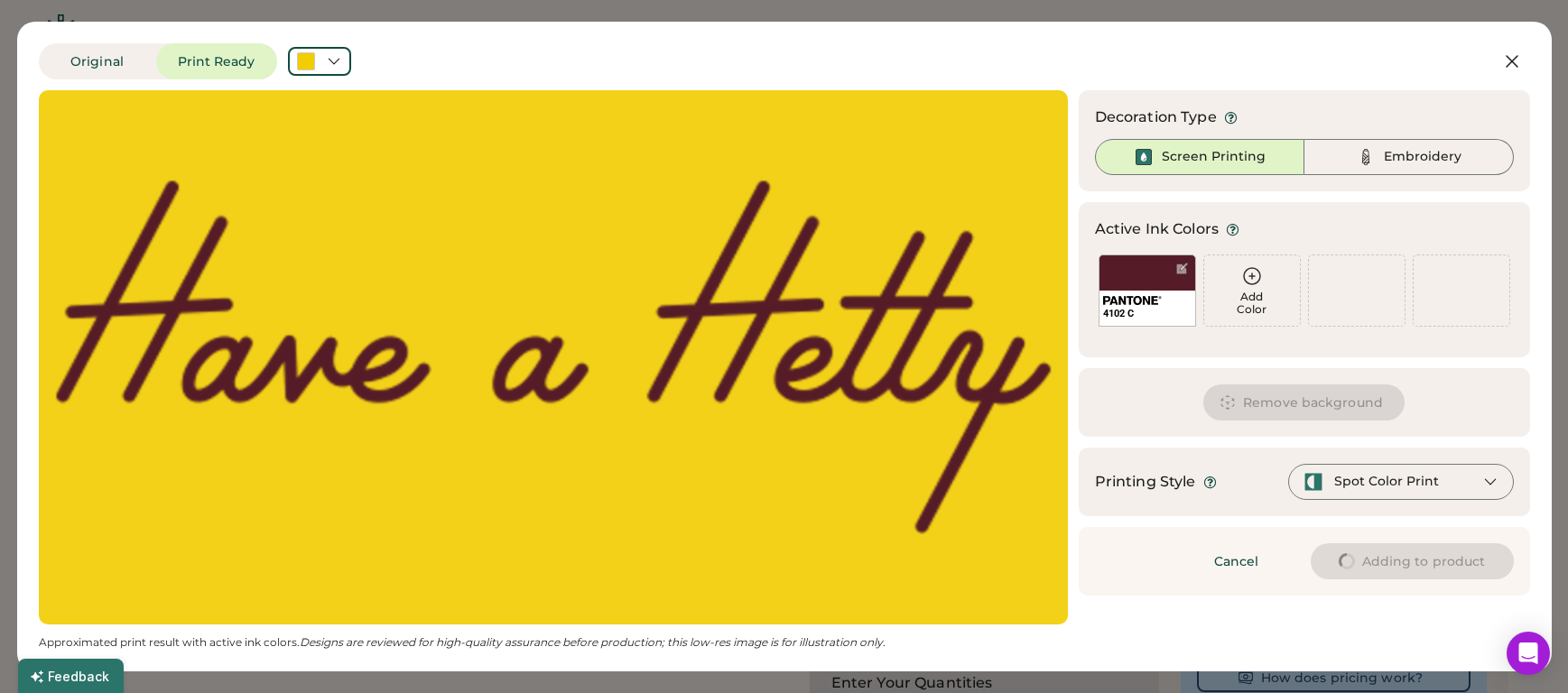 type on "****" 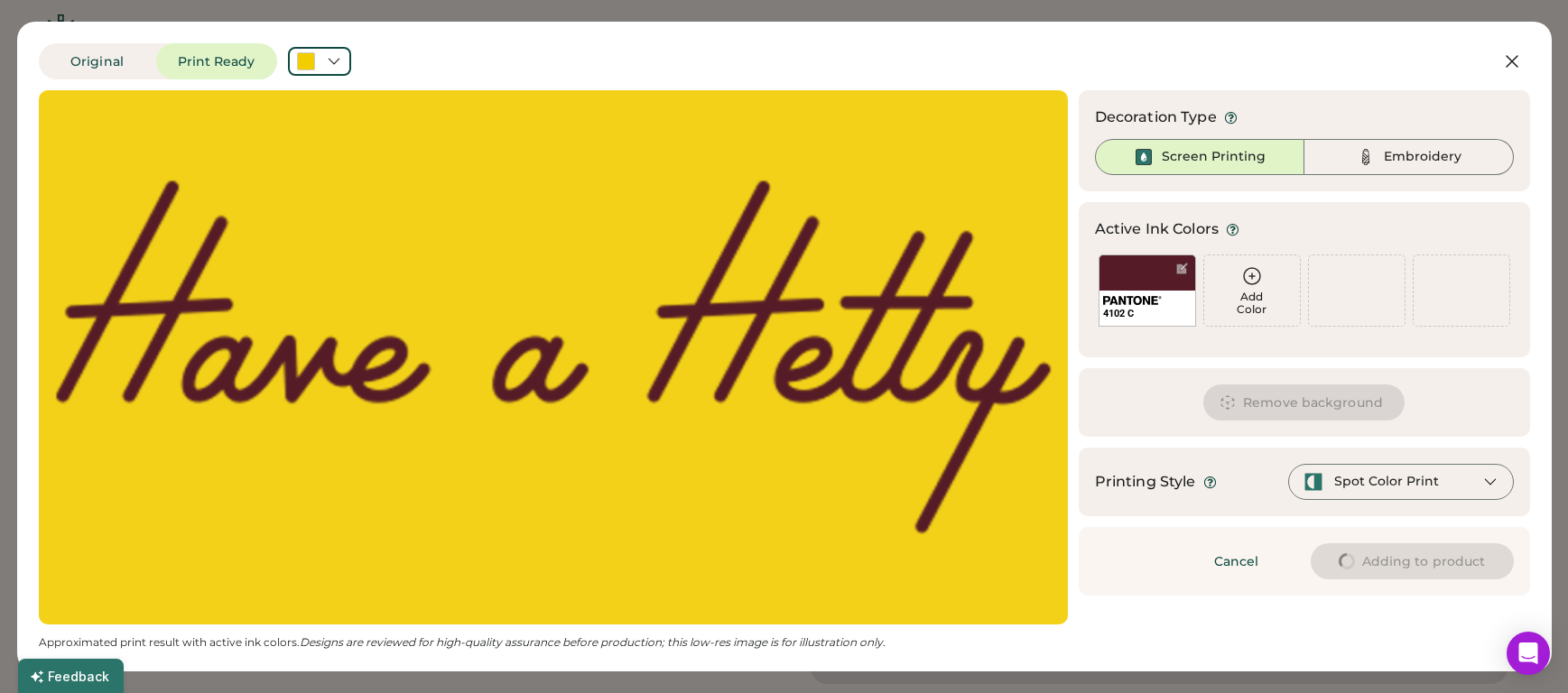 type on "****" 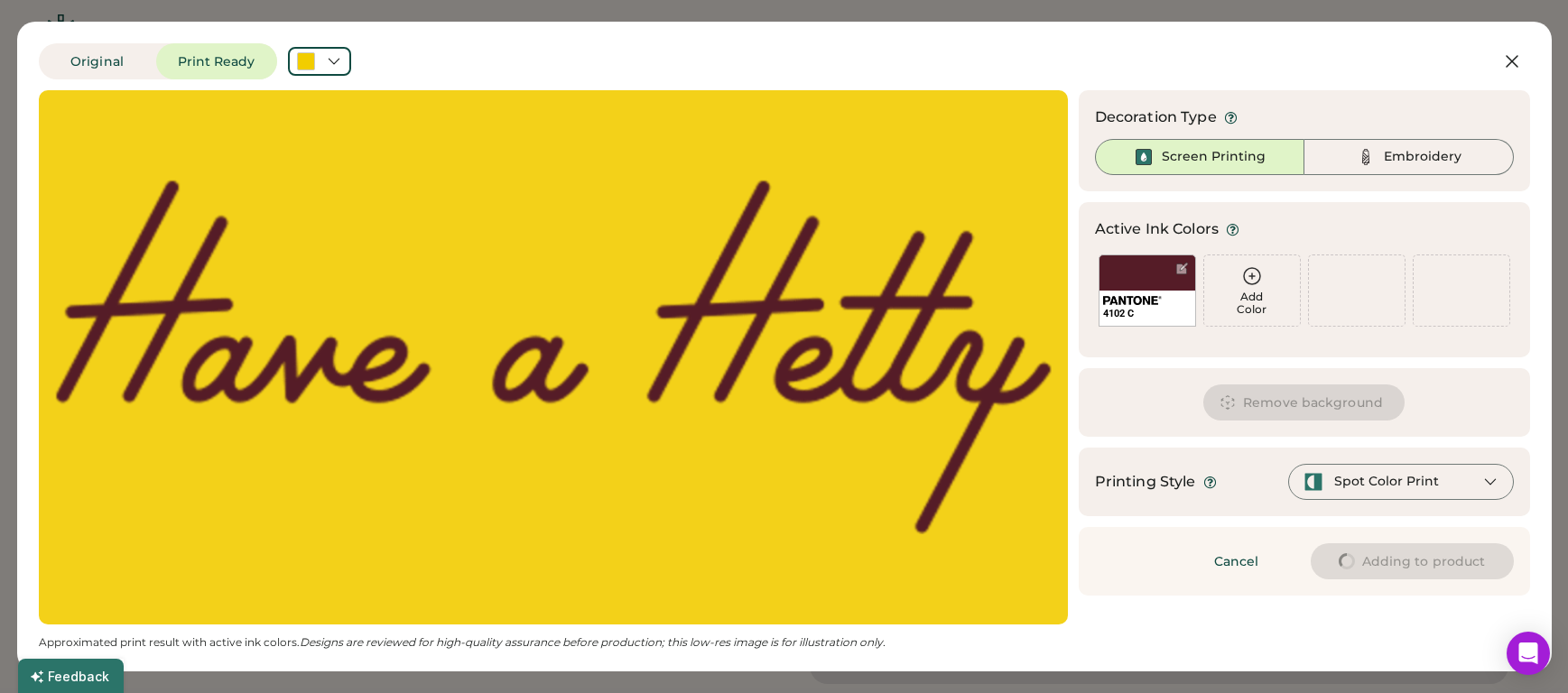 type on "****" 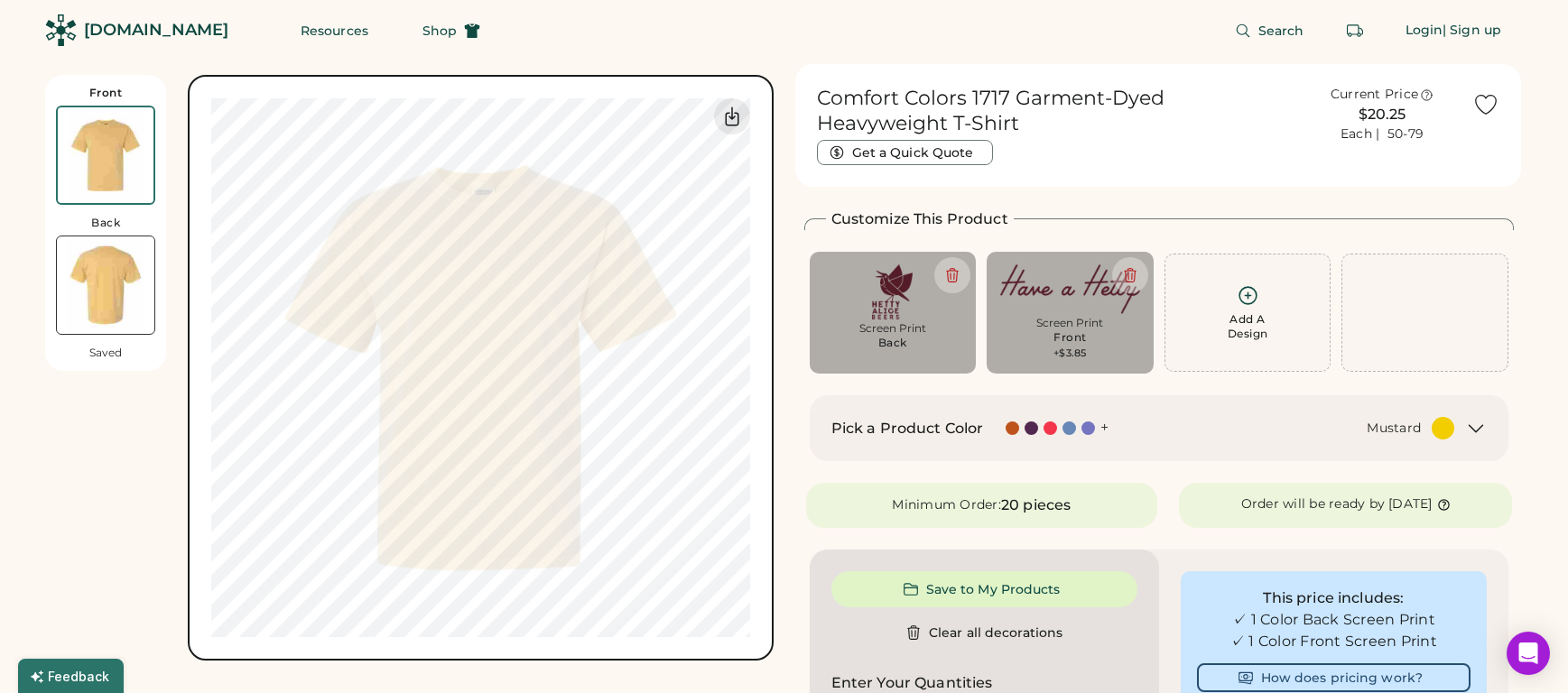 type on "****" 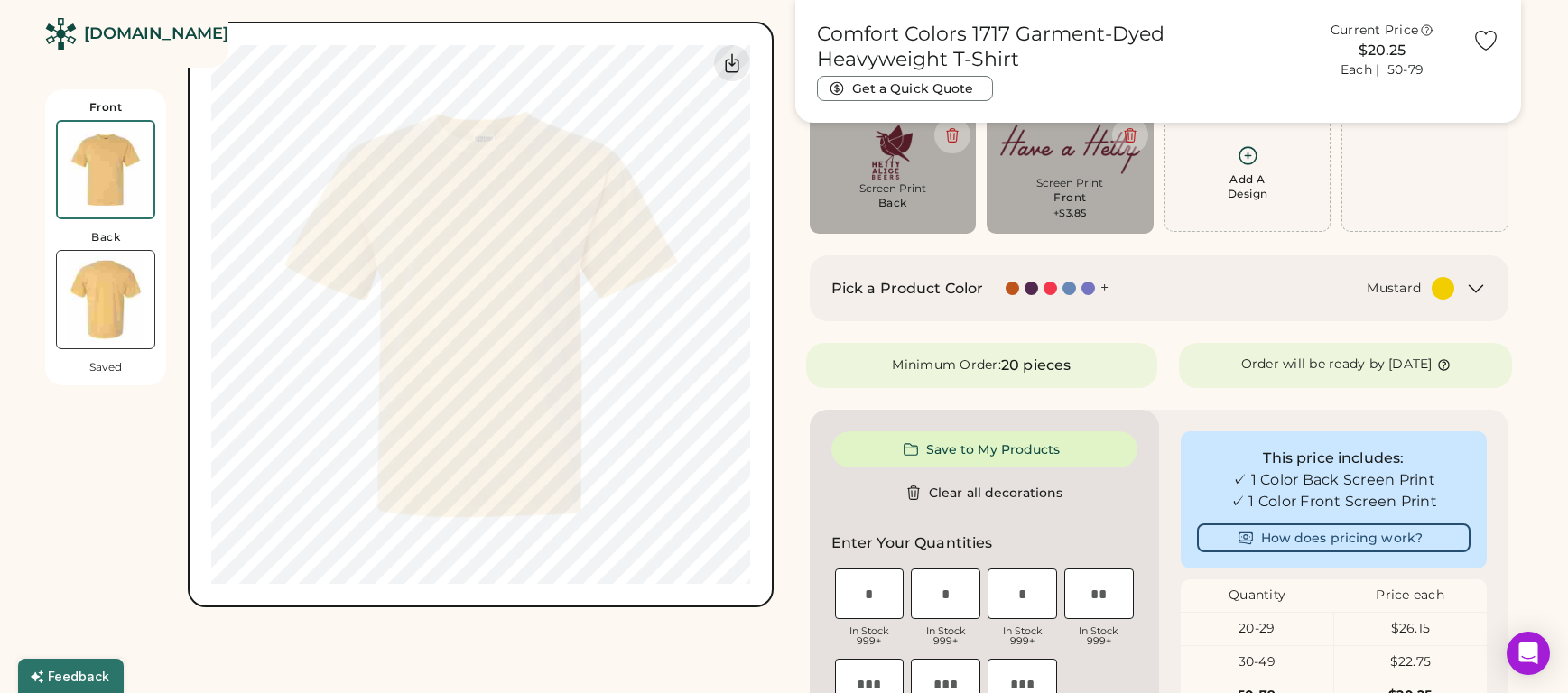 scroll, scrollTop: 148, scrollLeft: 0, axis: vertical 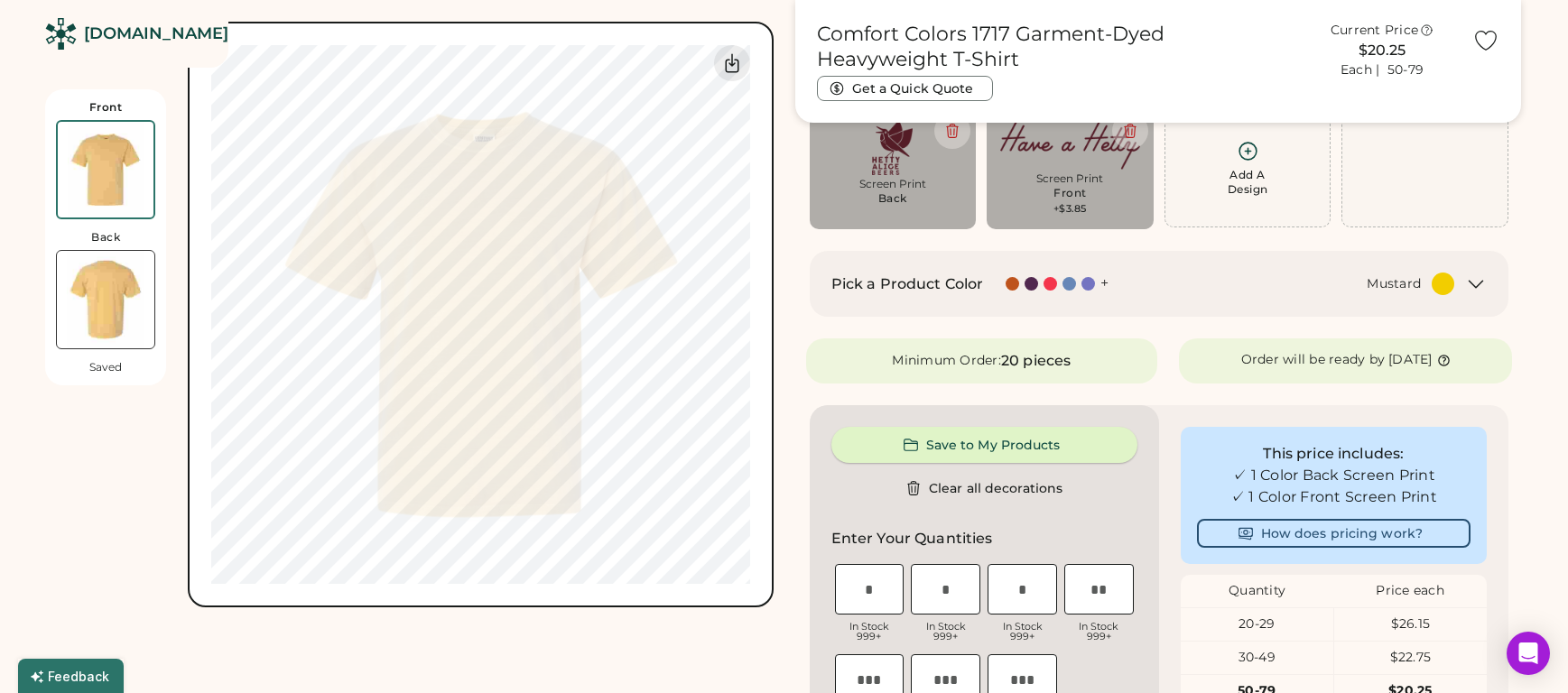 click on "Save to My Products" at bounding box center [984, 445] 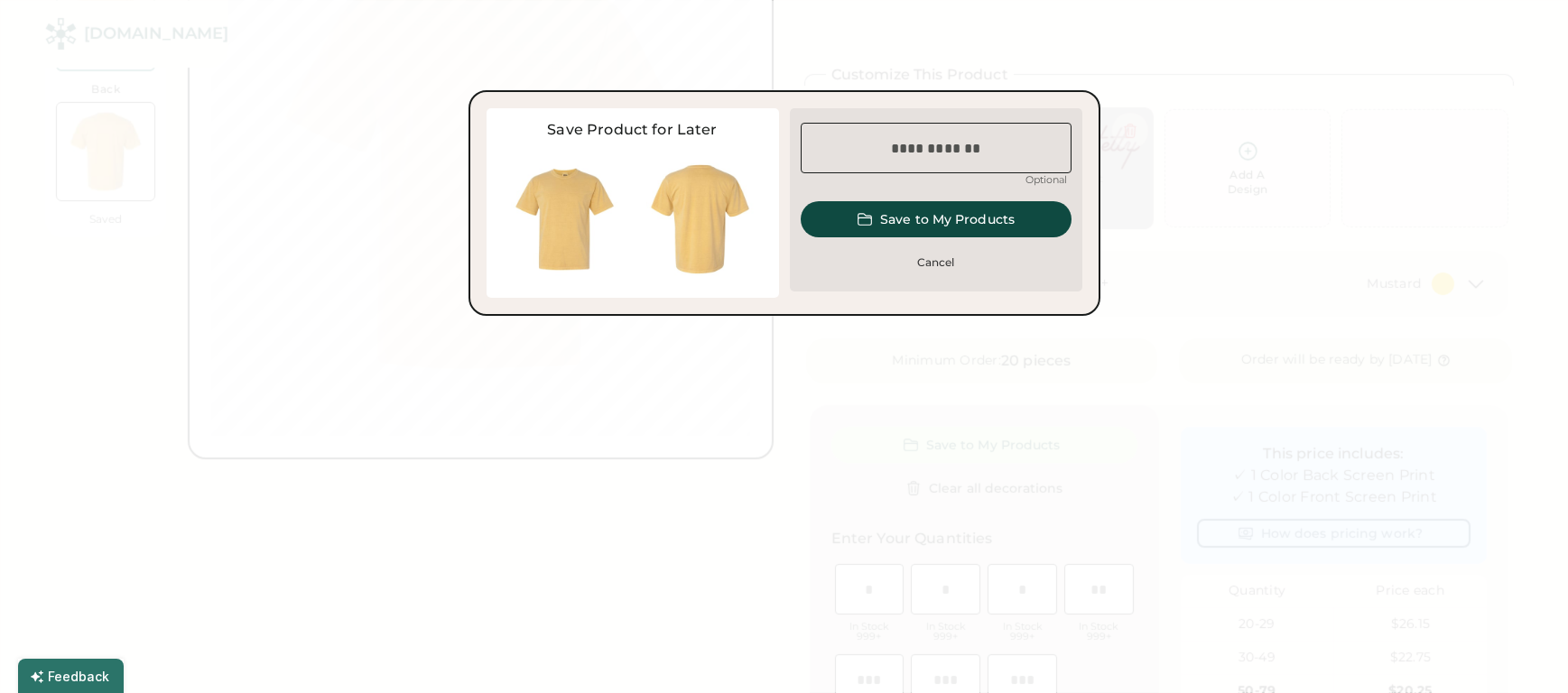 click at bounding box center (936, 148) 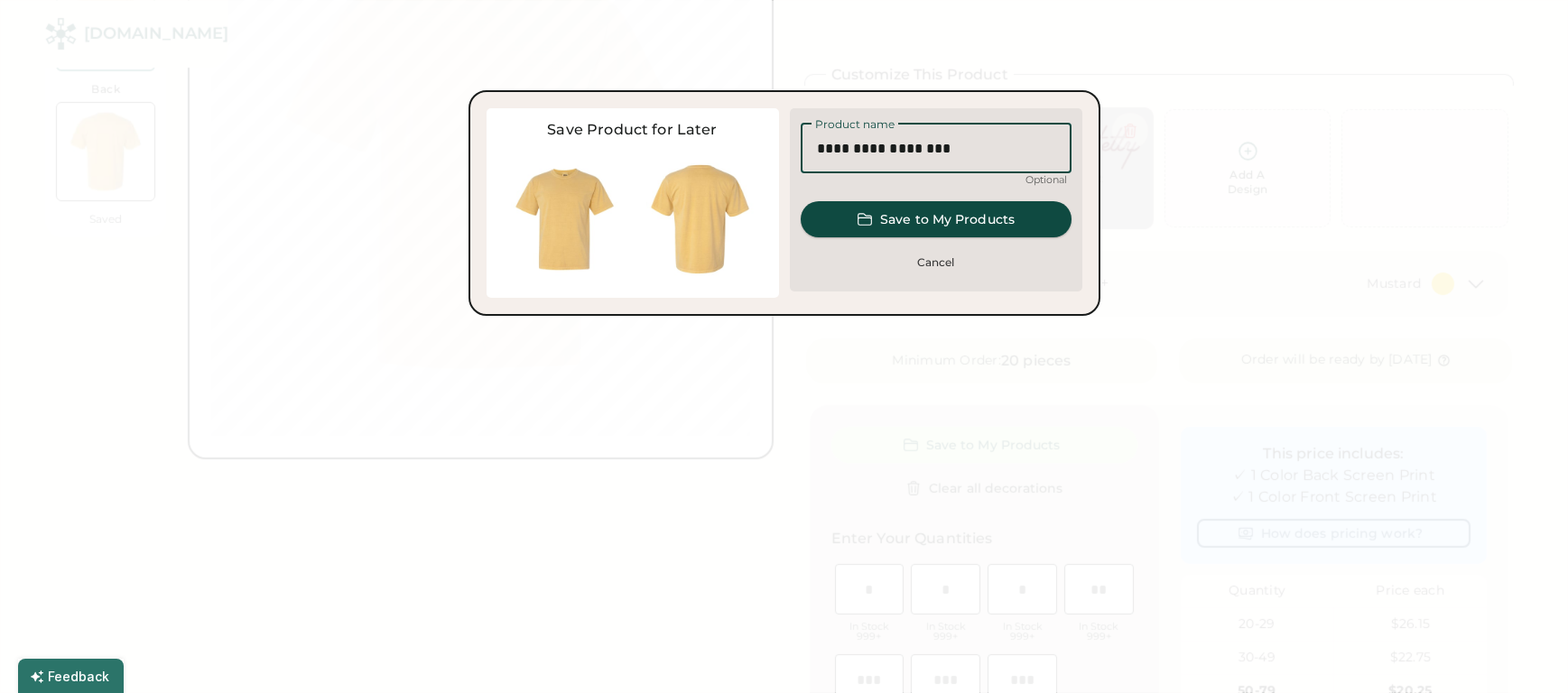 type on "**********" 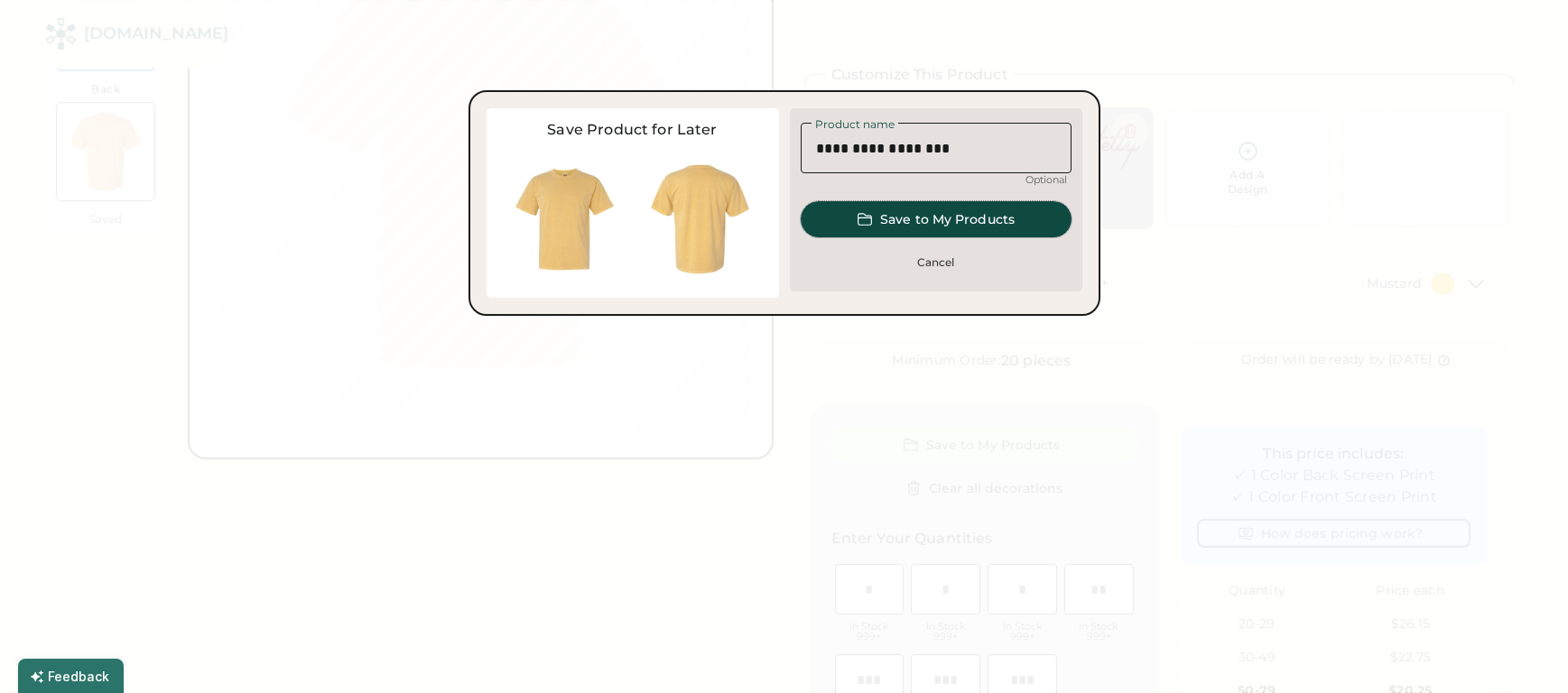 click on "Save to My Products" at bounding box center (936, 219) 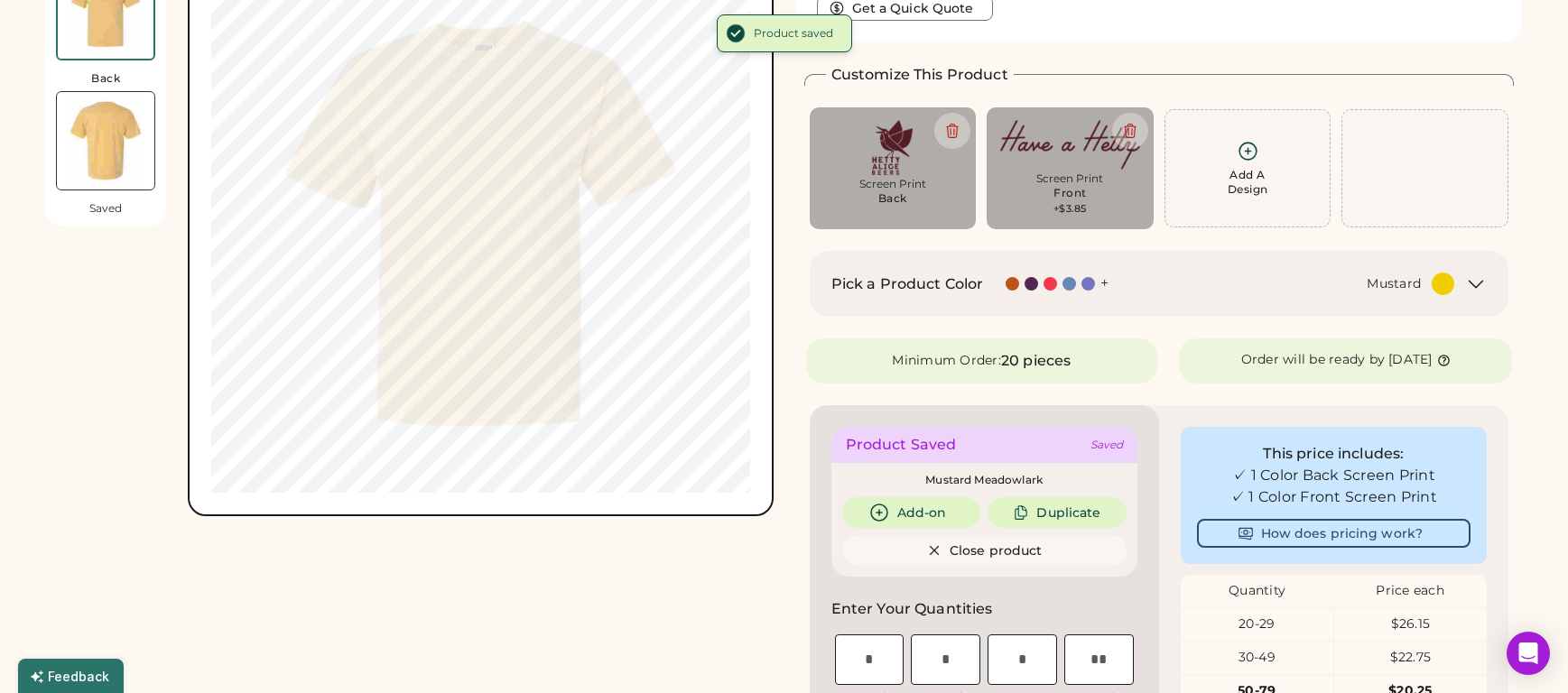scroll, scrollTop: 0, scrollLeft: 0, axis: both 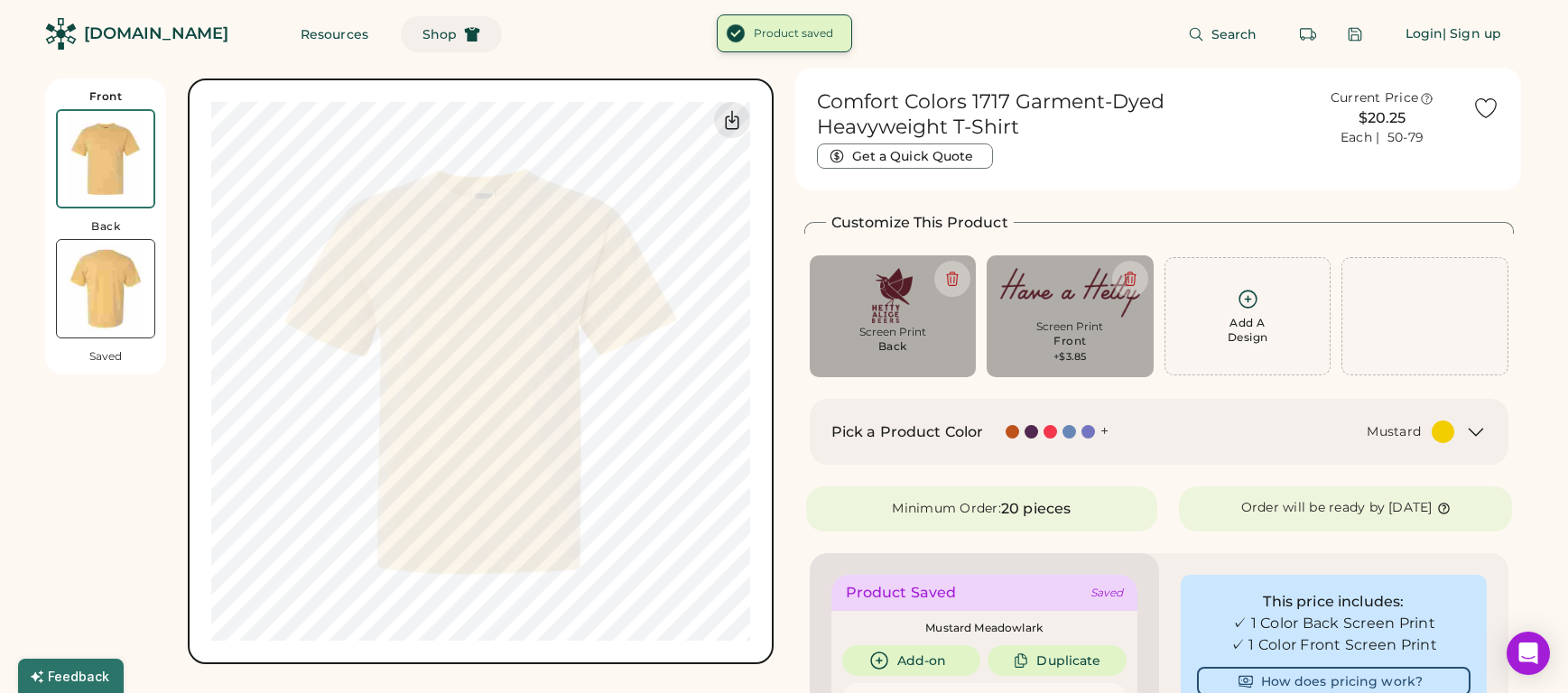 click on "Shop" at bounding box center [451, 34] 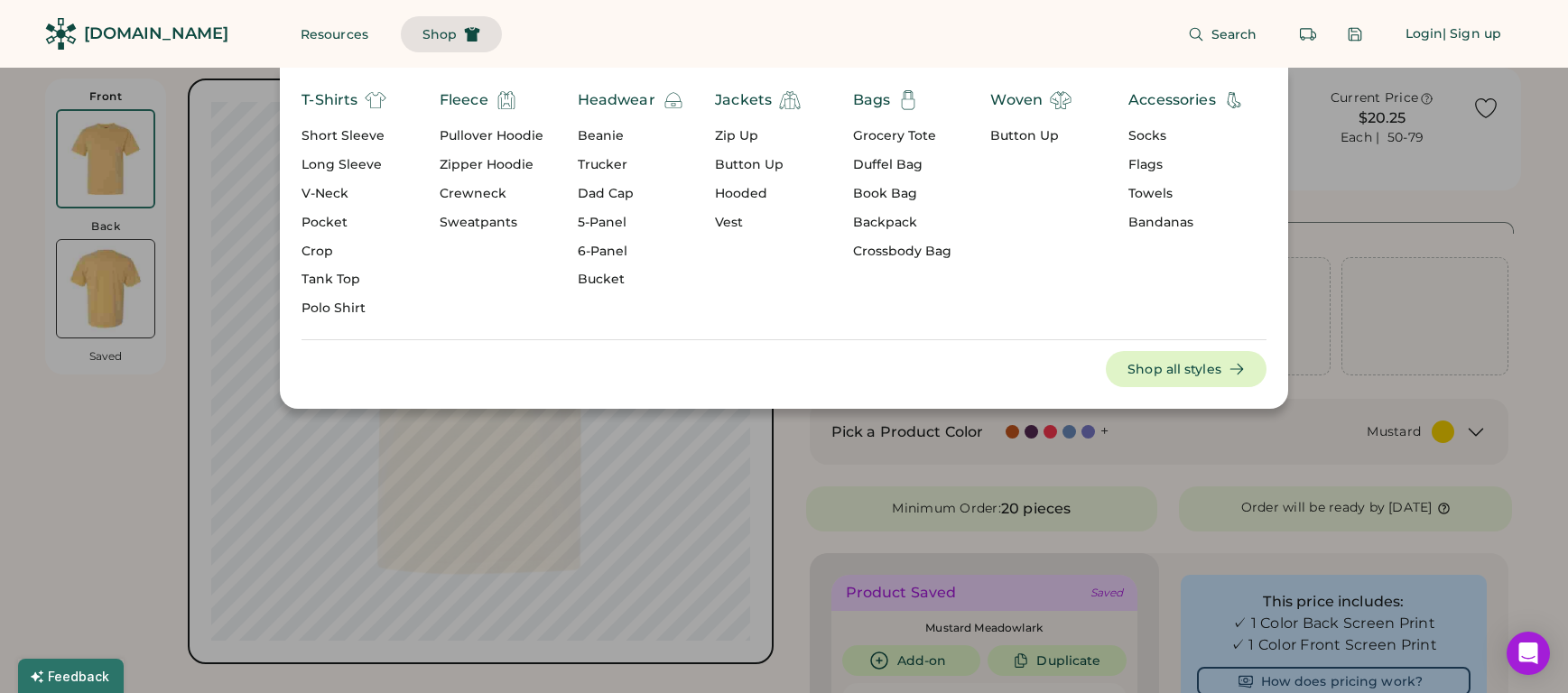 click on "Bucket" at bounding box center (631, 280) 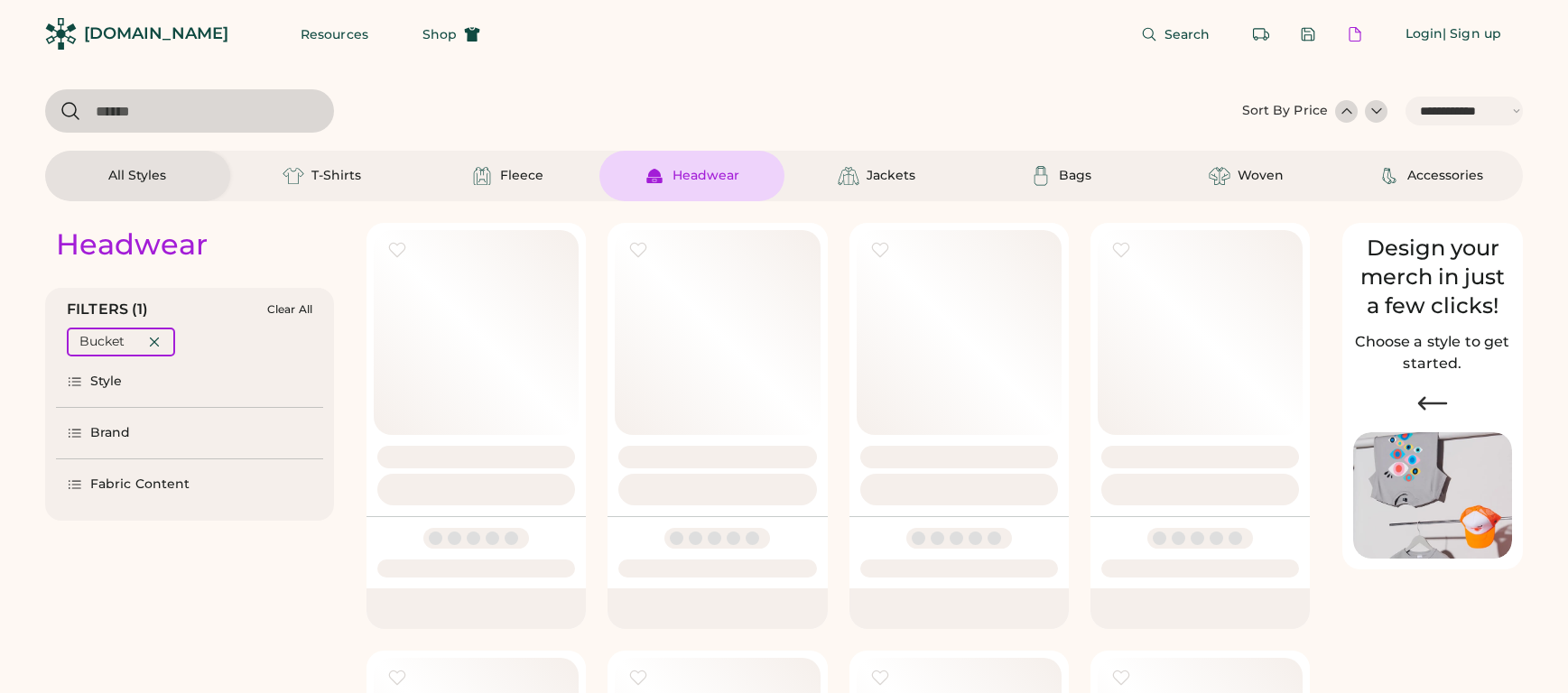 select on "*****" 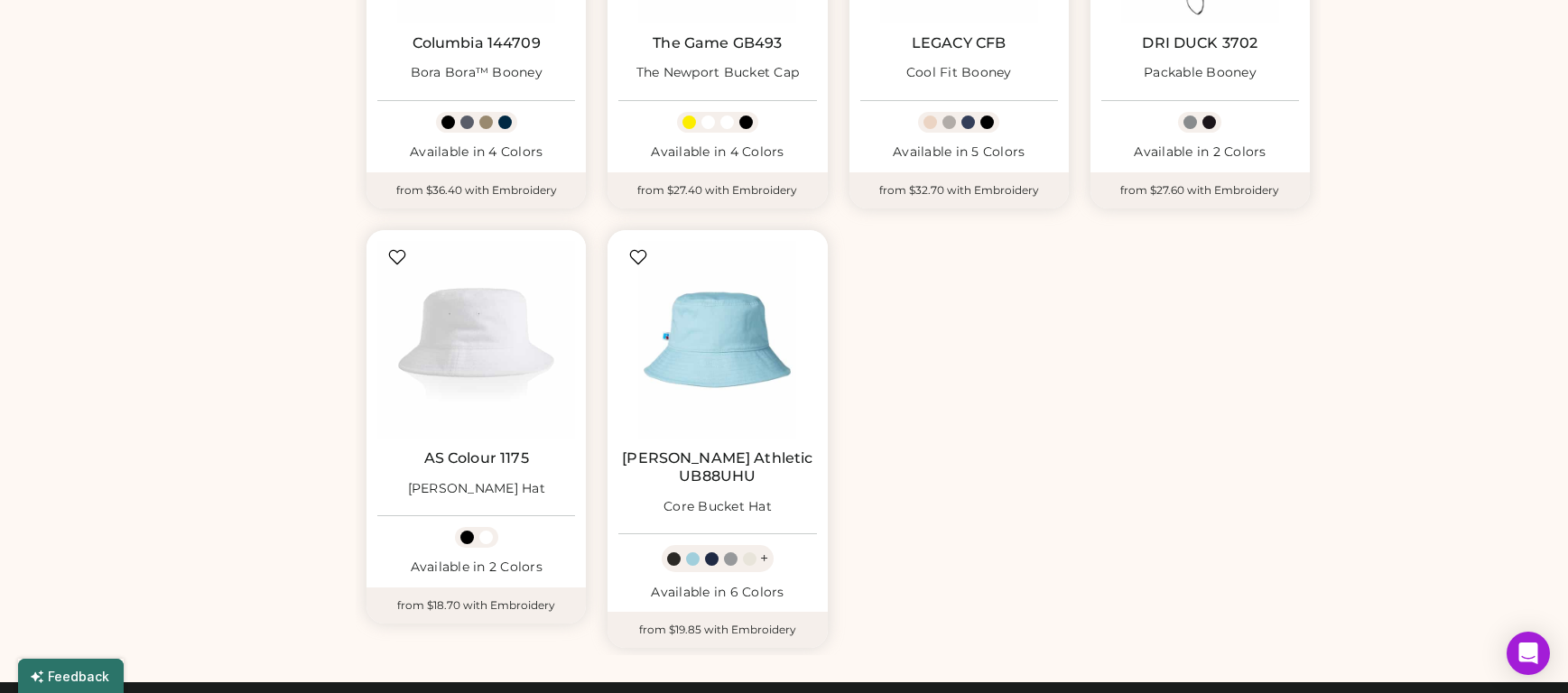 scroll, scrollTop: 832, scrollLeft: 0, axis: vertical 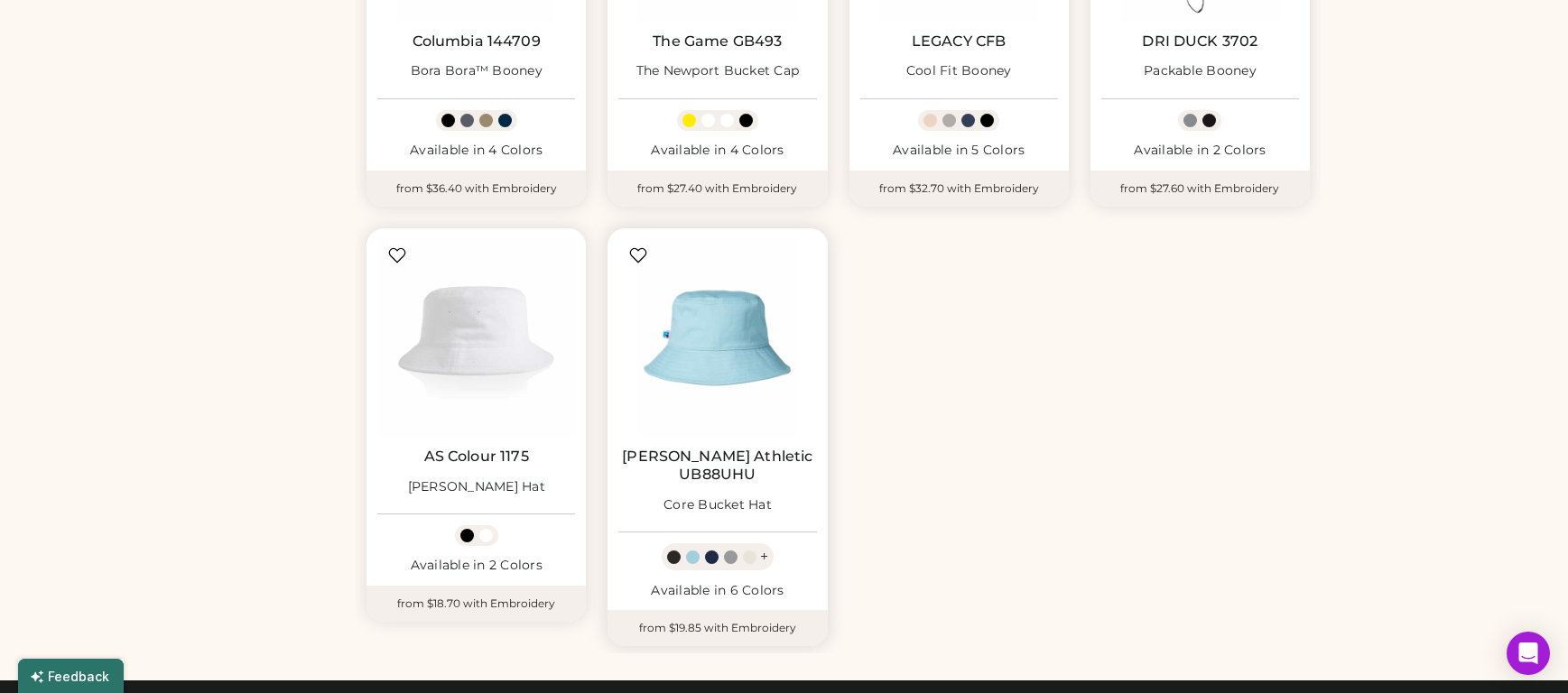 click at bounding box center (717, 337) 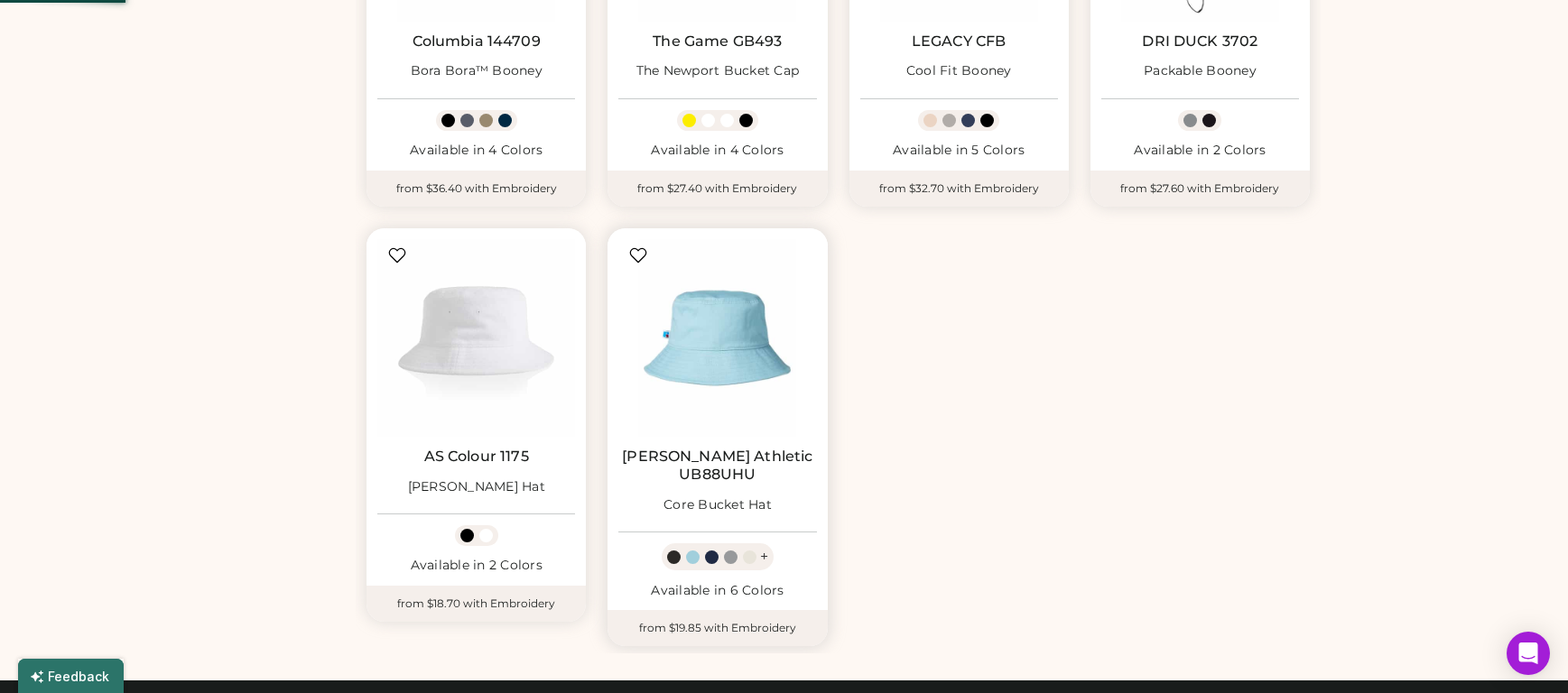 scroll, scrollTop: 836, scrollLeft: 0, axis: vertical 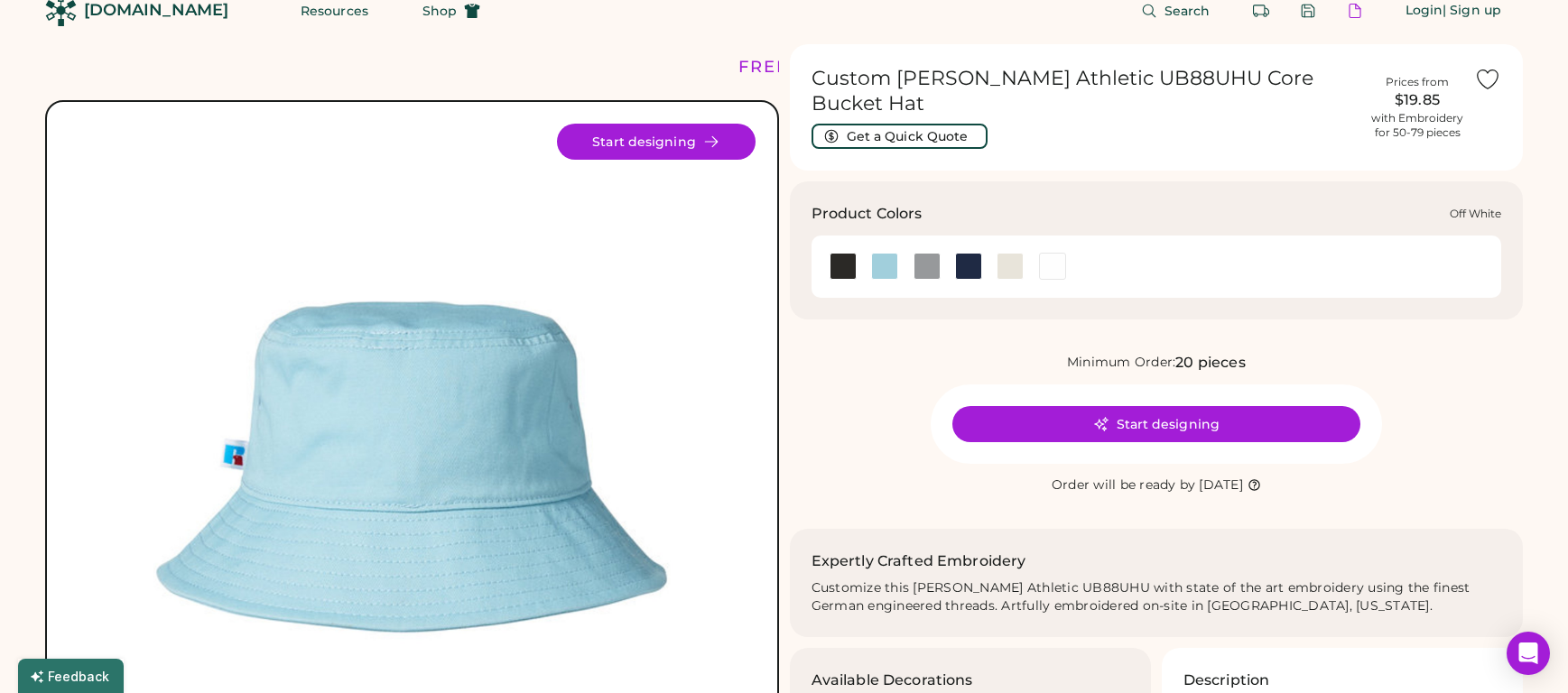 click at bounding box center (1010, 266) 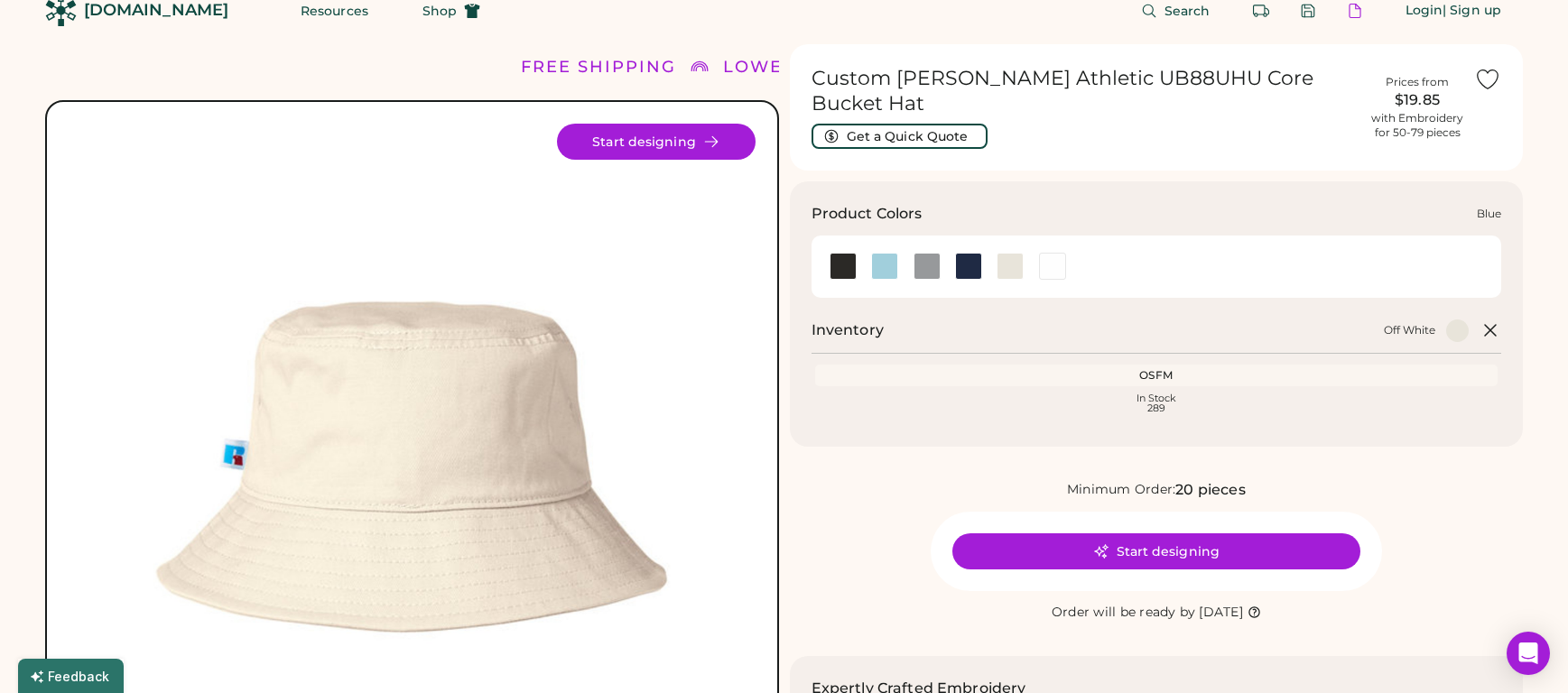 click at bounding box center (885, 266) 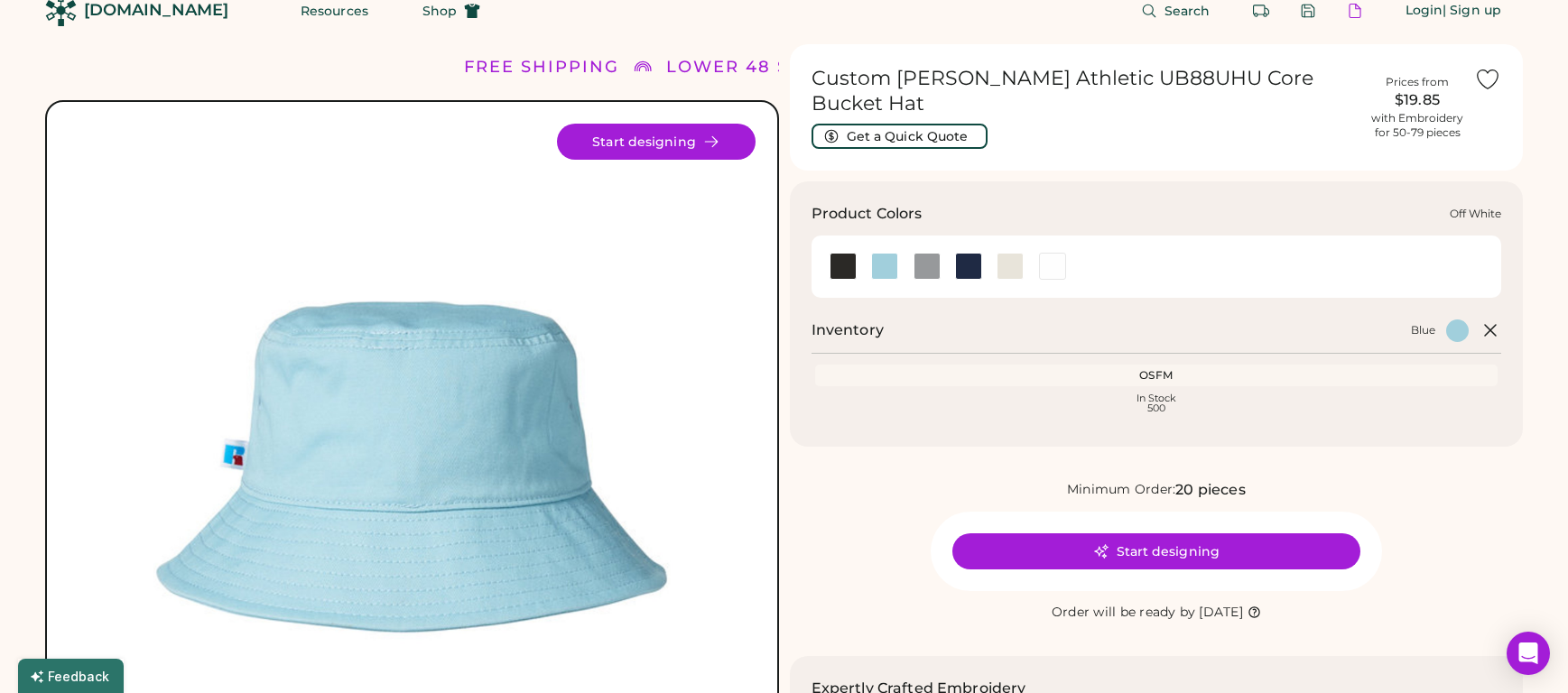 click at bounding box center (1010, 266) 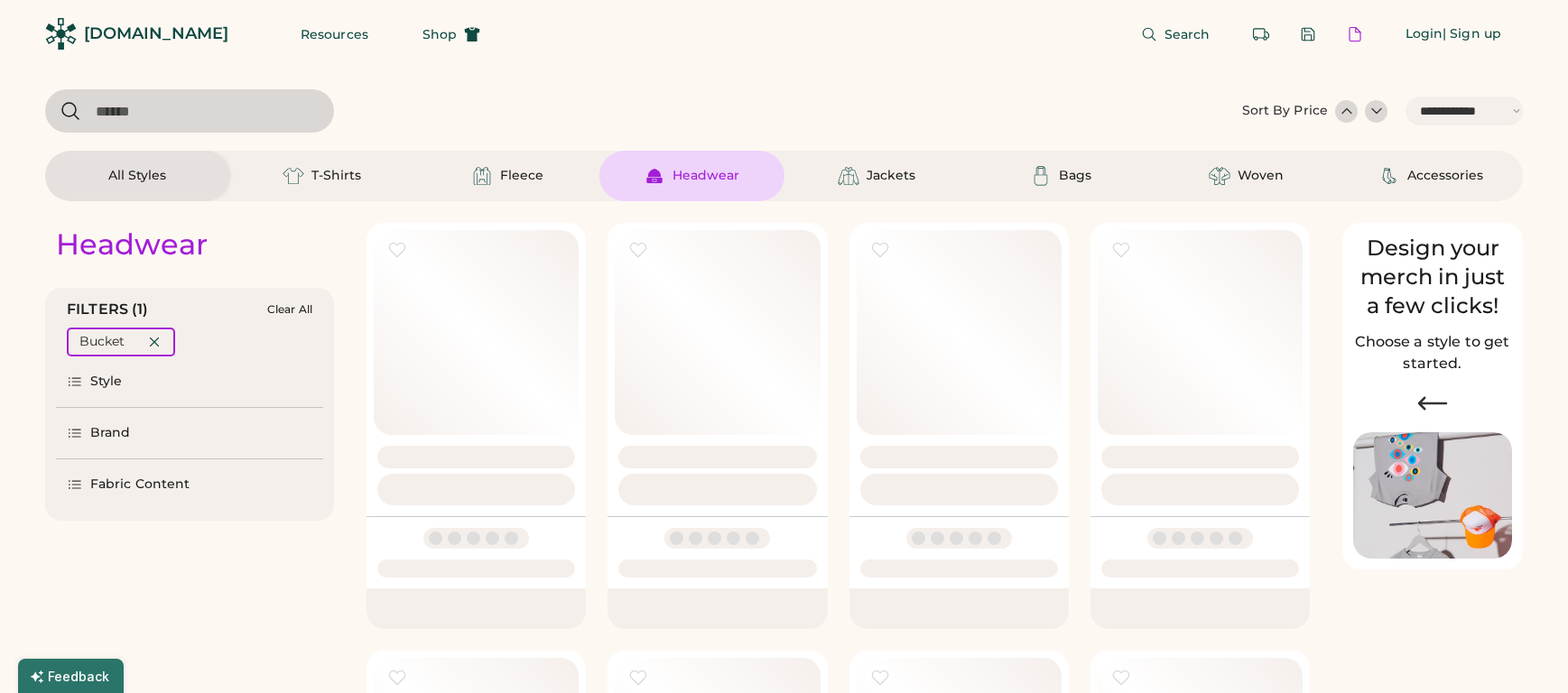 select on "*****" 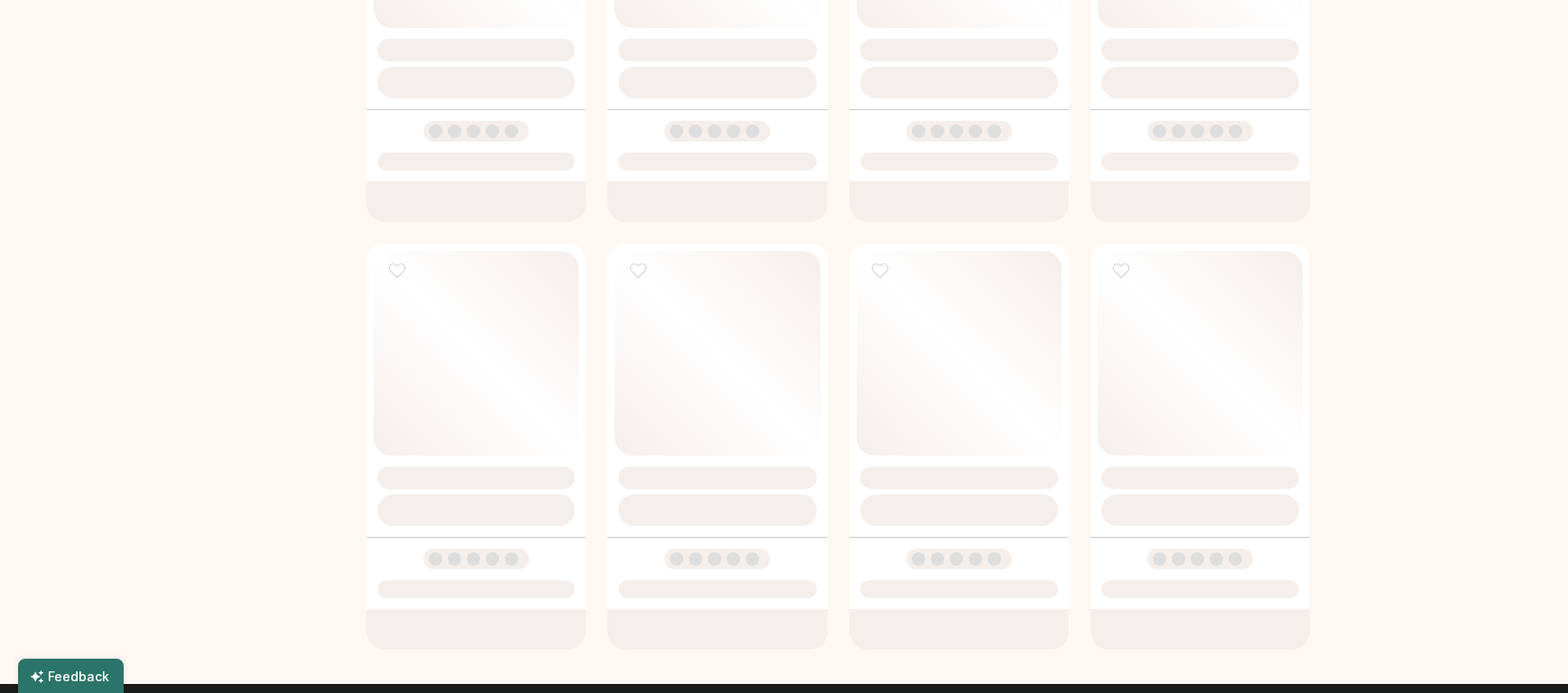 scroll, scrollTop: 0, scrollLeft: 0, axis: both 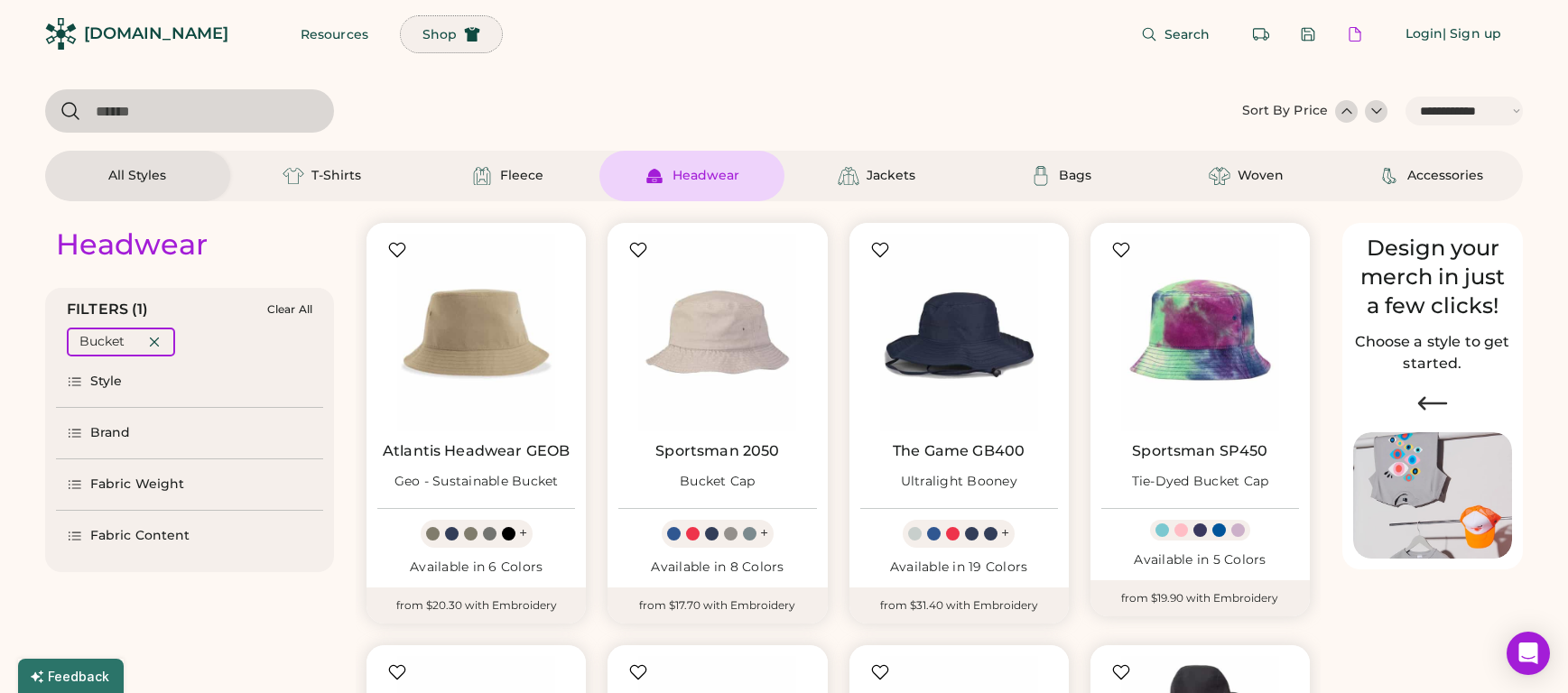 click on "Shop" at bounding box center (451, 34) 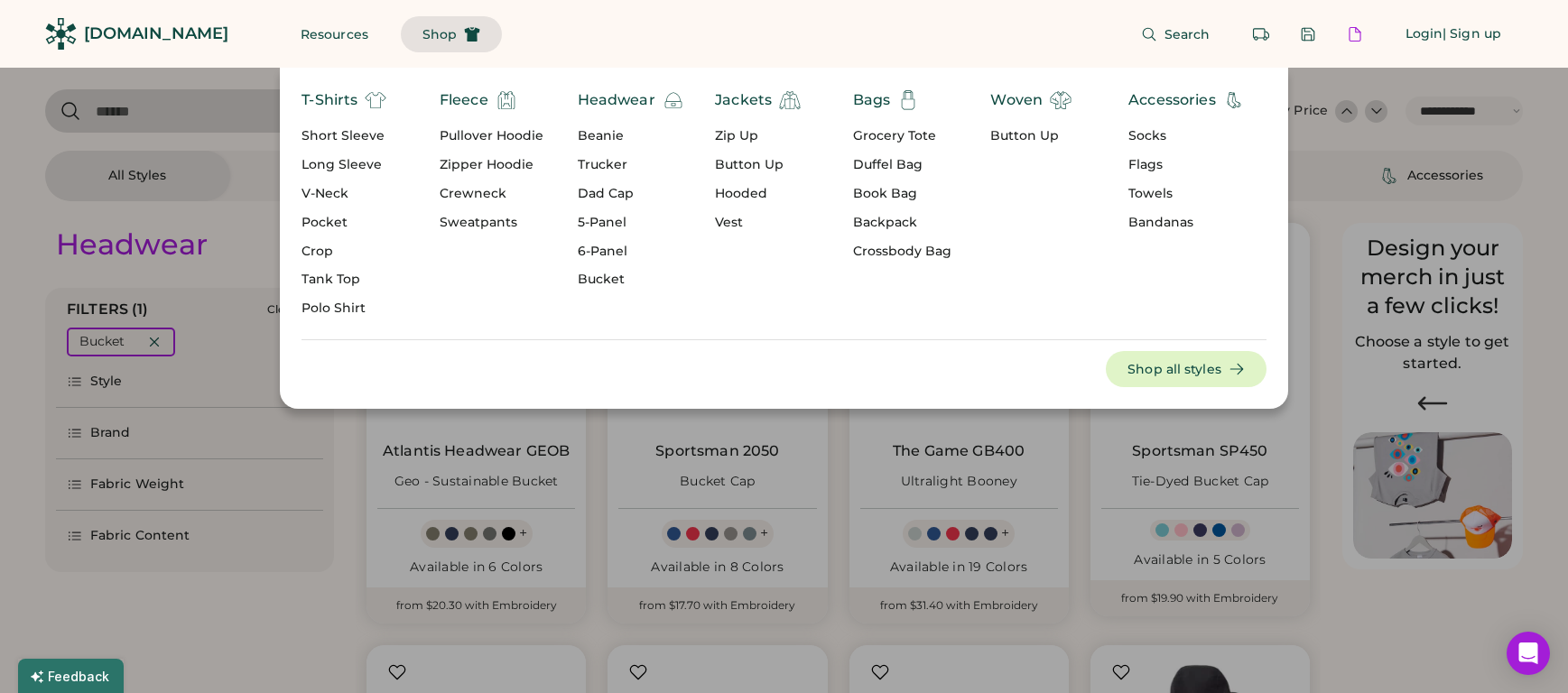 click on "Sweatpants" at bounding box center (491, 223) 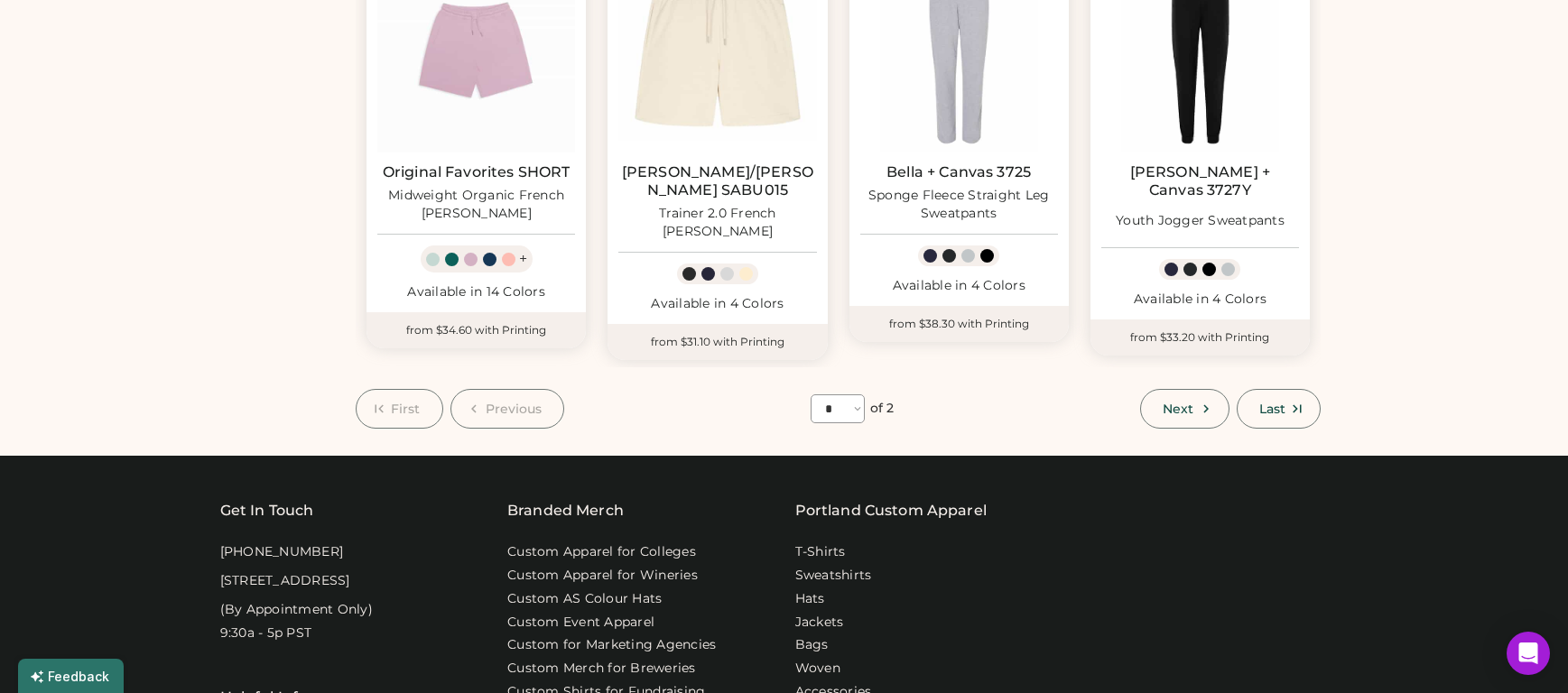 scroll, scrollTop: 1162, scrollLeft: 0, axis: vertical 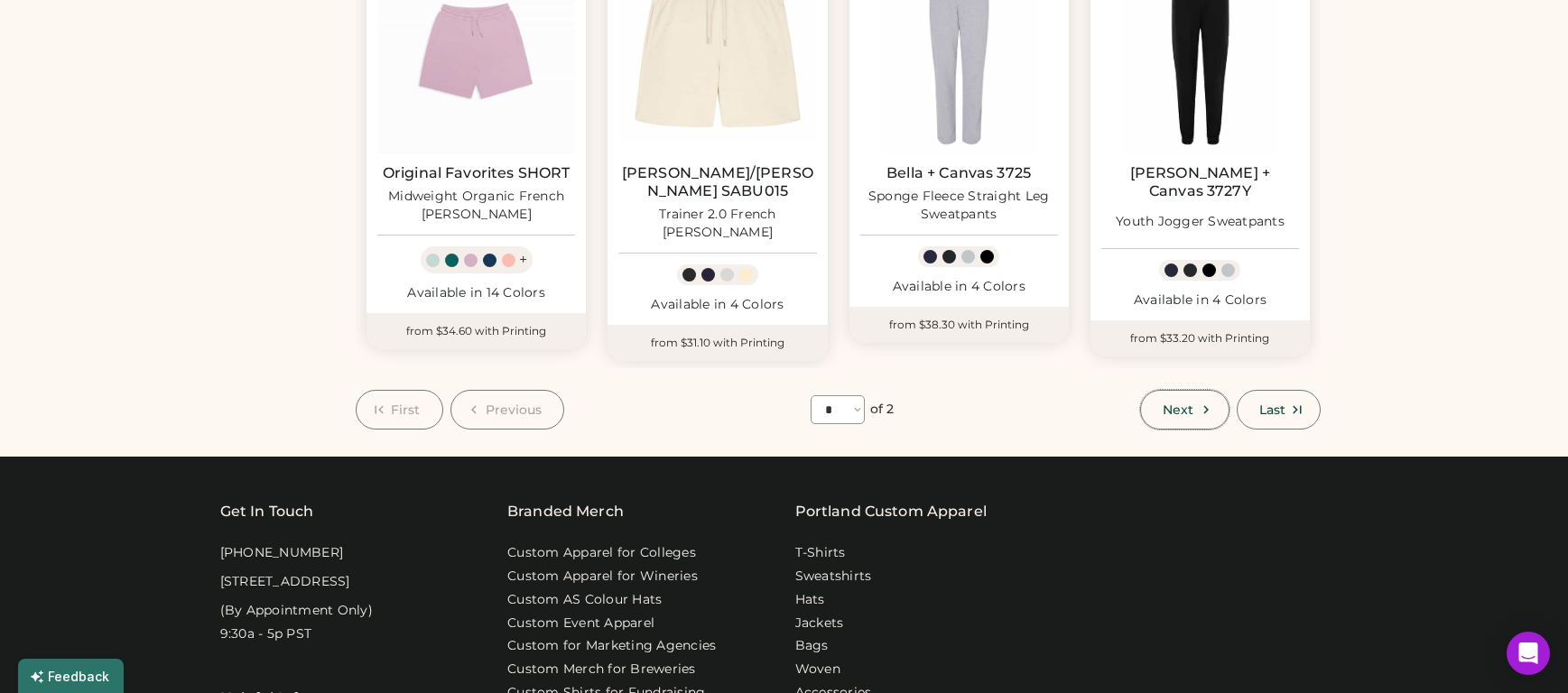 click on "Next" at bounding box center [1178, 410] 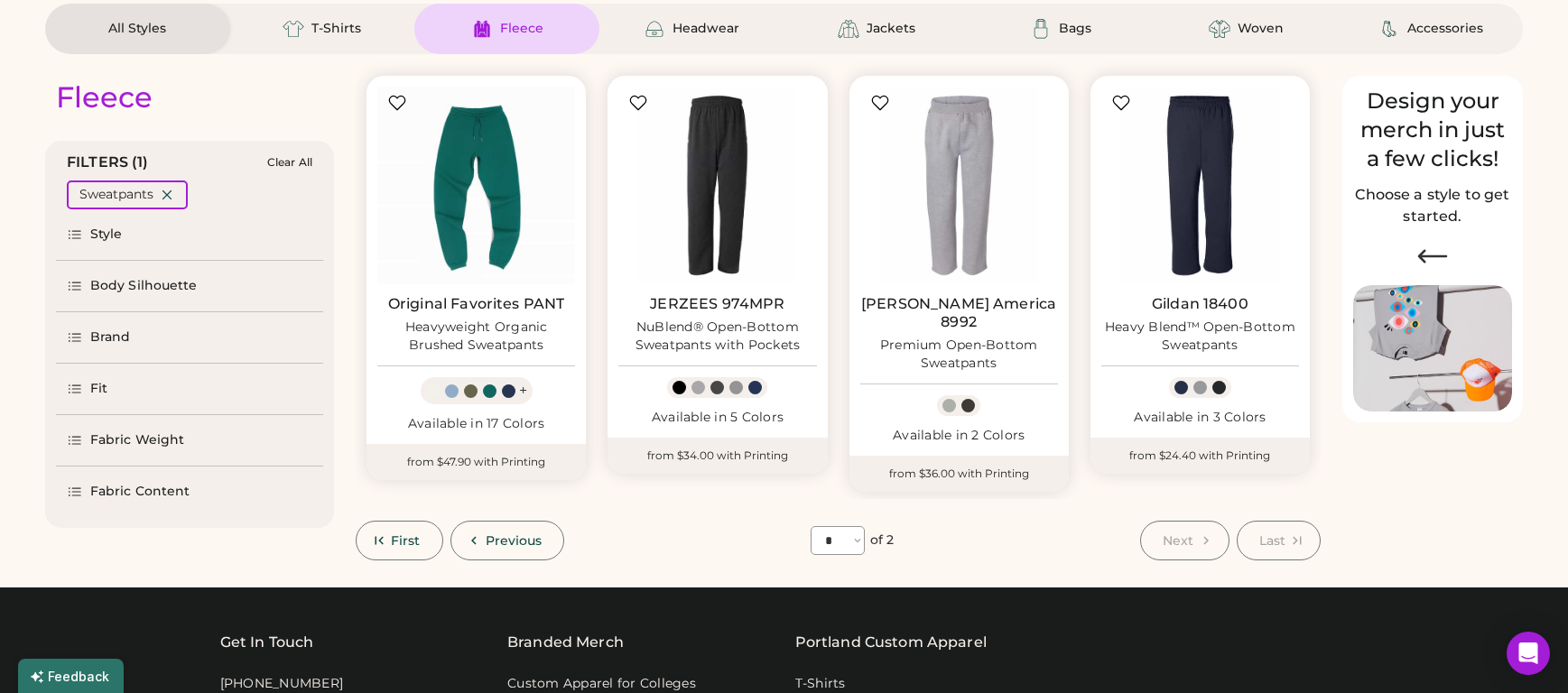 scroll, scrollTop: 156, scrollLeft: 0, axis: vertical 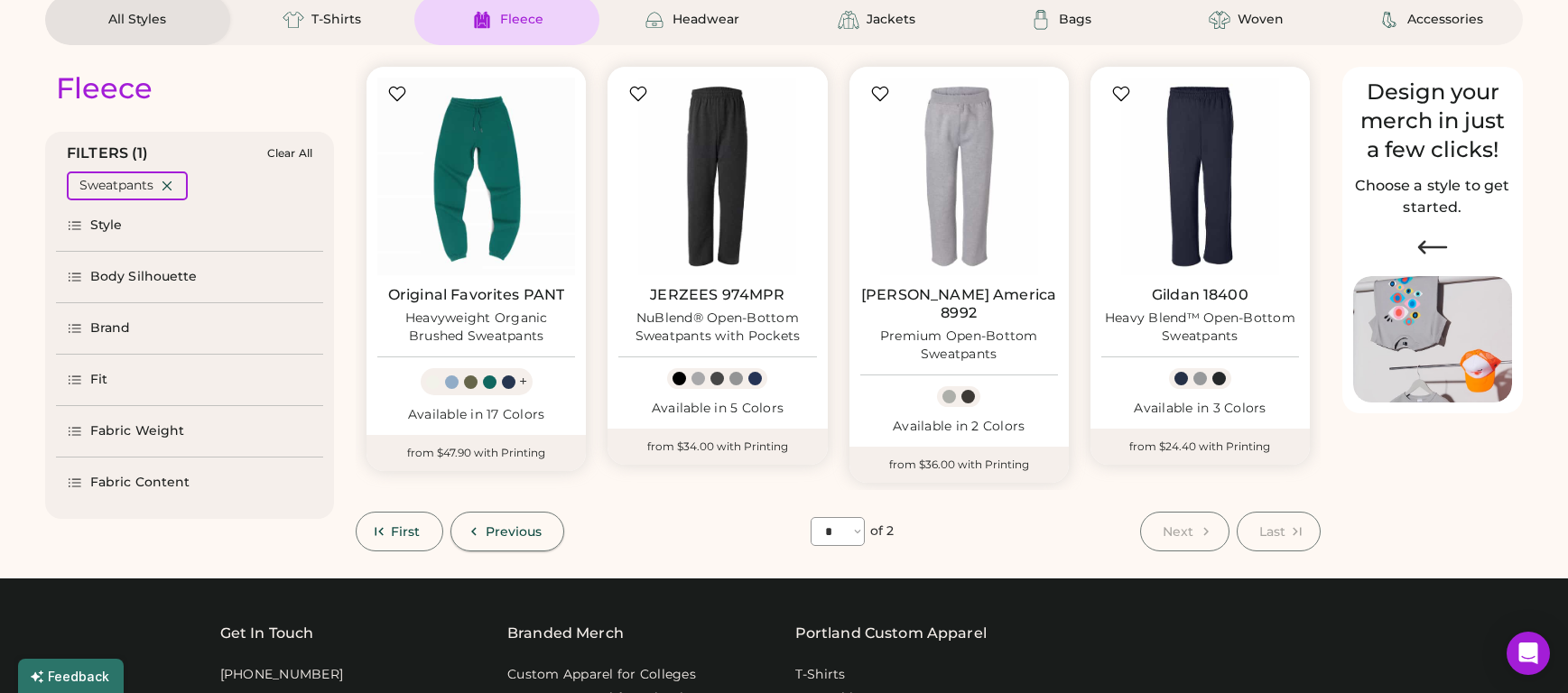 click on "Previous" at bounding box center (514, 531) 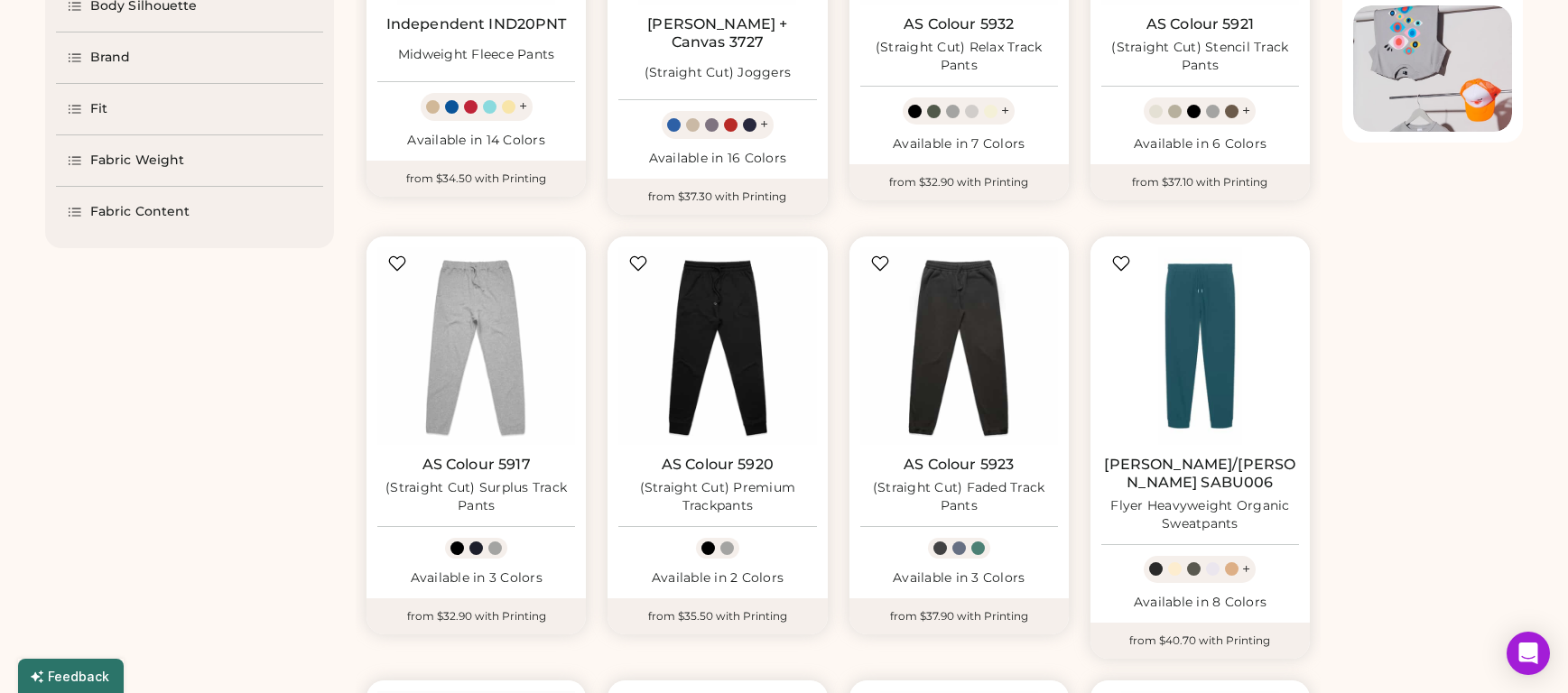 scroll, scrollTop: 429, scrollLeft: 0, axis: vertical 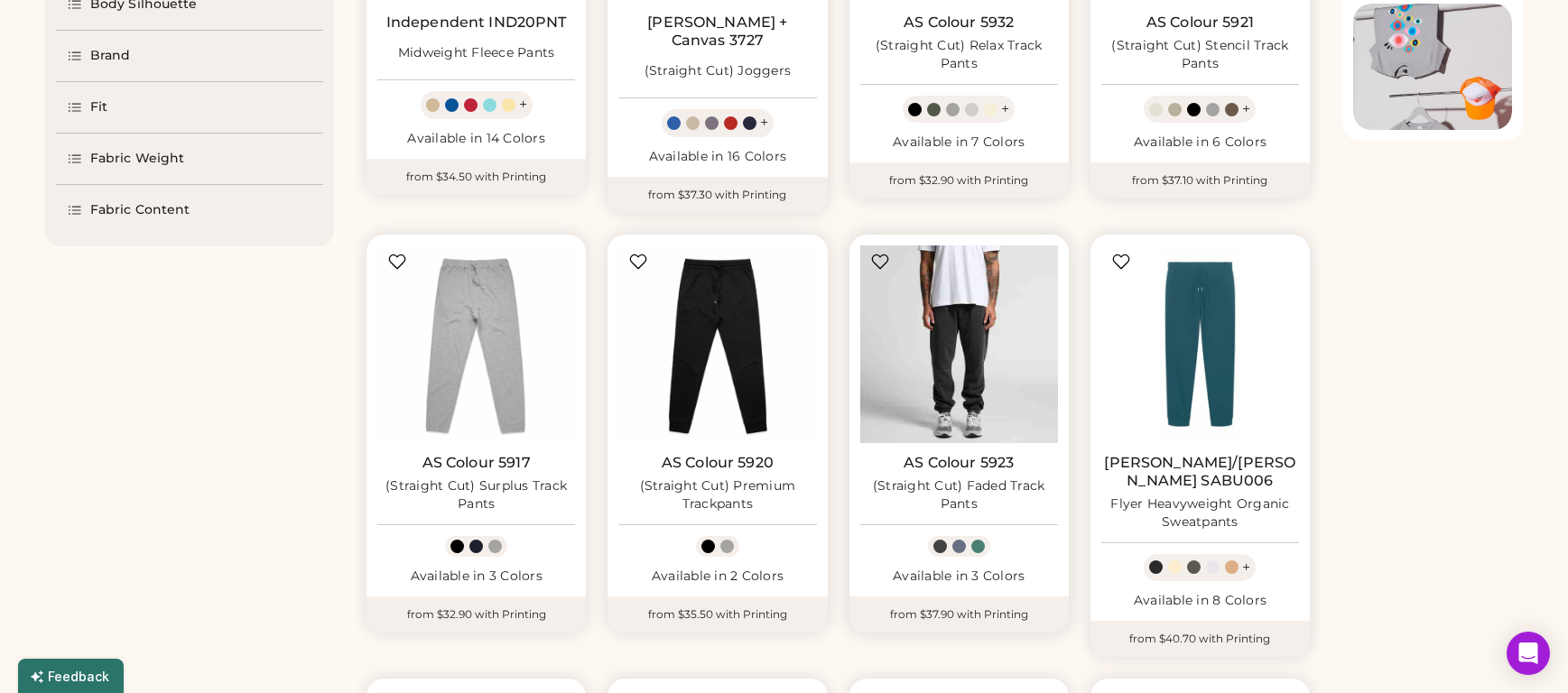 click at bounding box center (959, 344) 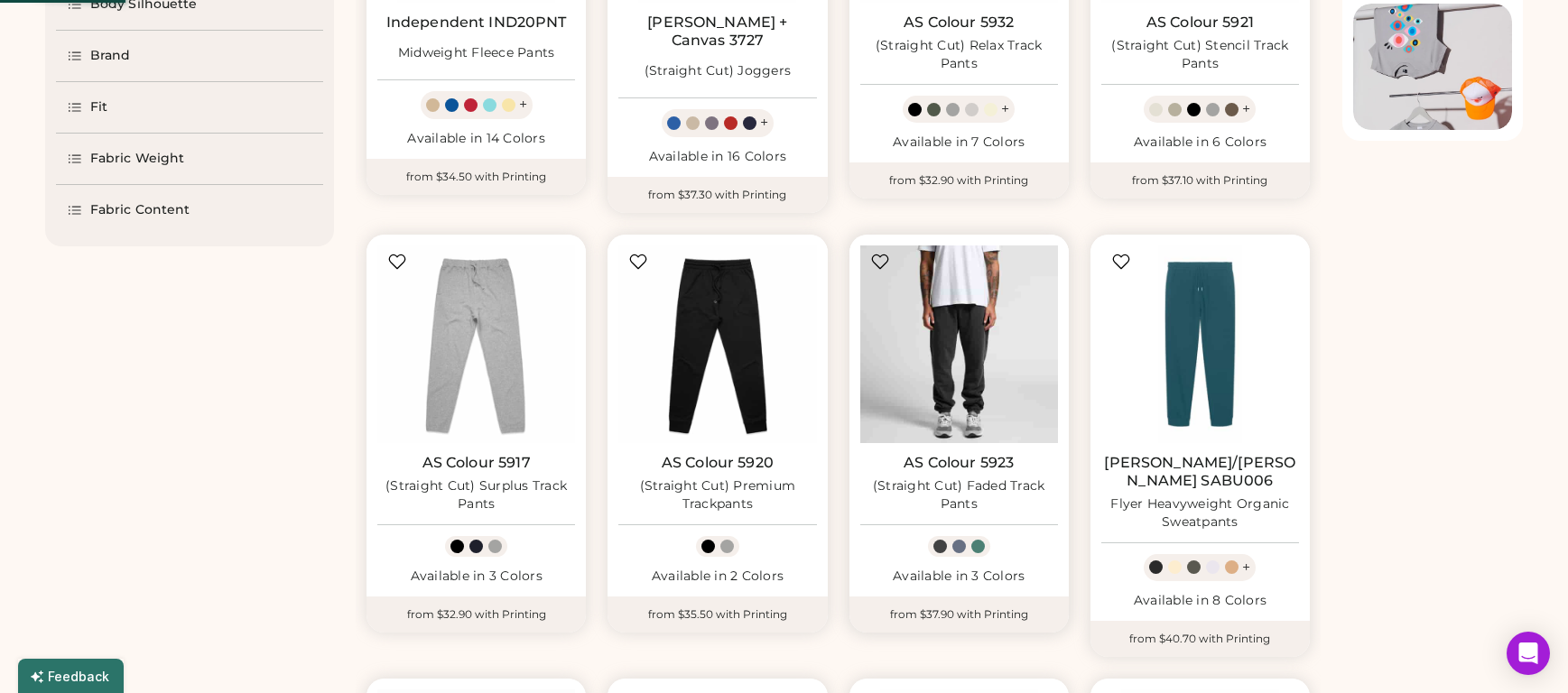 select on "*" 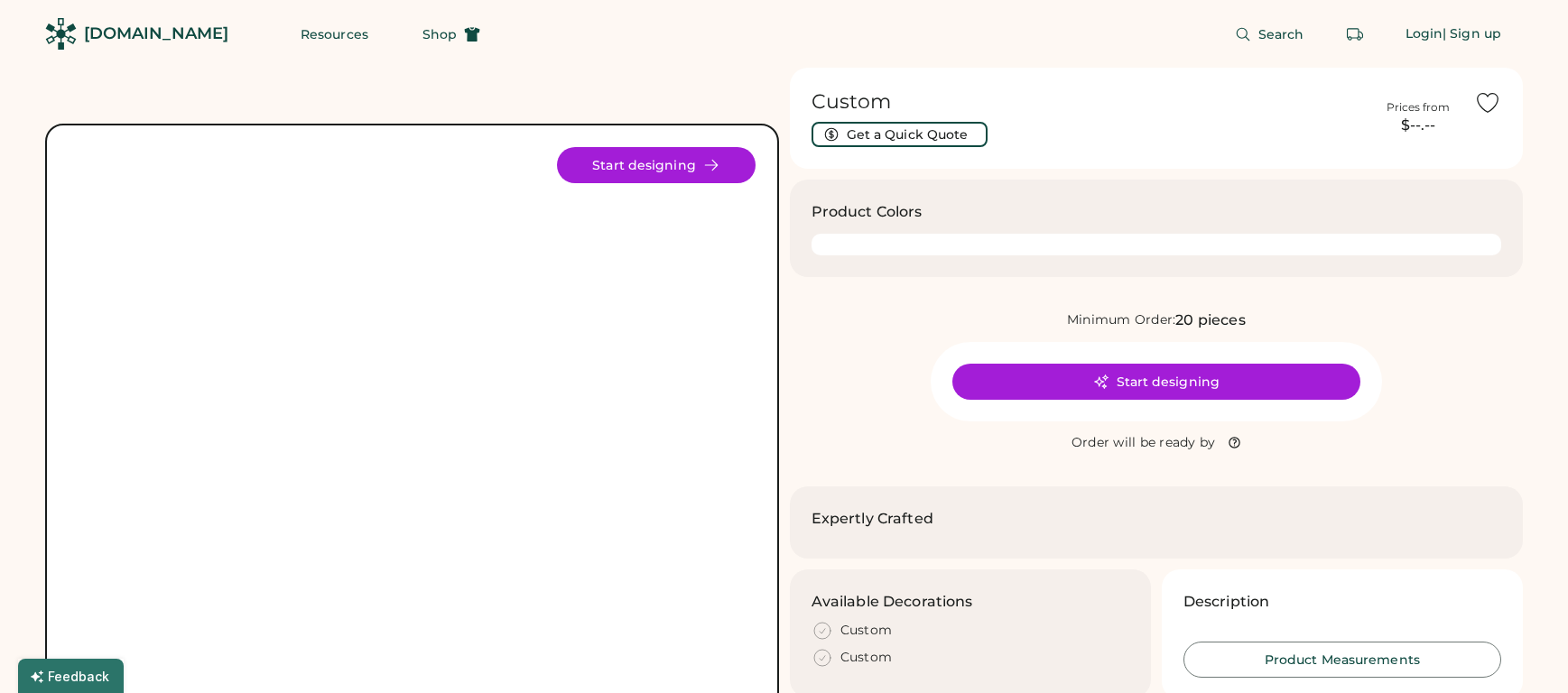 scroll, scrollTop: 0, scrollLeft: 0, axis: both 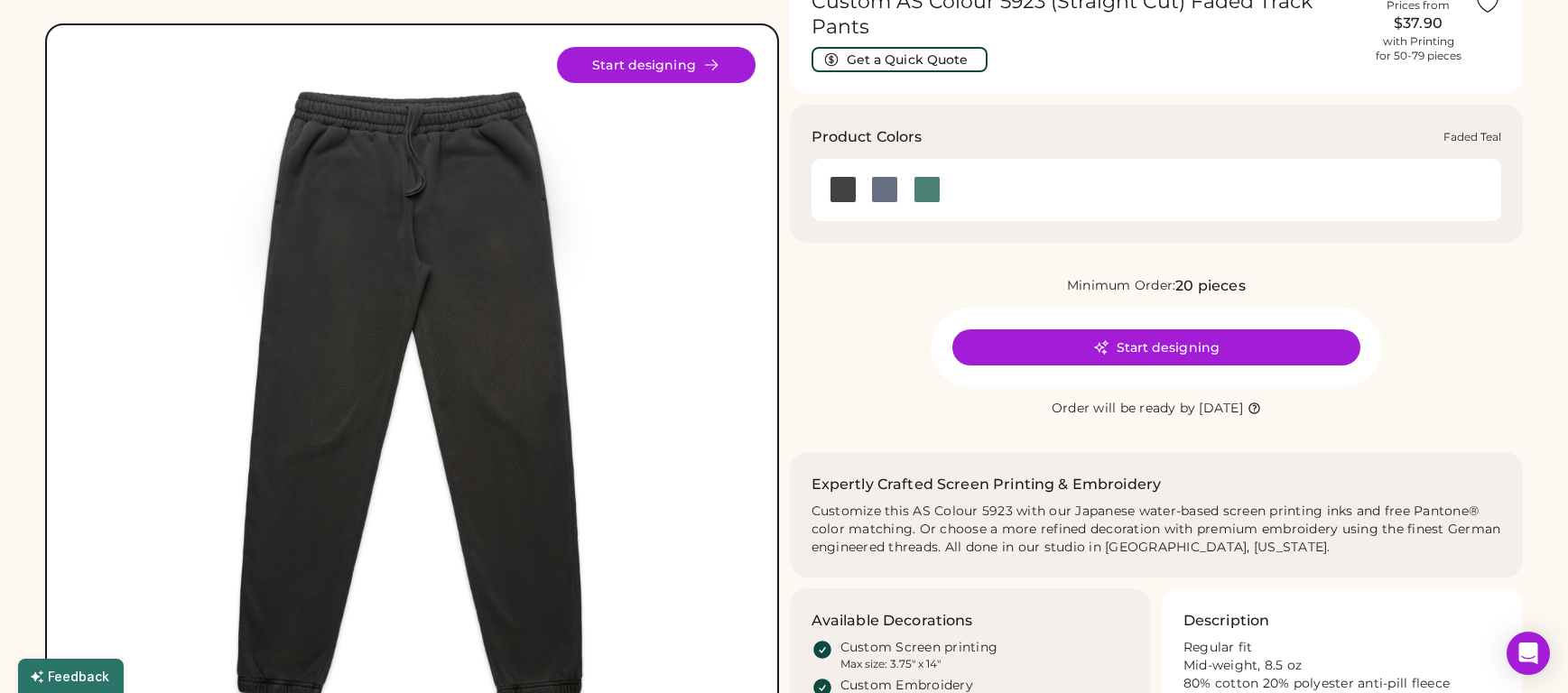 click at bounding box center [927, 189] 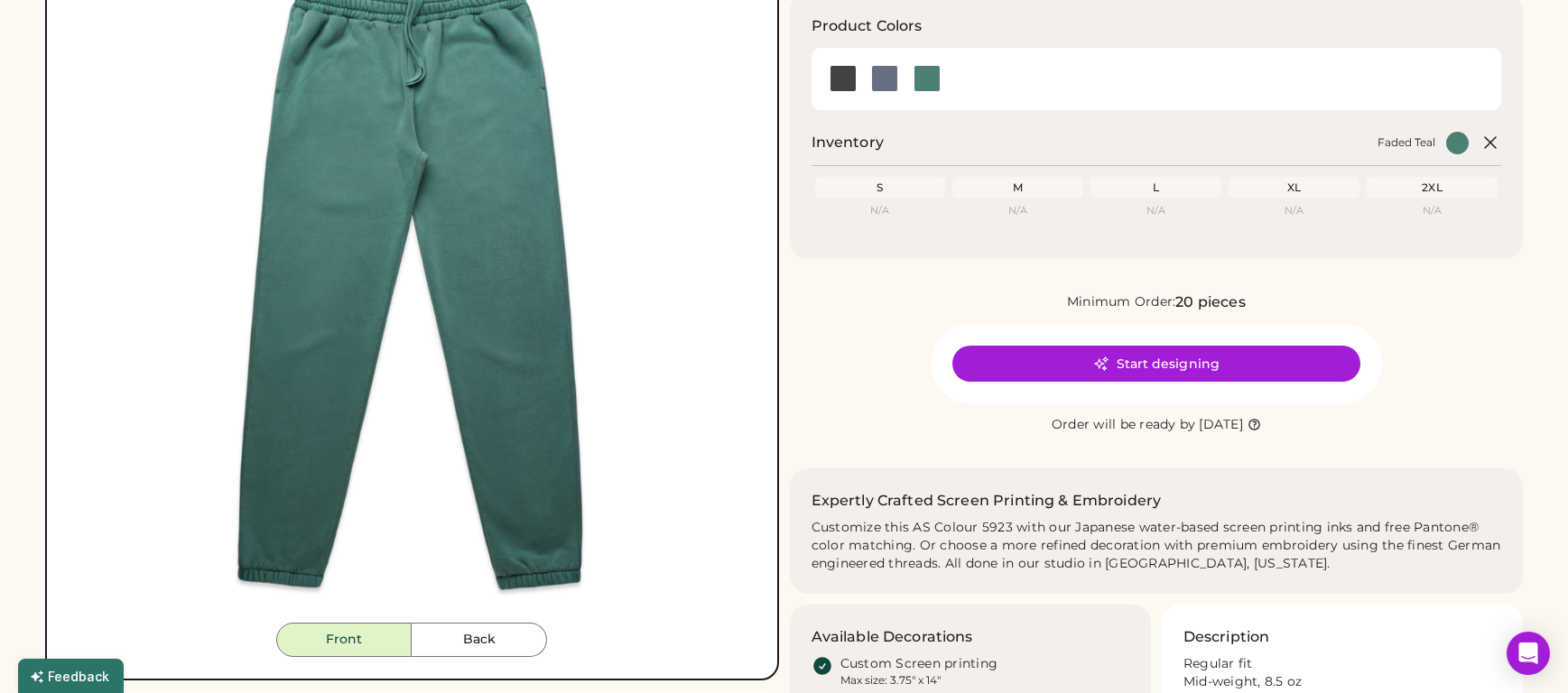 scroll, scrollTop: 209, scrollLeft: 0, axis: vertical 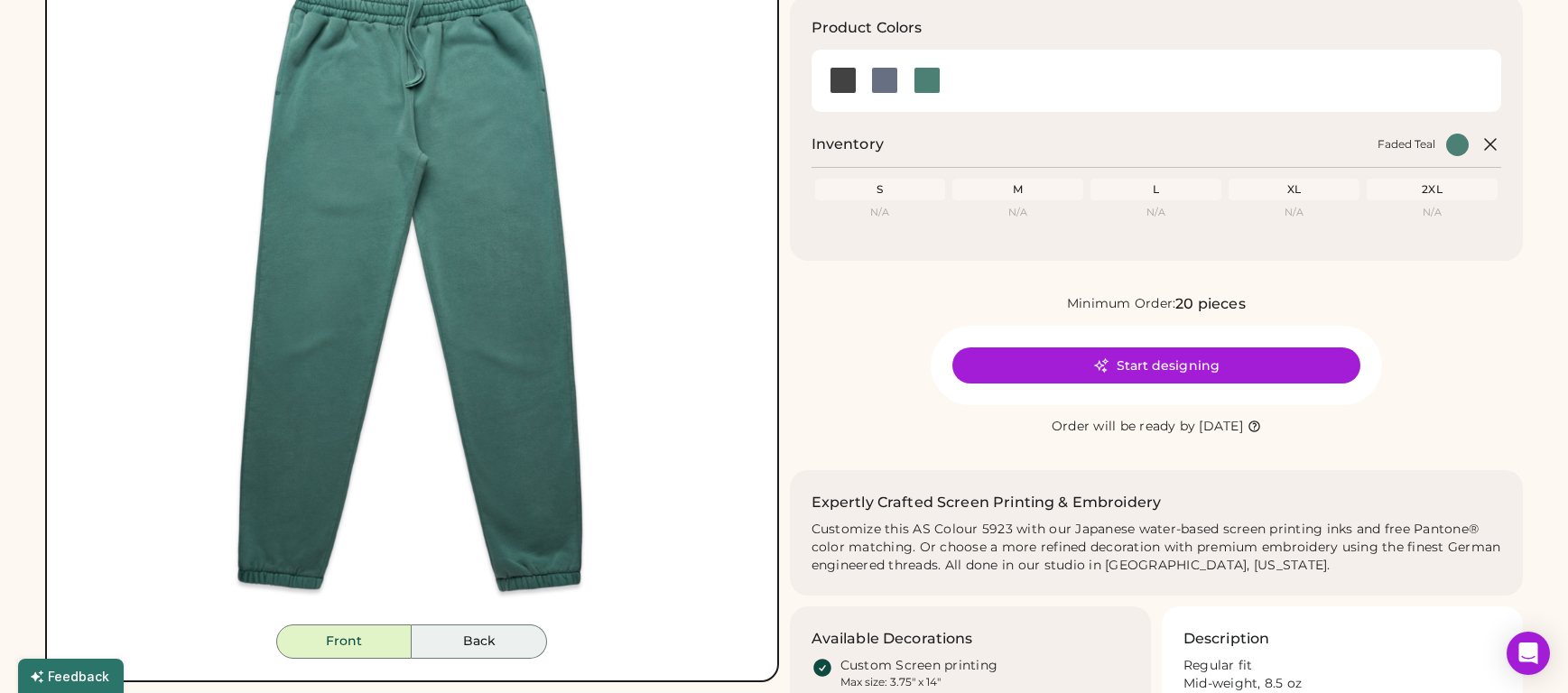 click on "Back" at bounding box center [479, 642] 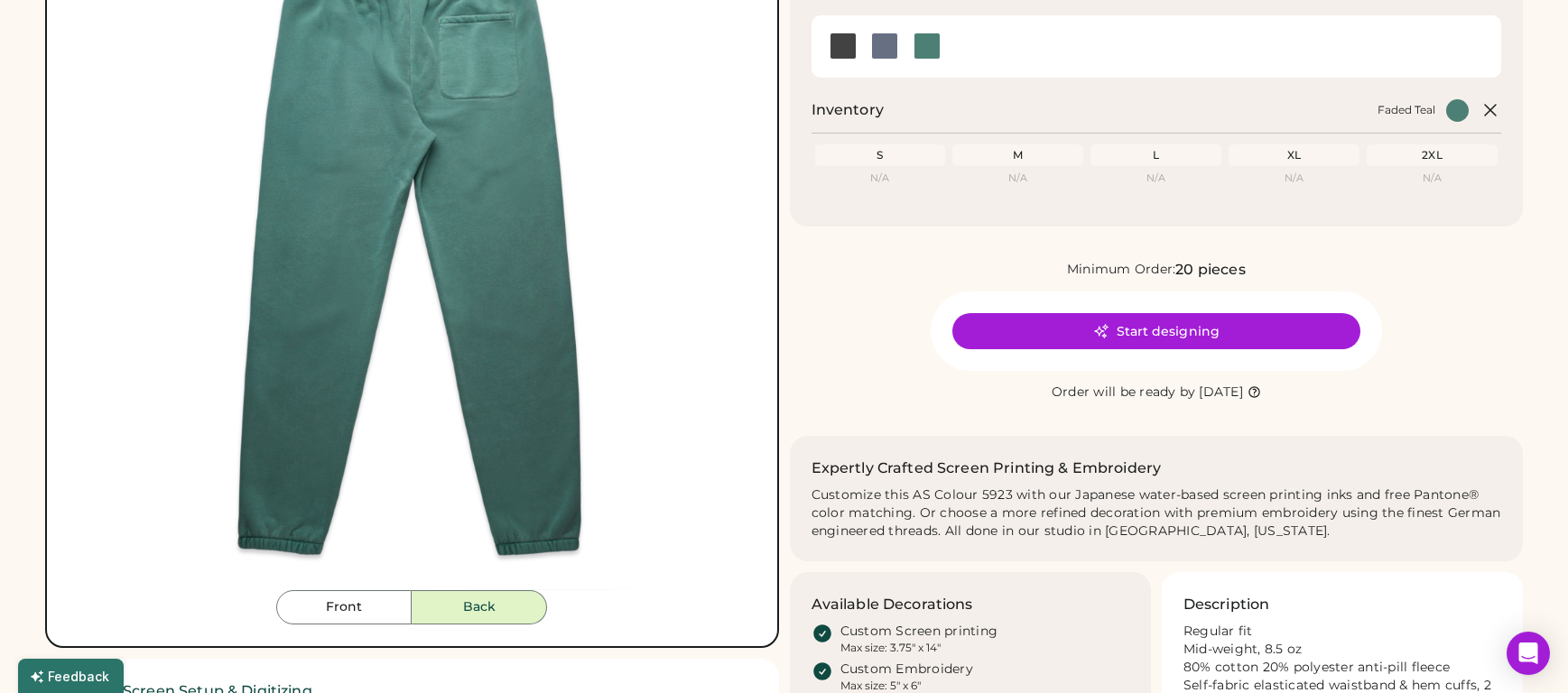 scroll, scrollTop: 277, scrollLeft: 0, axis: vertical 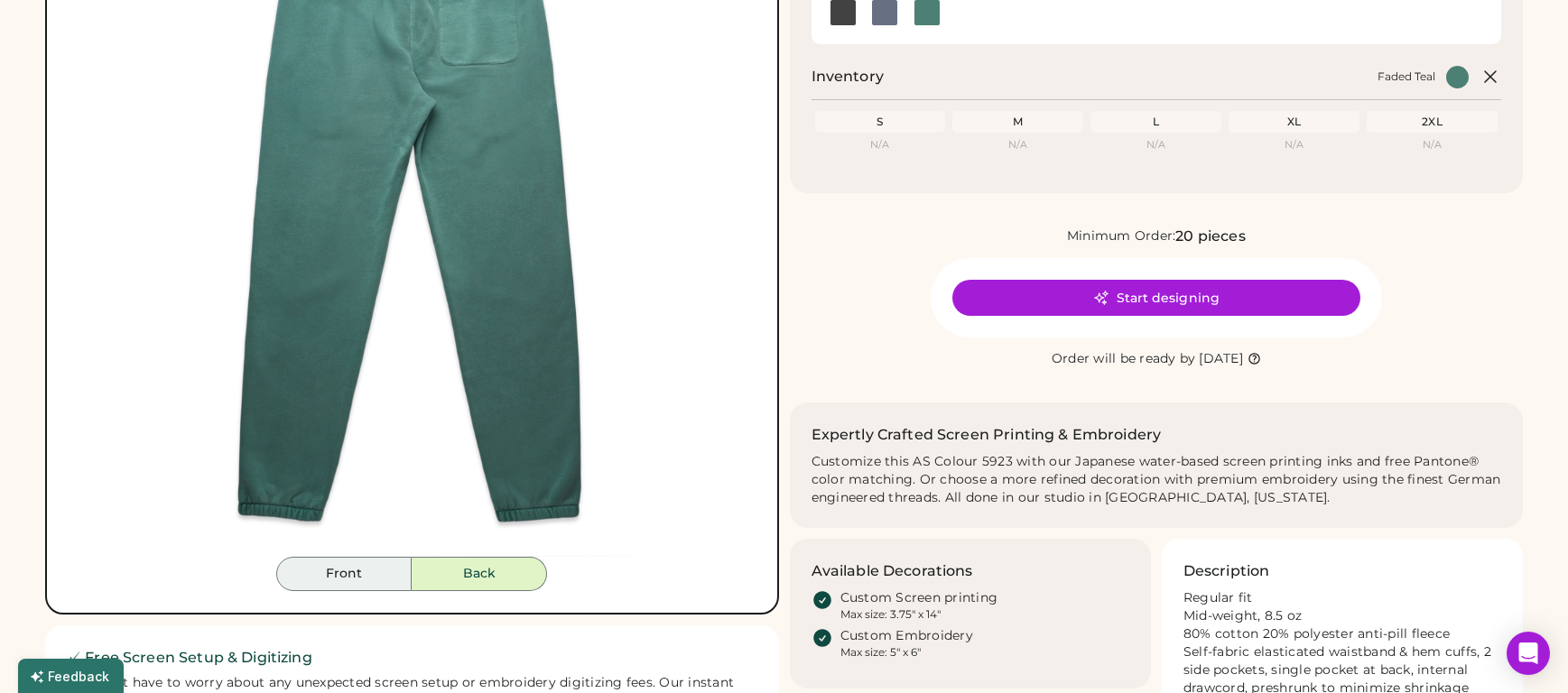 click on "Front" at bounding box center (344, 574) 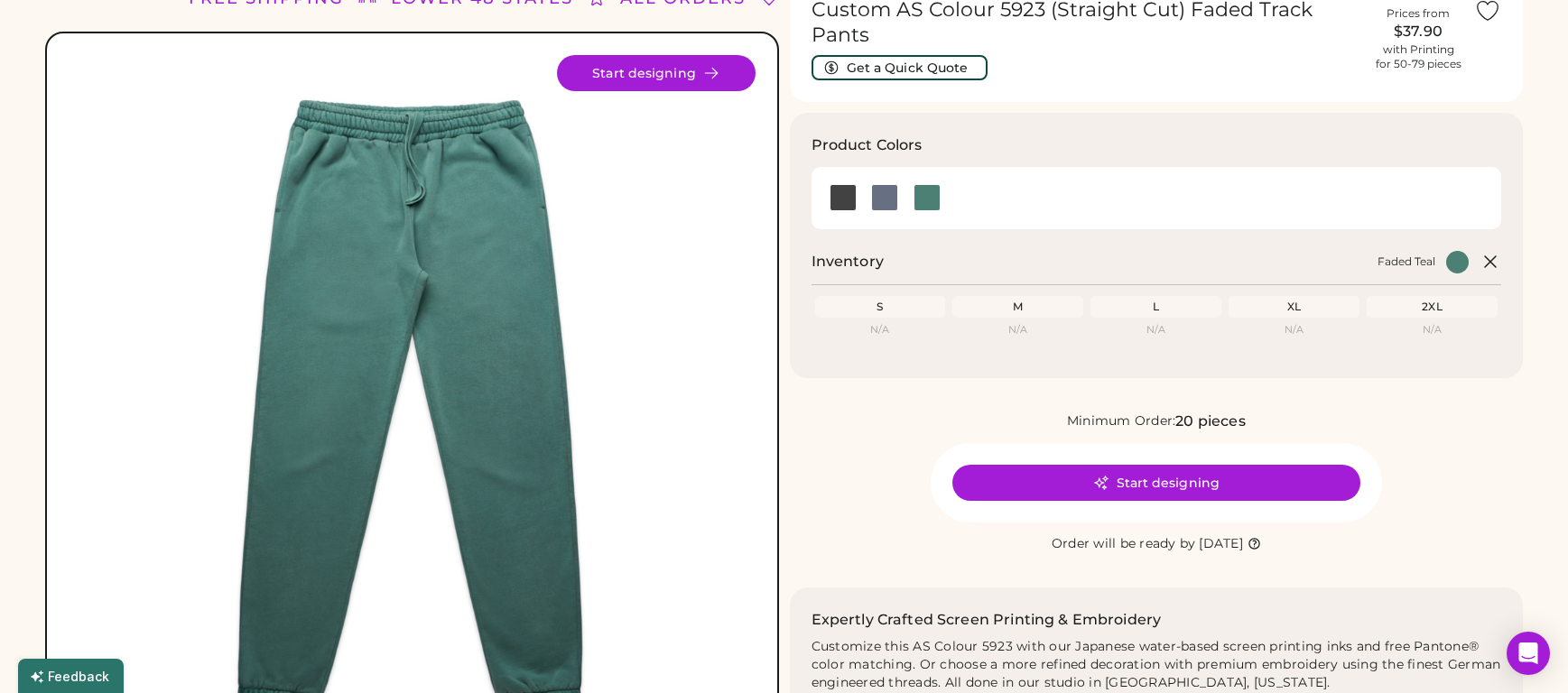 scroll, scrollTop: 96, scrollLeft: 0, axis: vertical 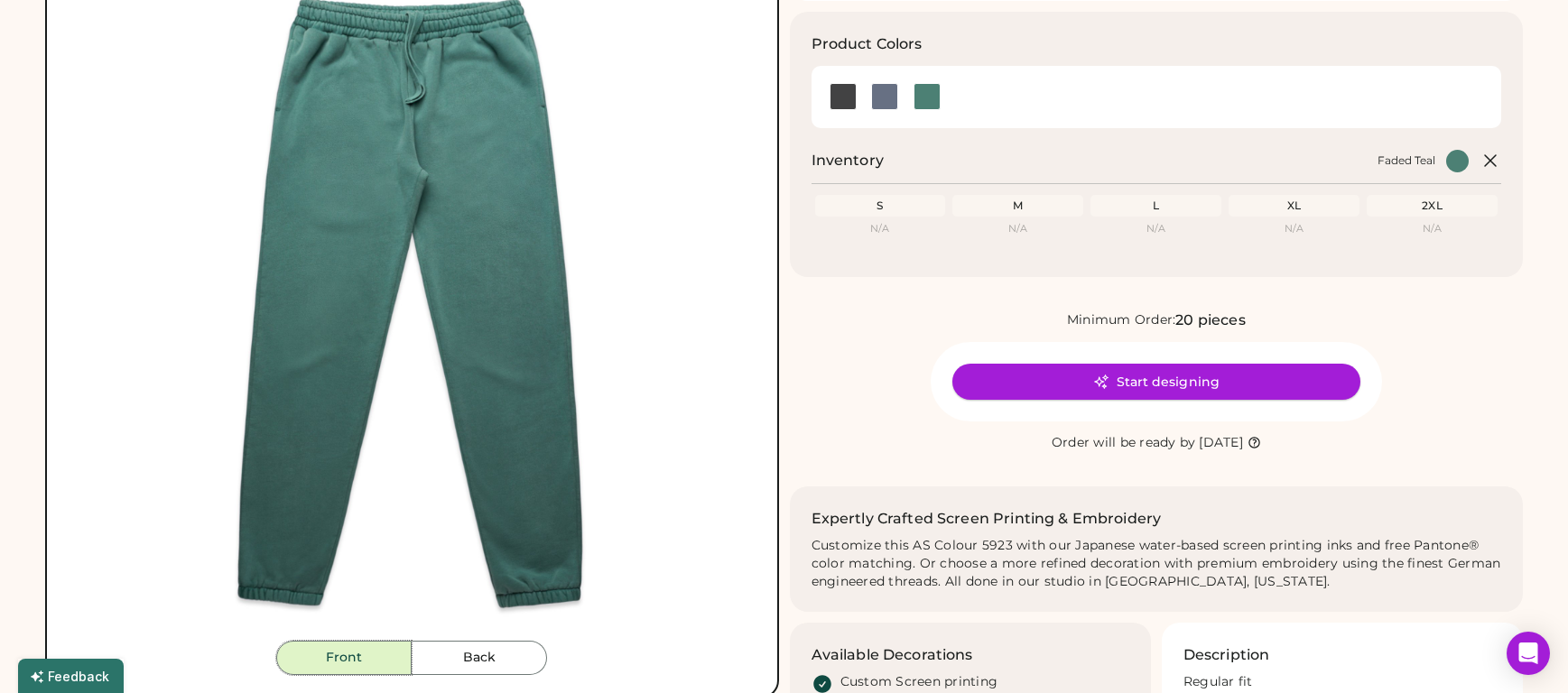 click on "Start designing" at bounding box center (1156, 382) 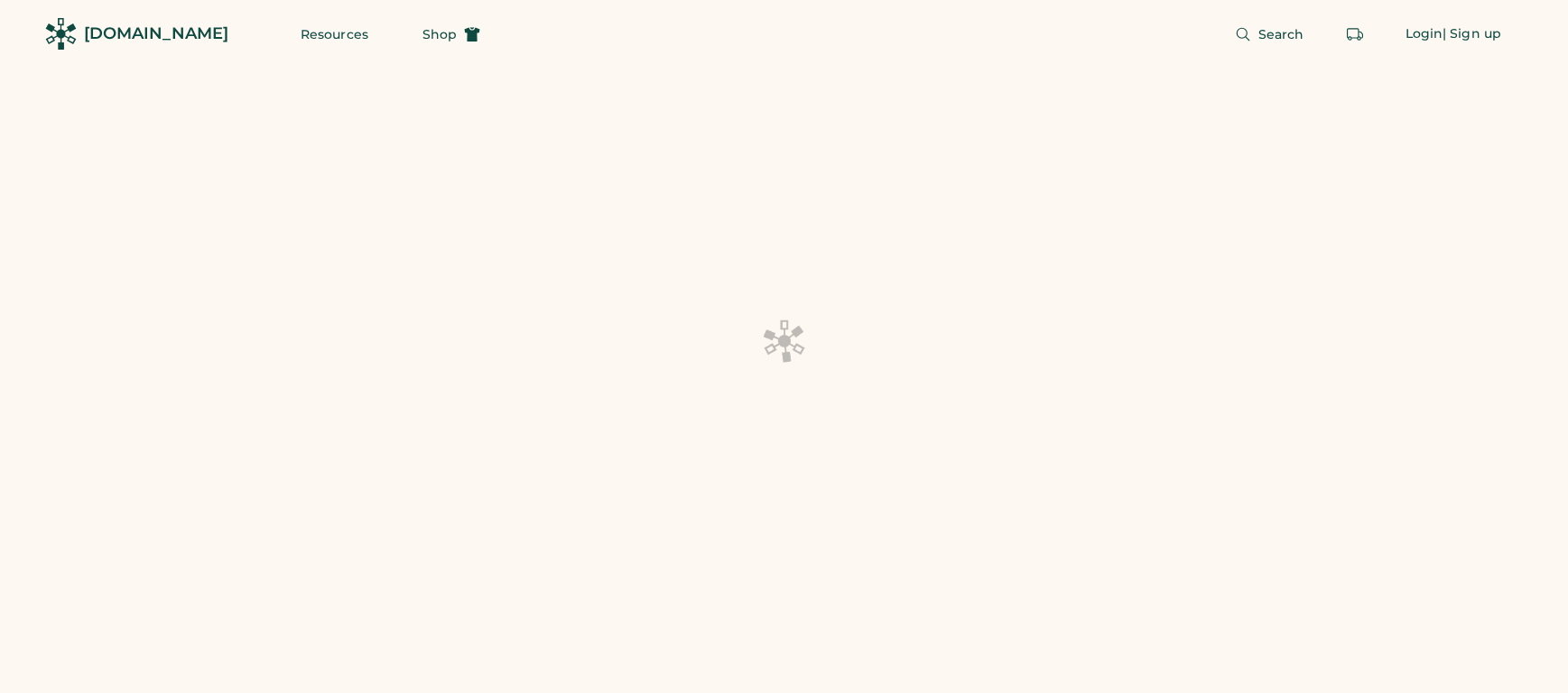 scroll, scrollTop: 0, scrollLeft: 0, axis: both 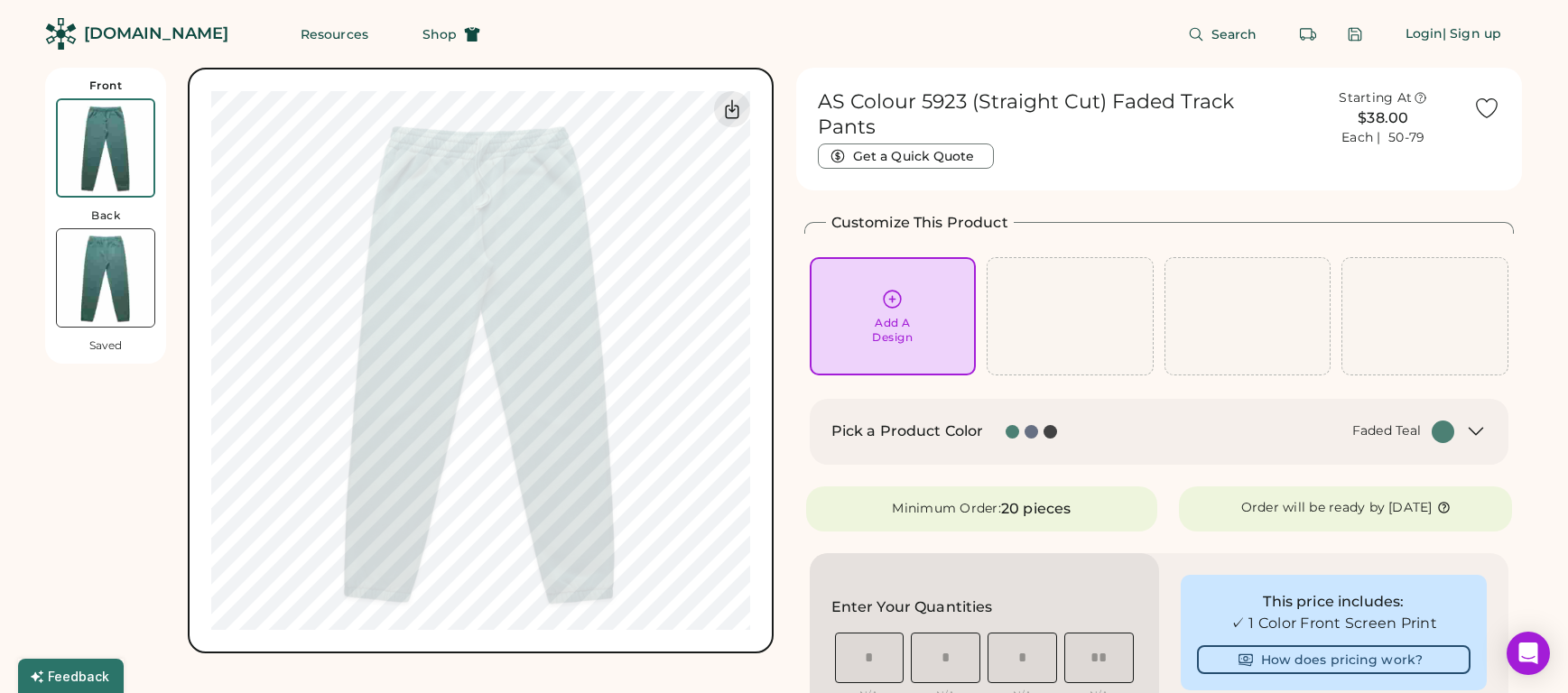 click 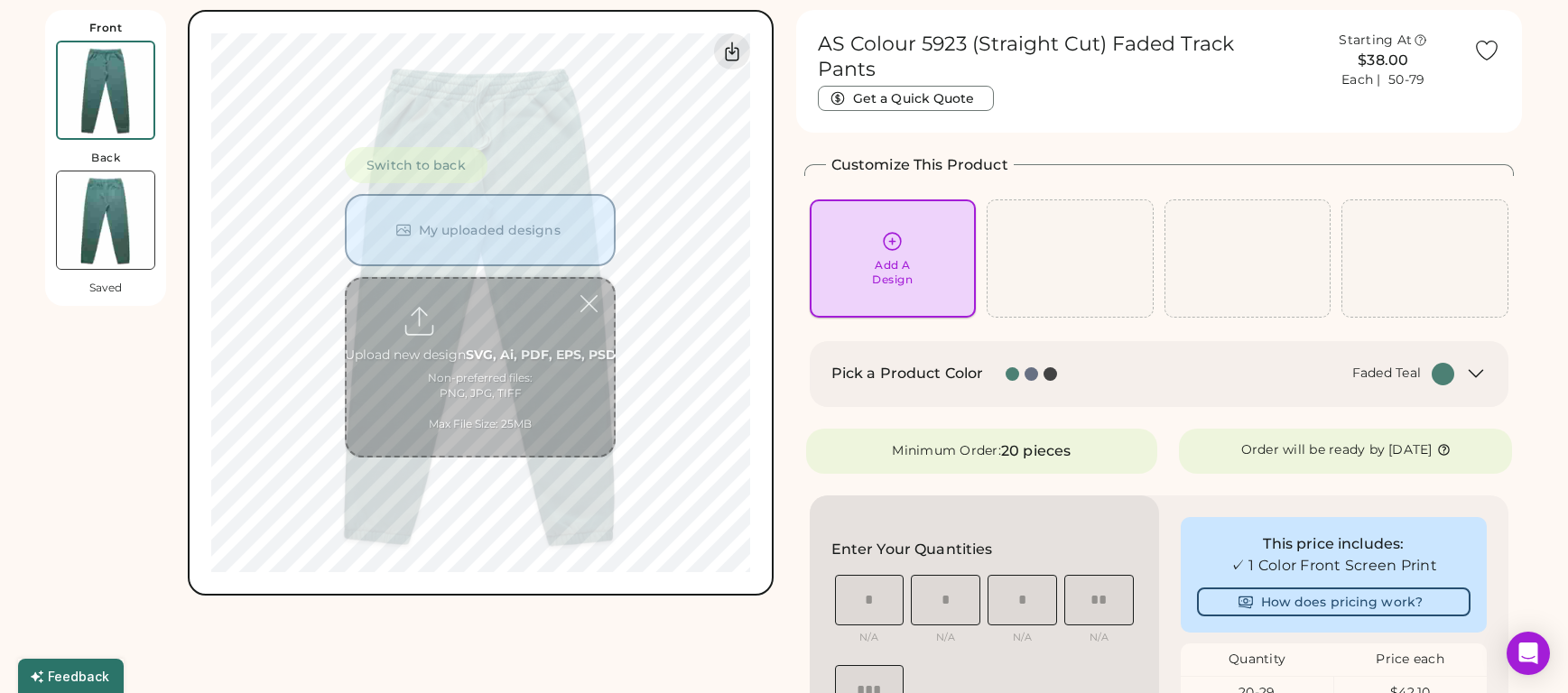 scroll, scrollTop: 68, scrollLeft: 0, axis: vertical 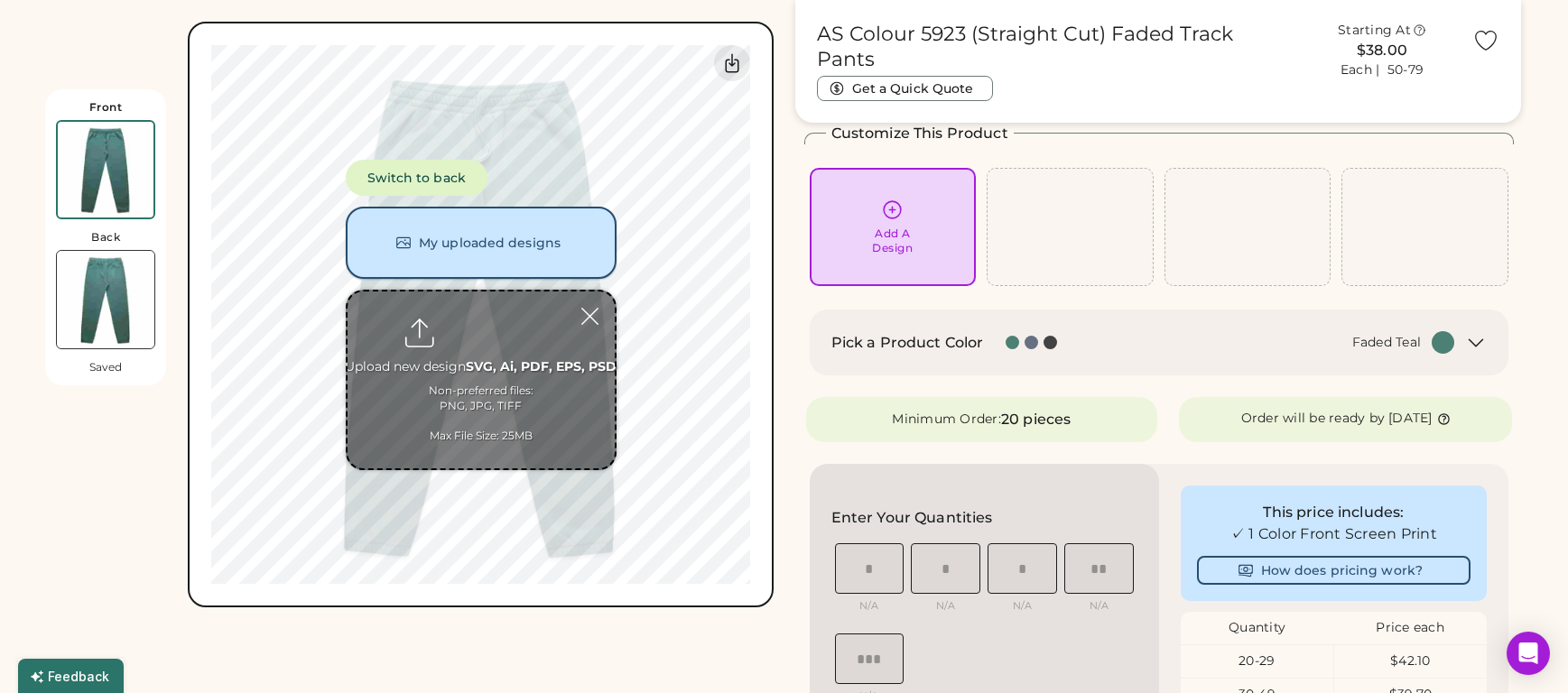 click on "My uploaded designs" at bounding box center [481, 243] 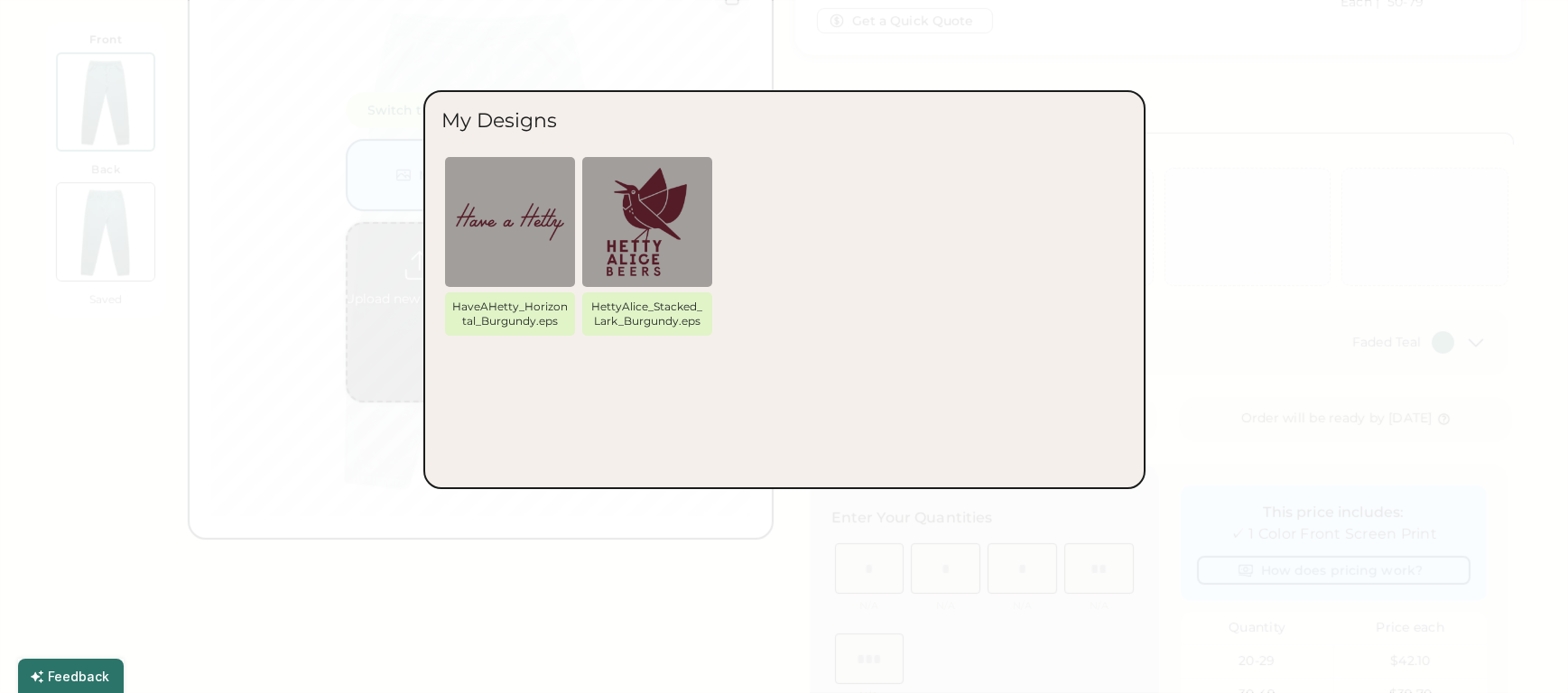 click at bounding box center [784, 346] 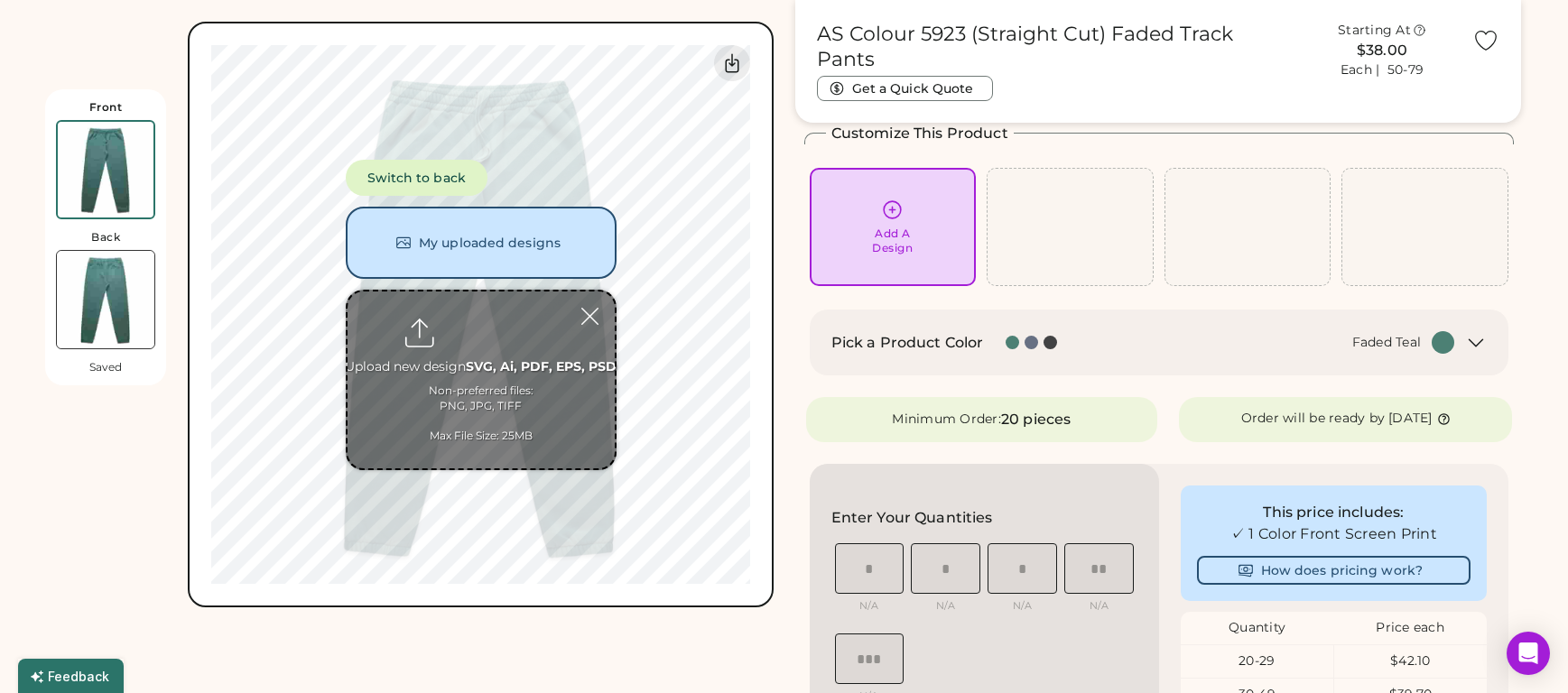 type on "**********" 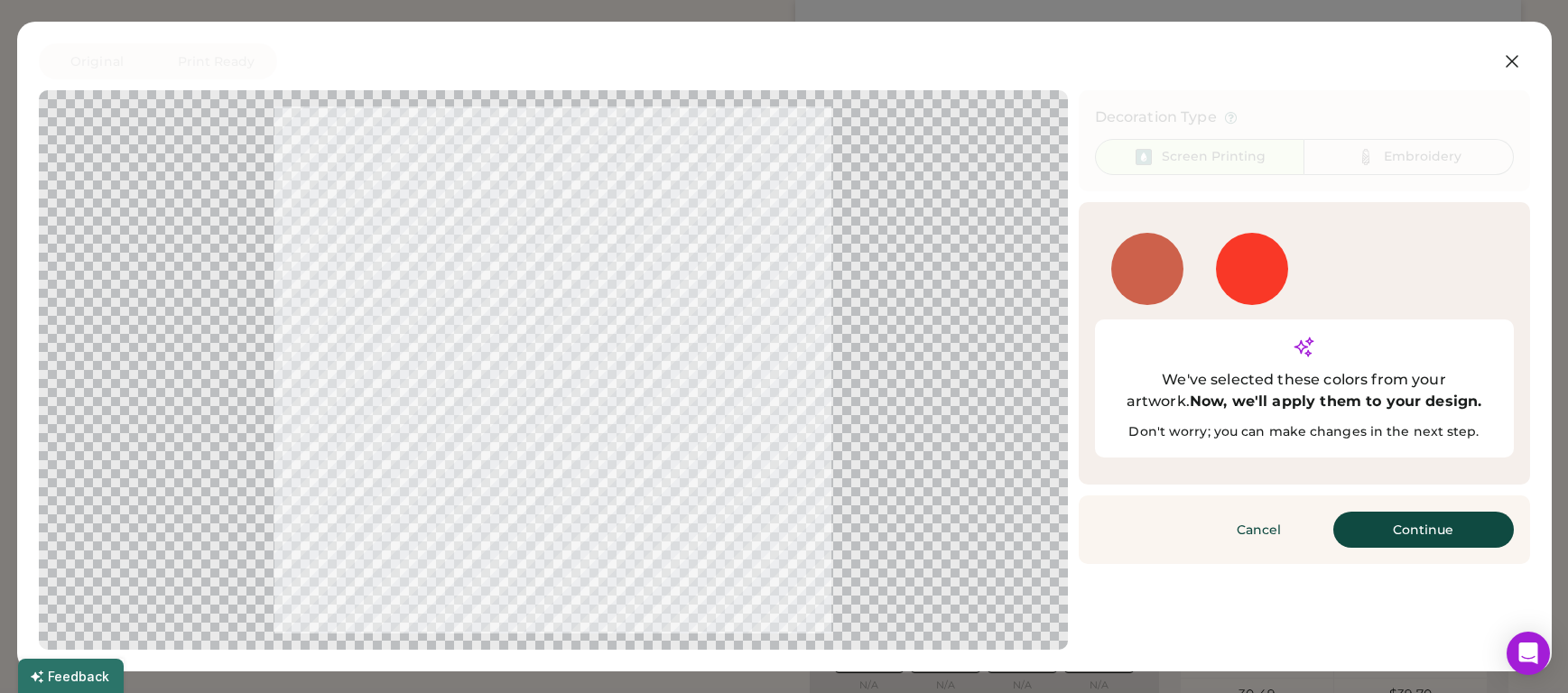 click at bounding box center [1252, 269] 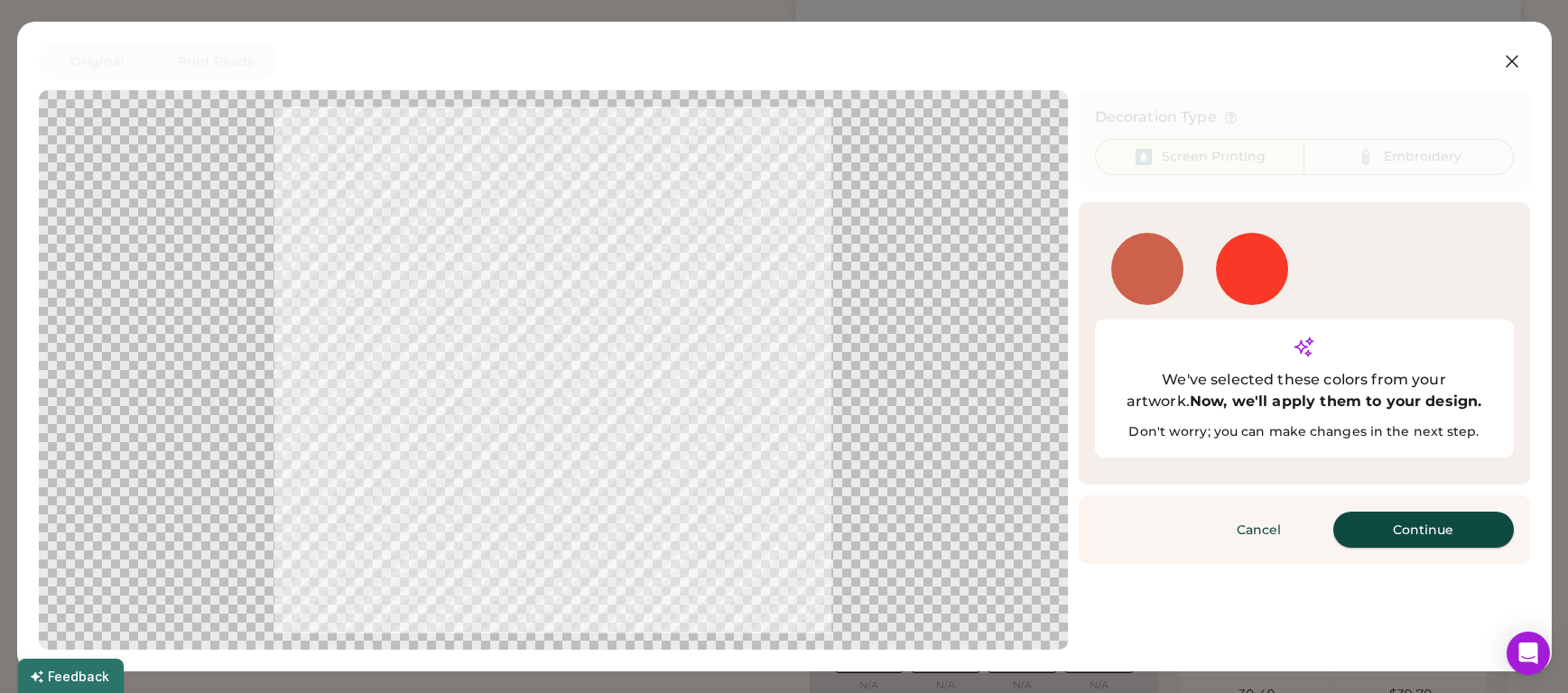 click on "Continue" at bounding box center (1424, 530) 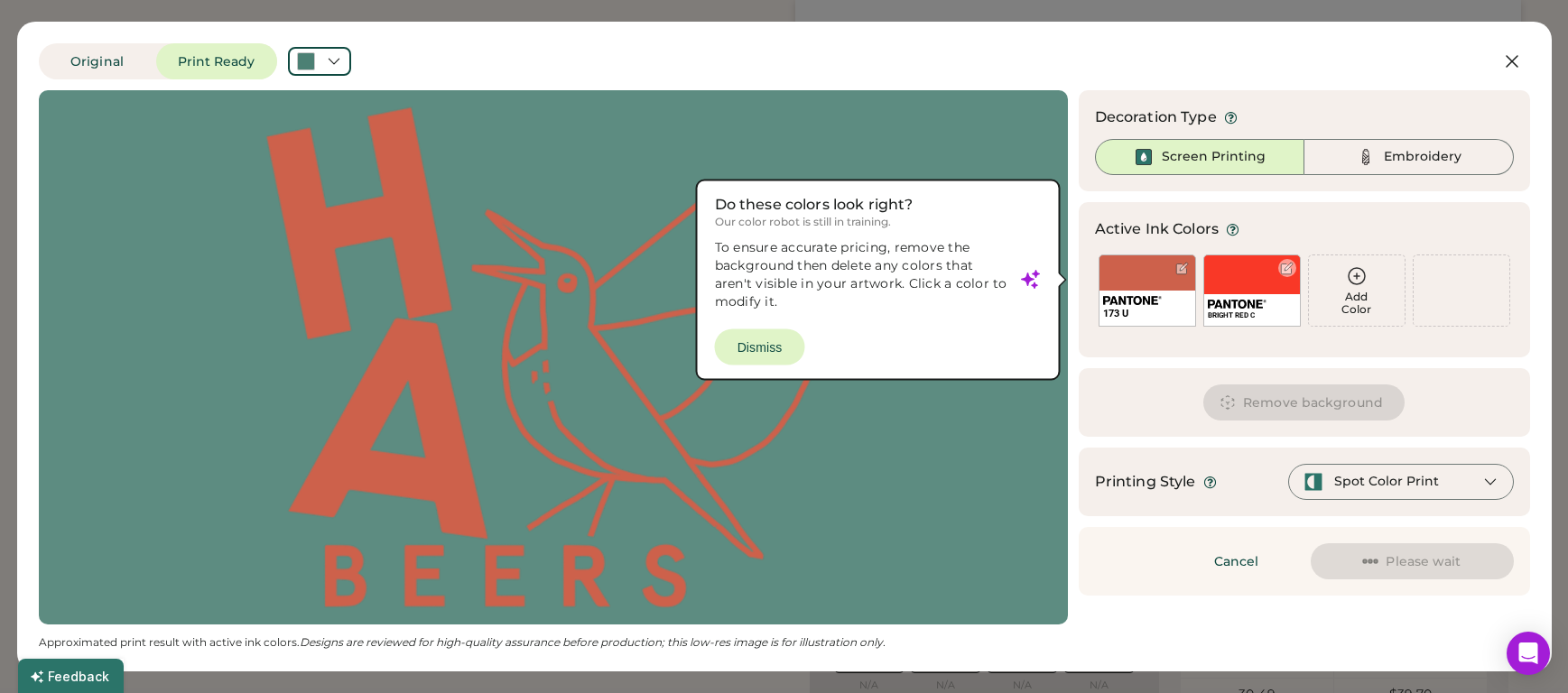 click at bounding box center (1286, 268) 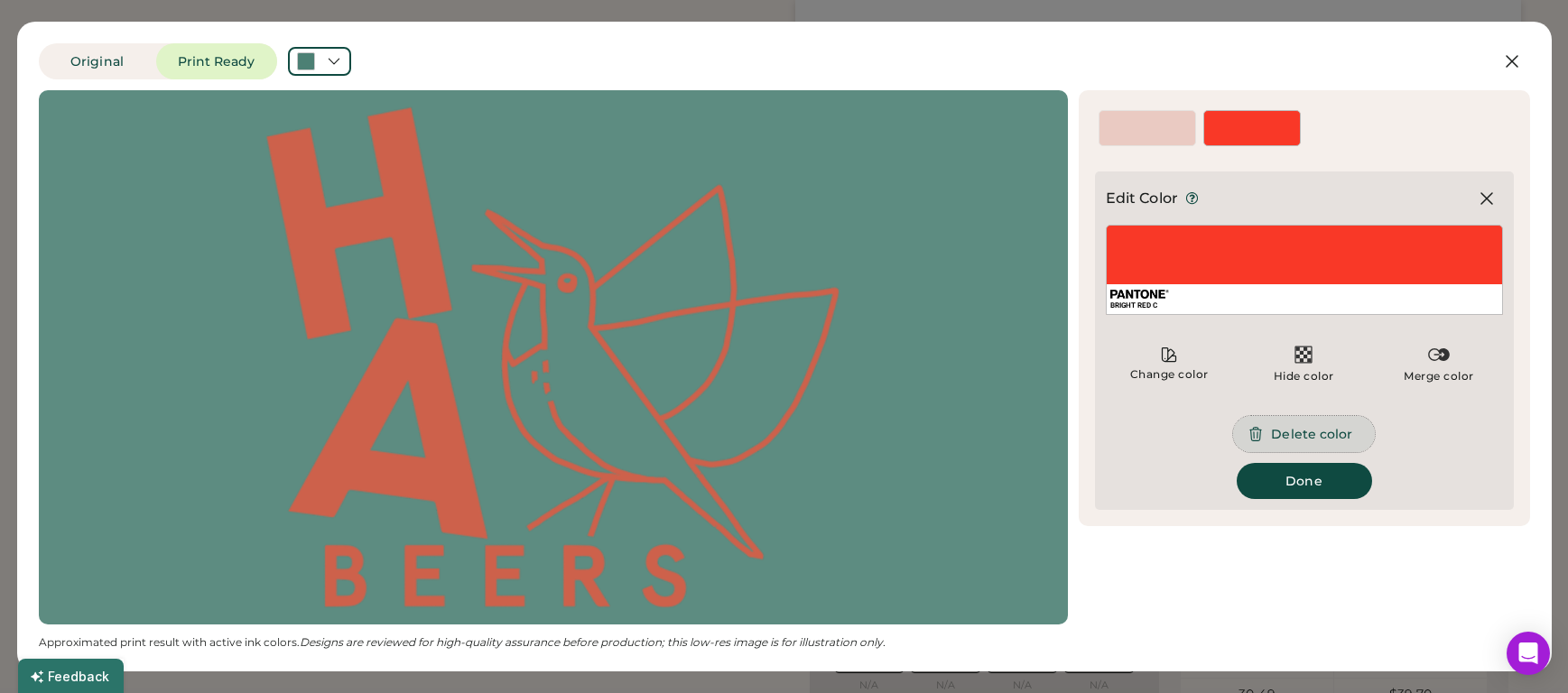 click on "Delete color" at bounding box center [1304, 434] 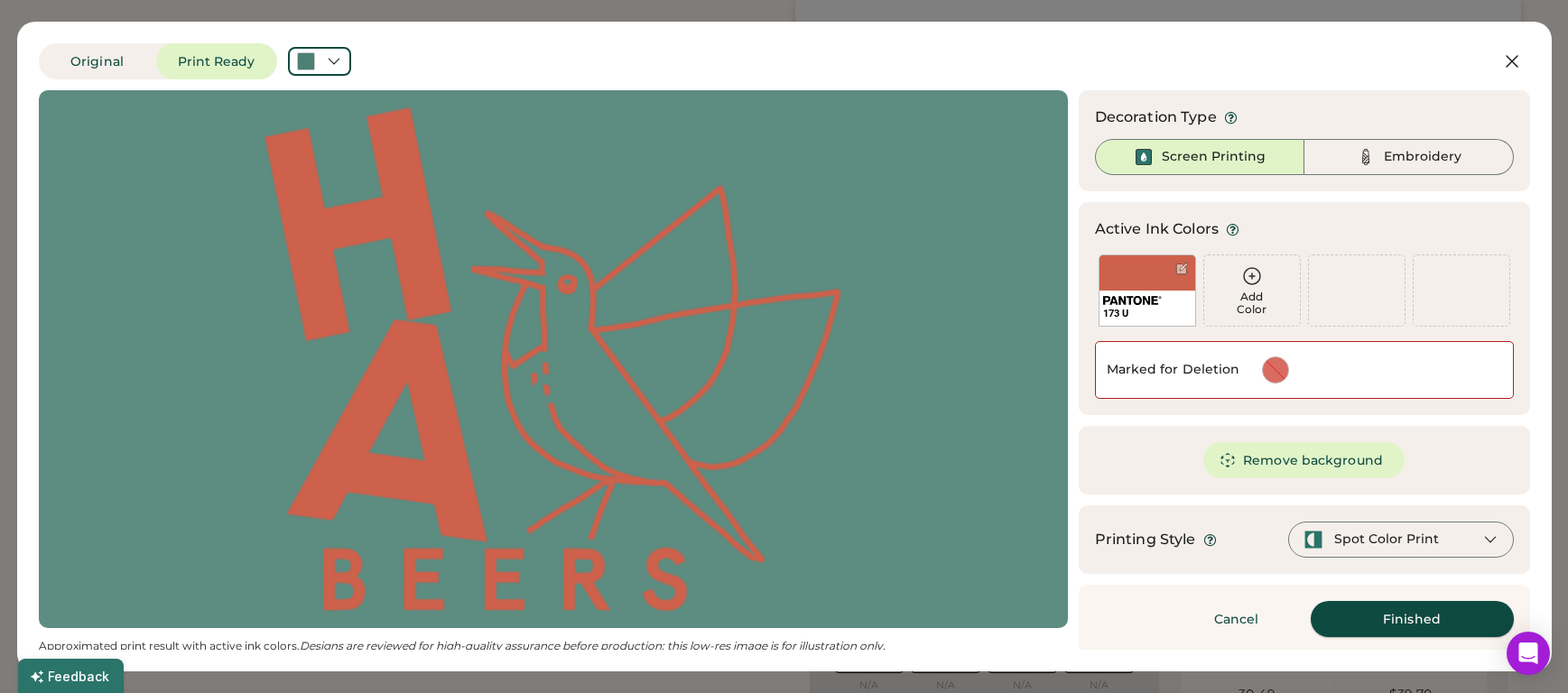 click on "Finished" at bounding box center [1412, 619] 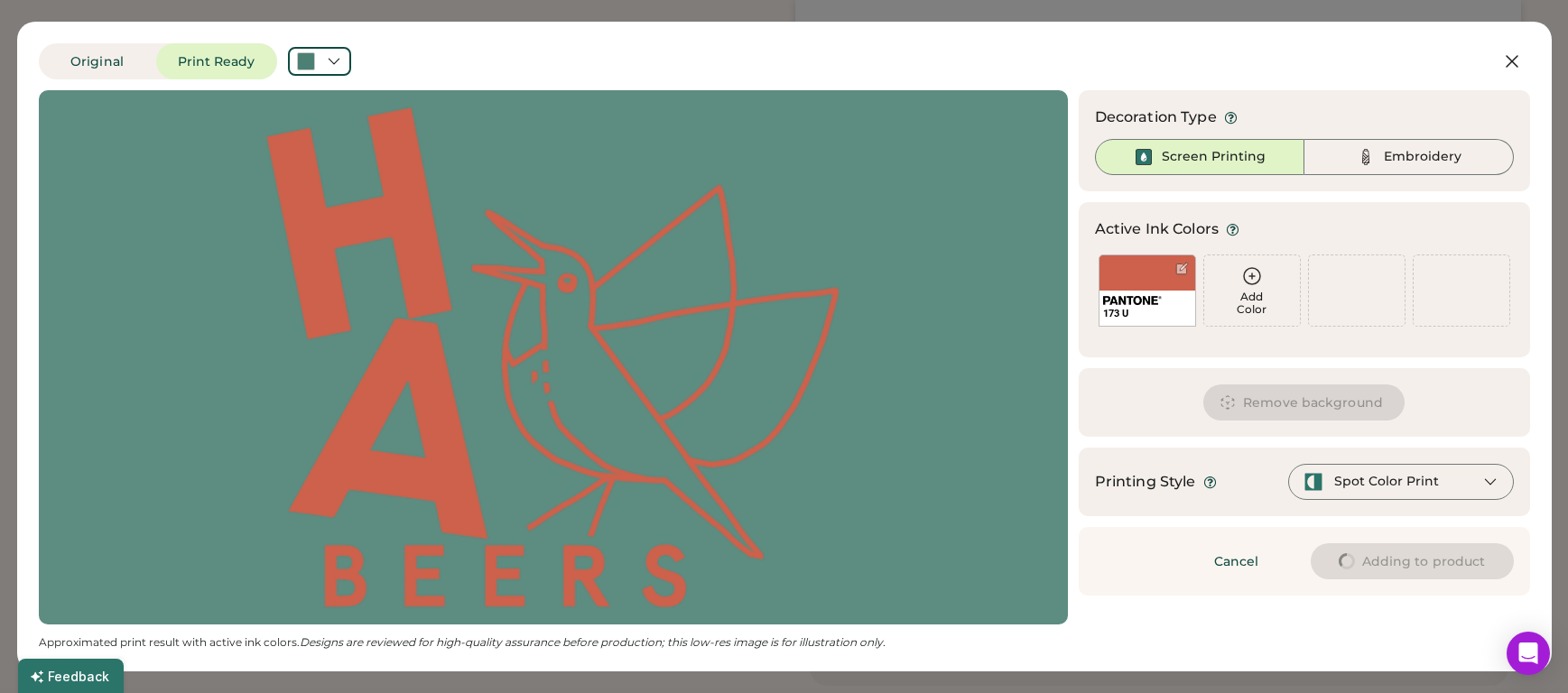 type on "****" 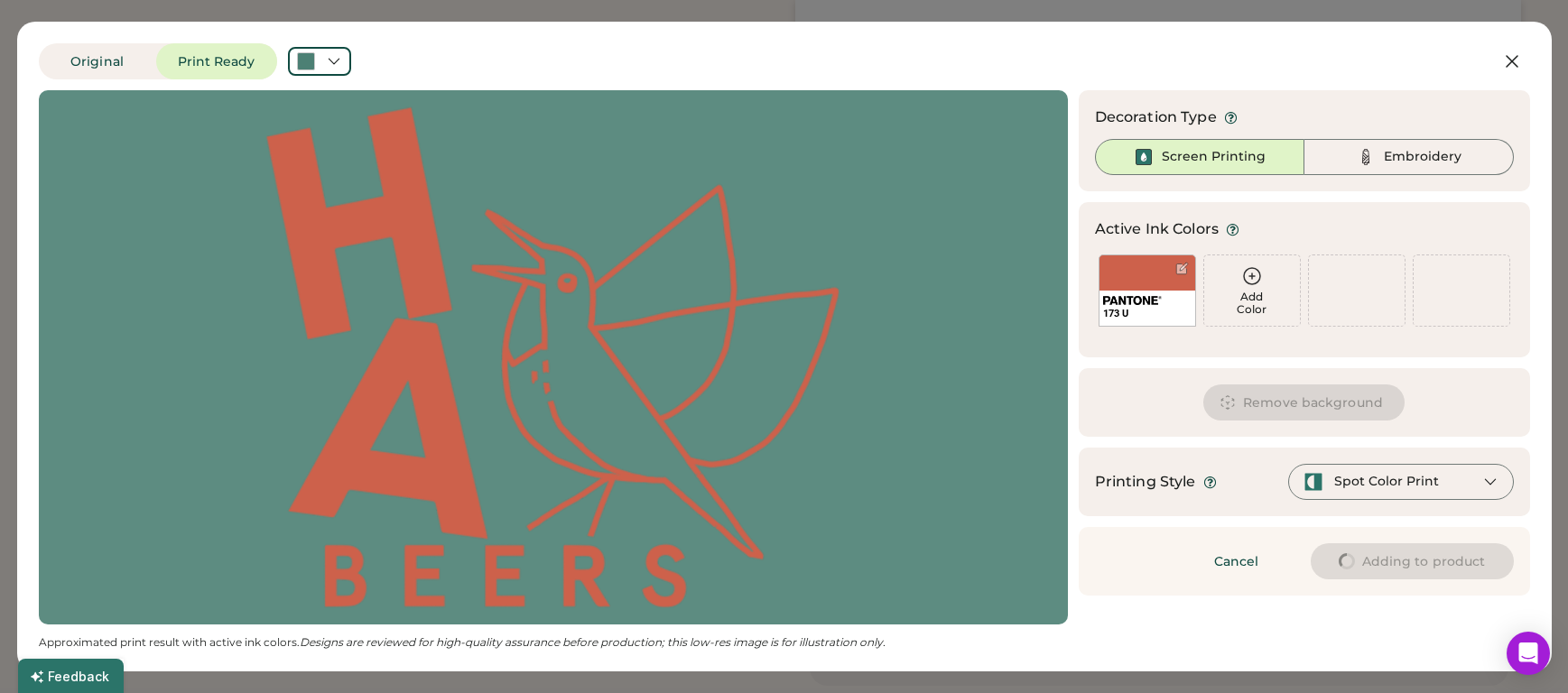 type on "****" 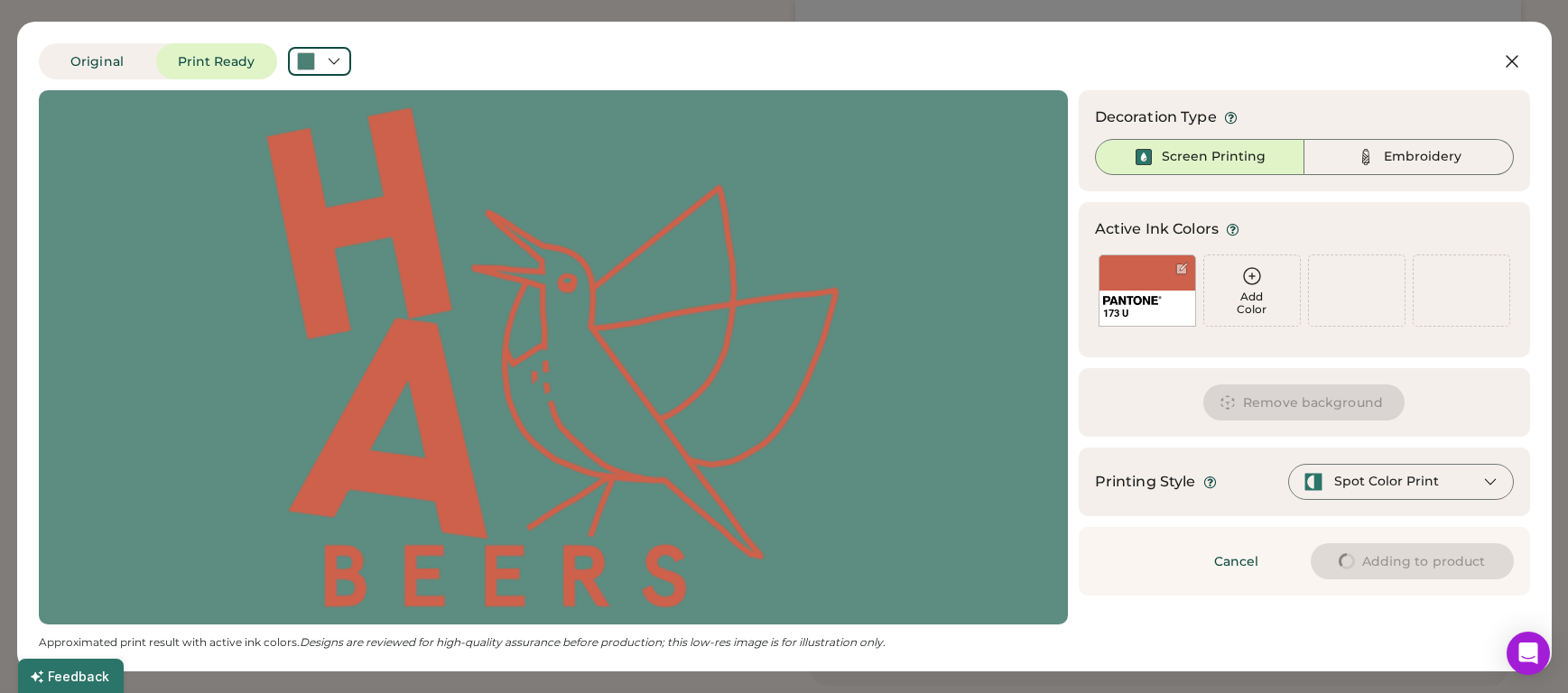type on "****" 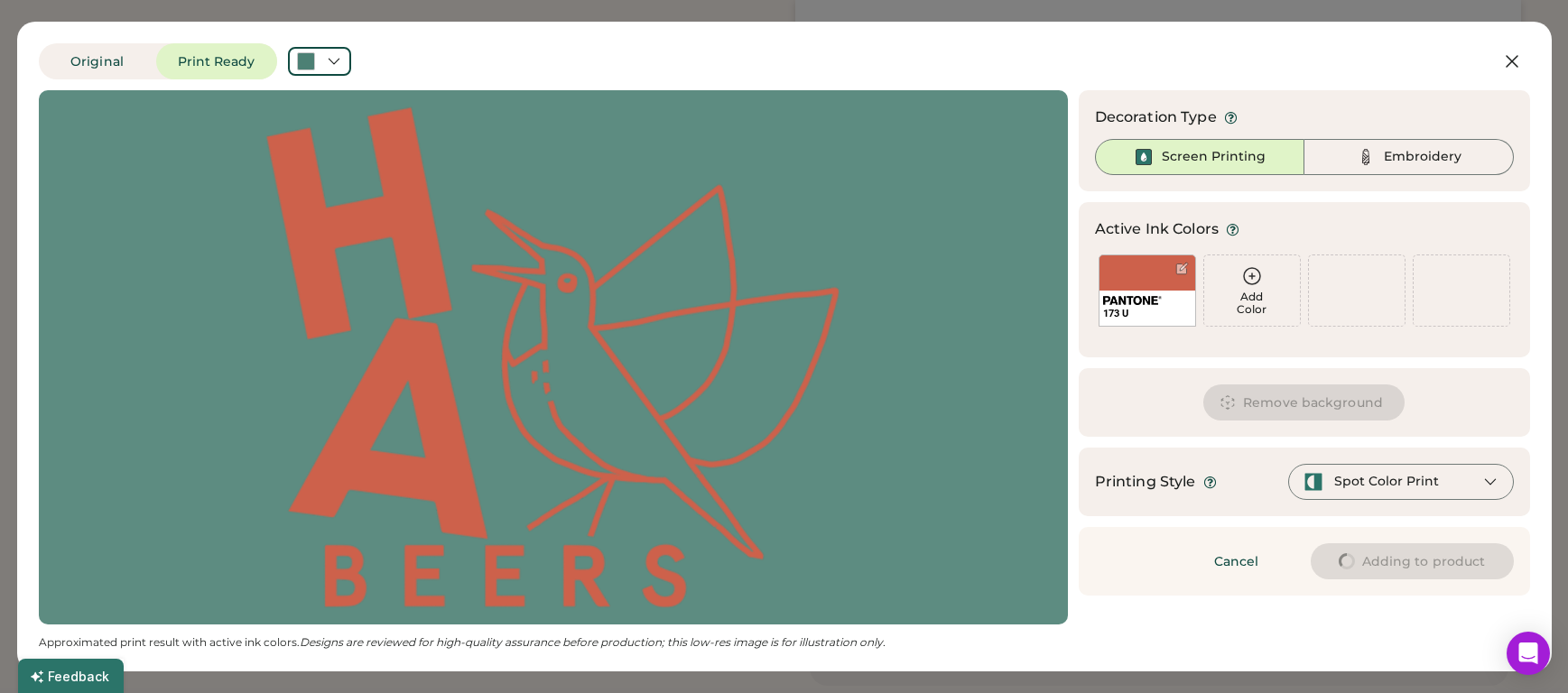 type on "****" 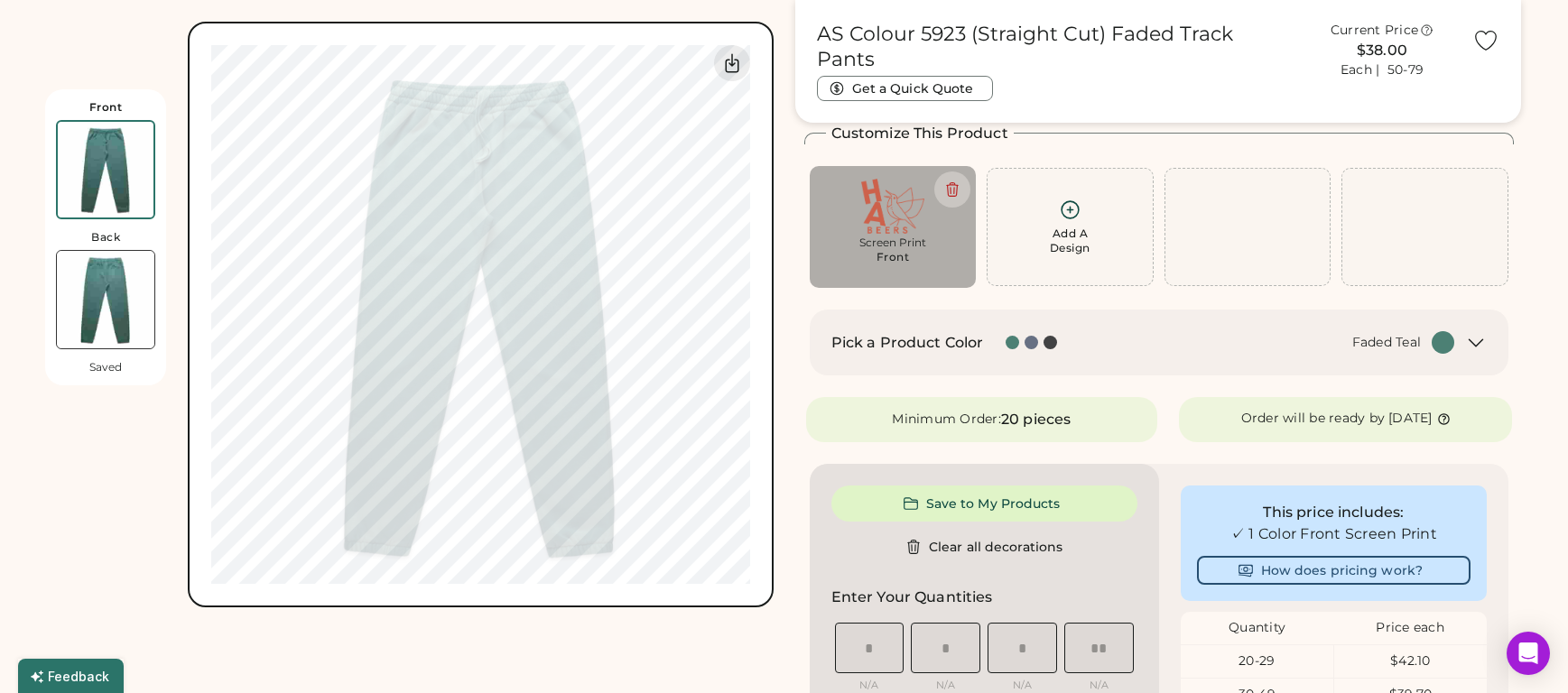 type on "****" 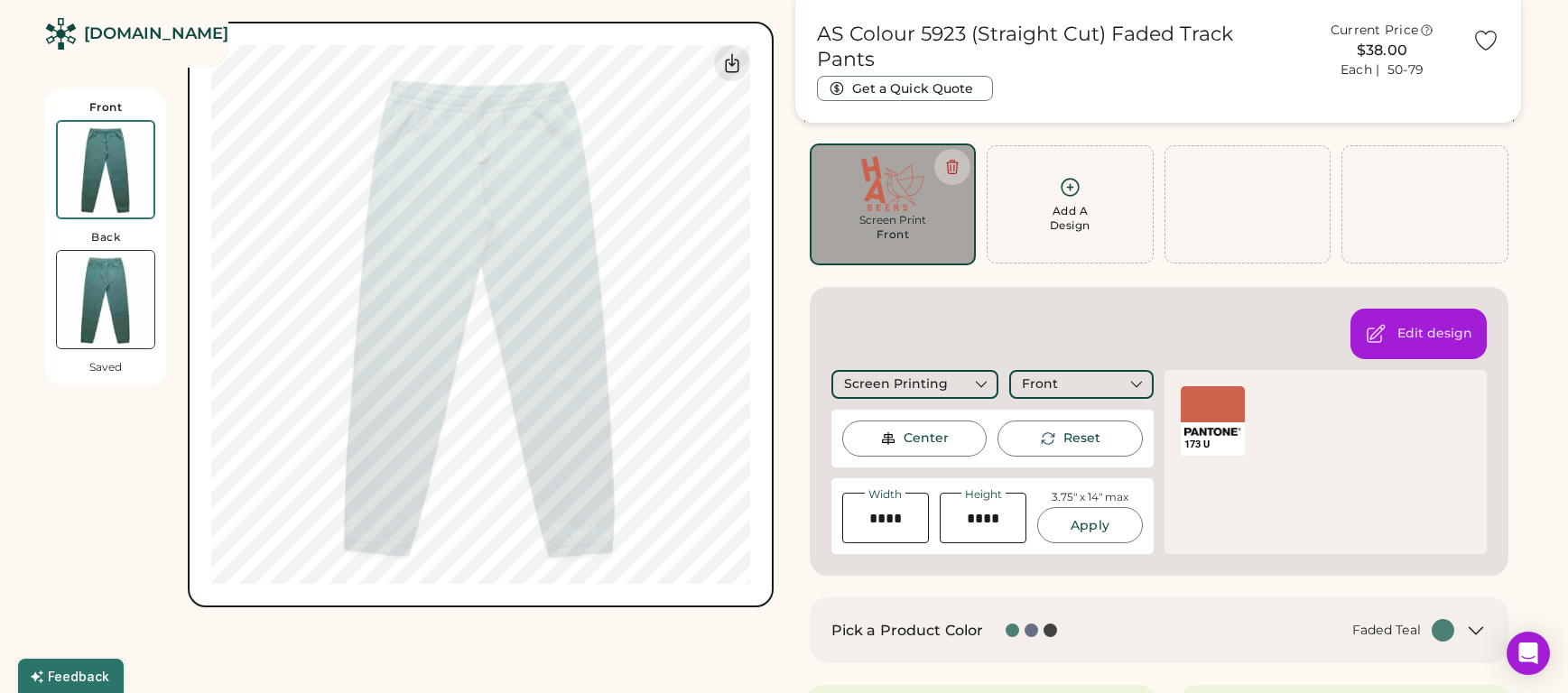scroll, scrollTop: 94, scrollLeft: 0, axis: vertical 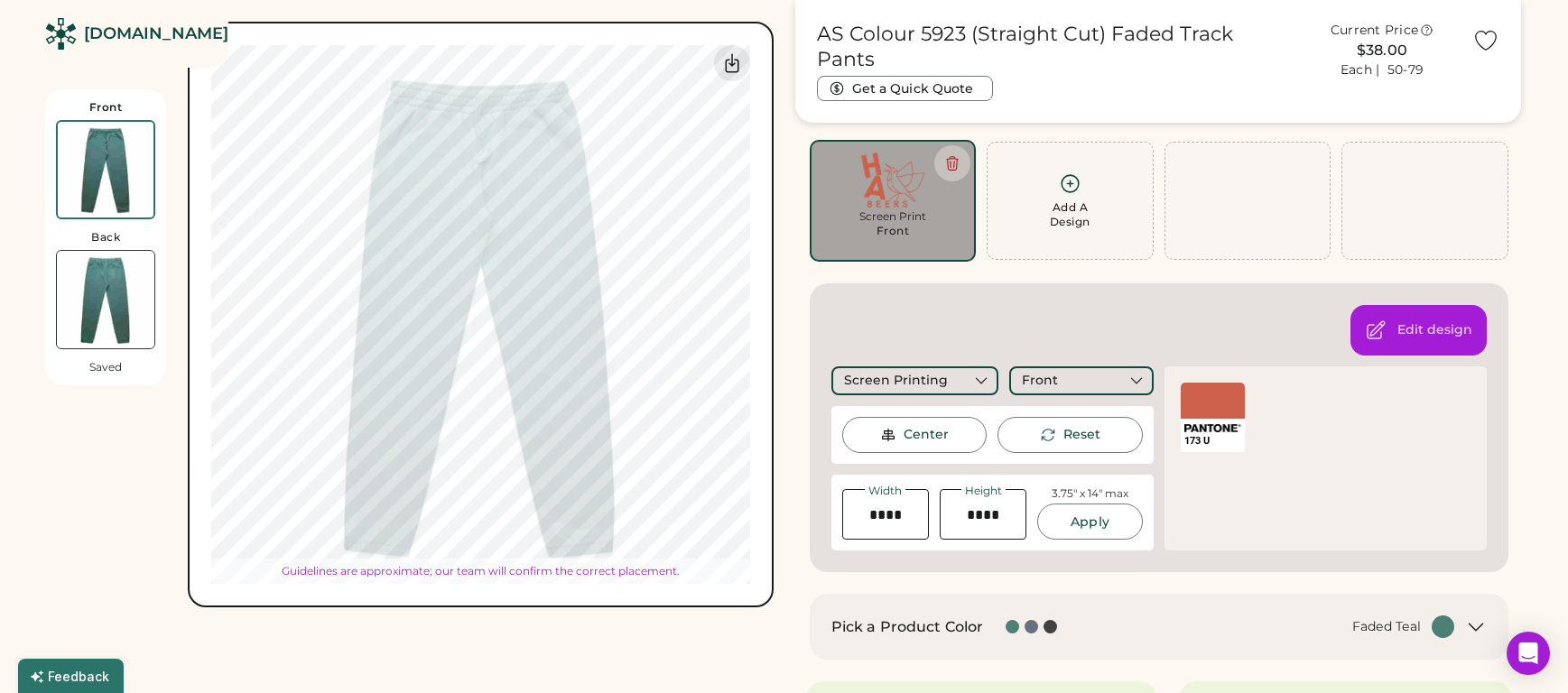 type on "****" 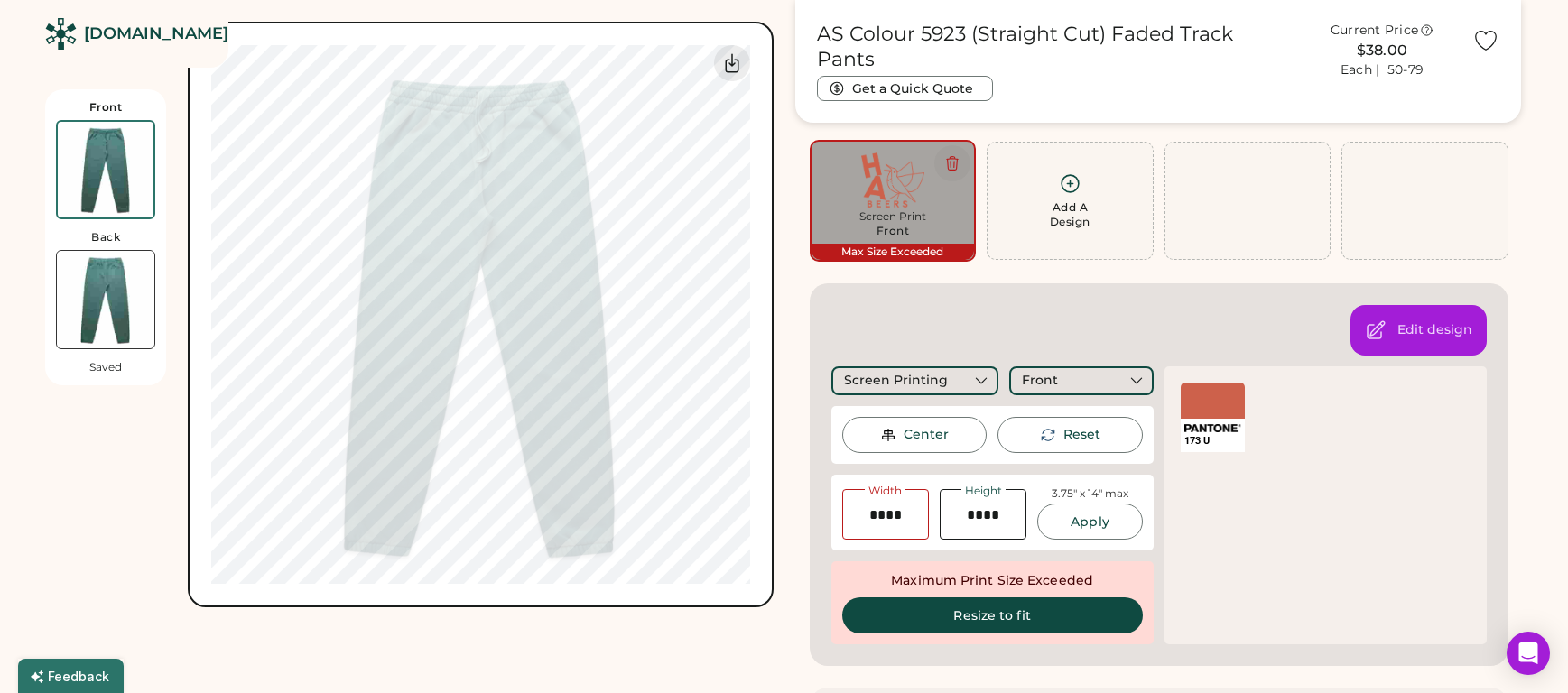 click 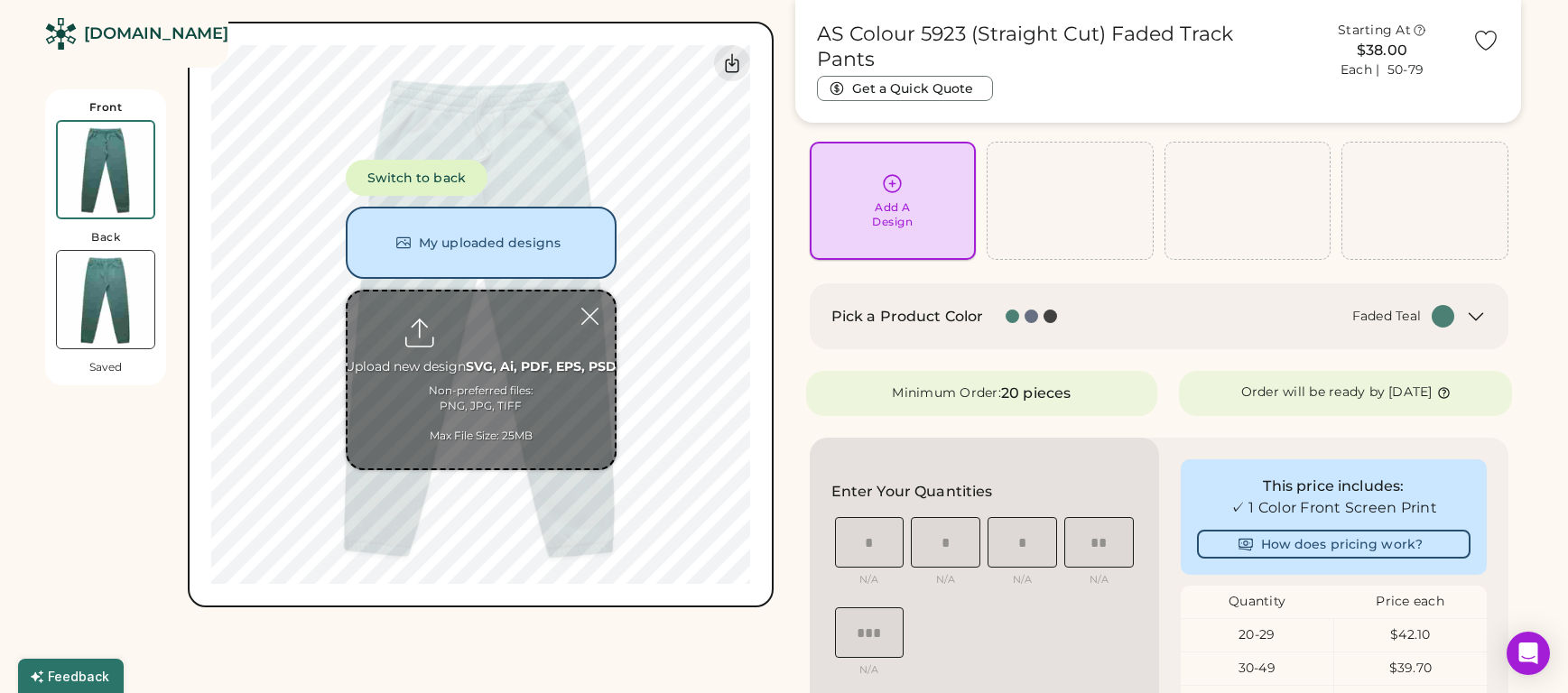 click 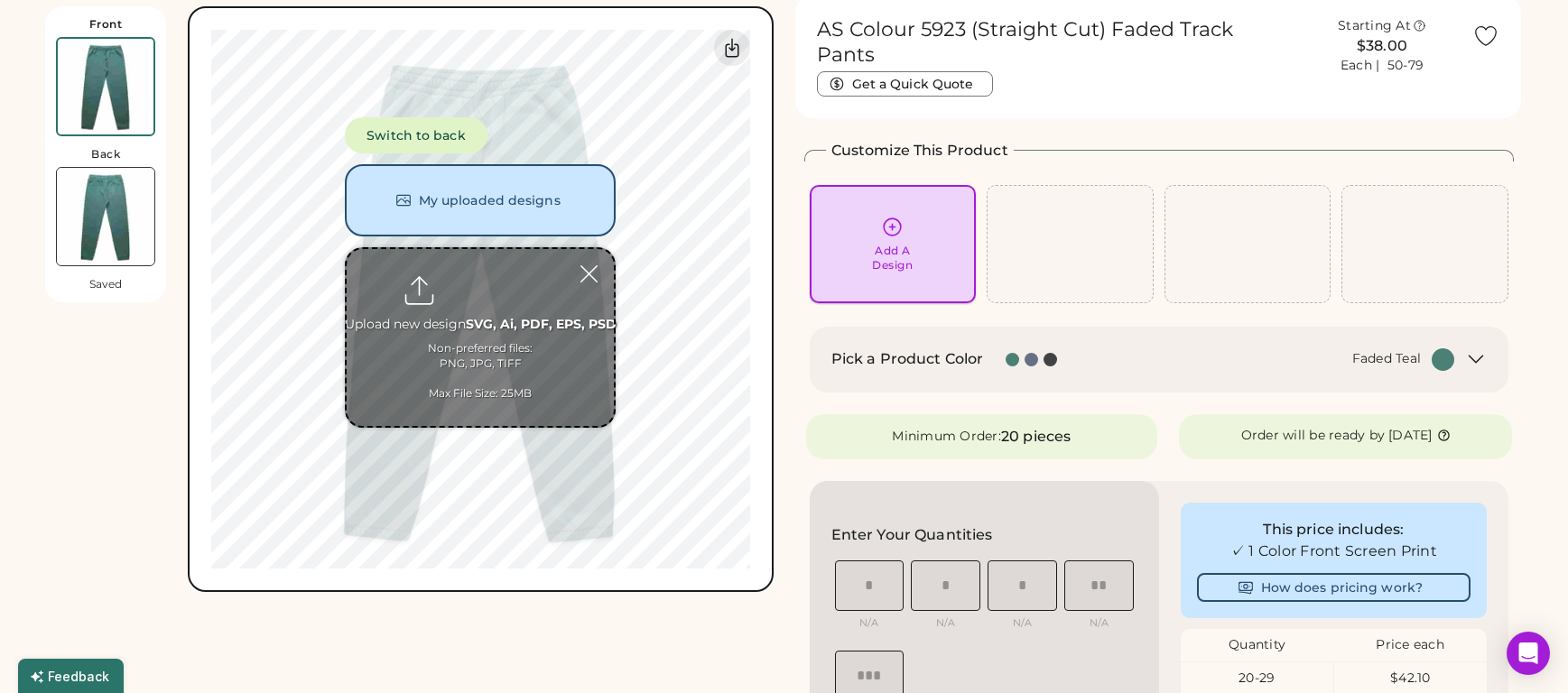 scroll, scrollTop: 8, scrollLeft: 0, axis: vertical 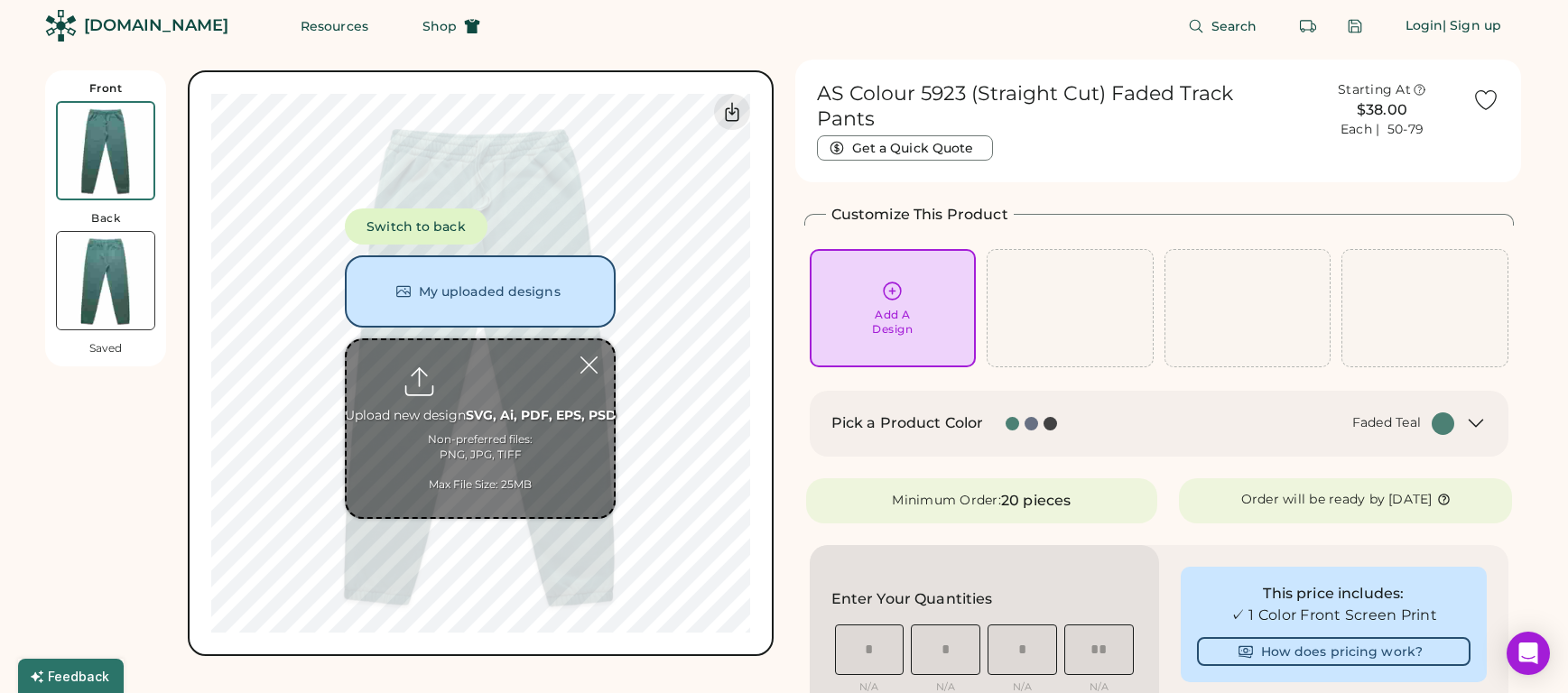 type on "**********" 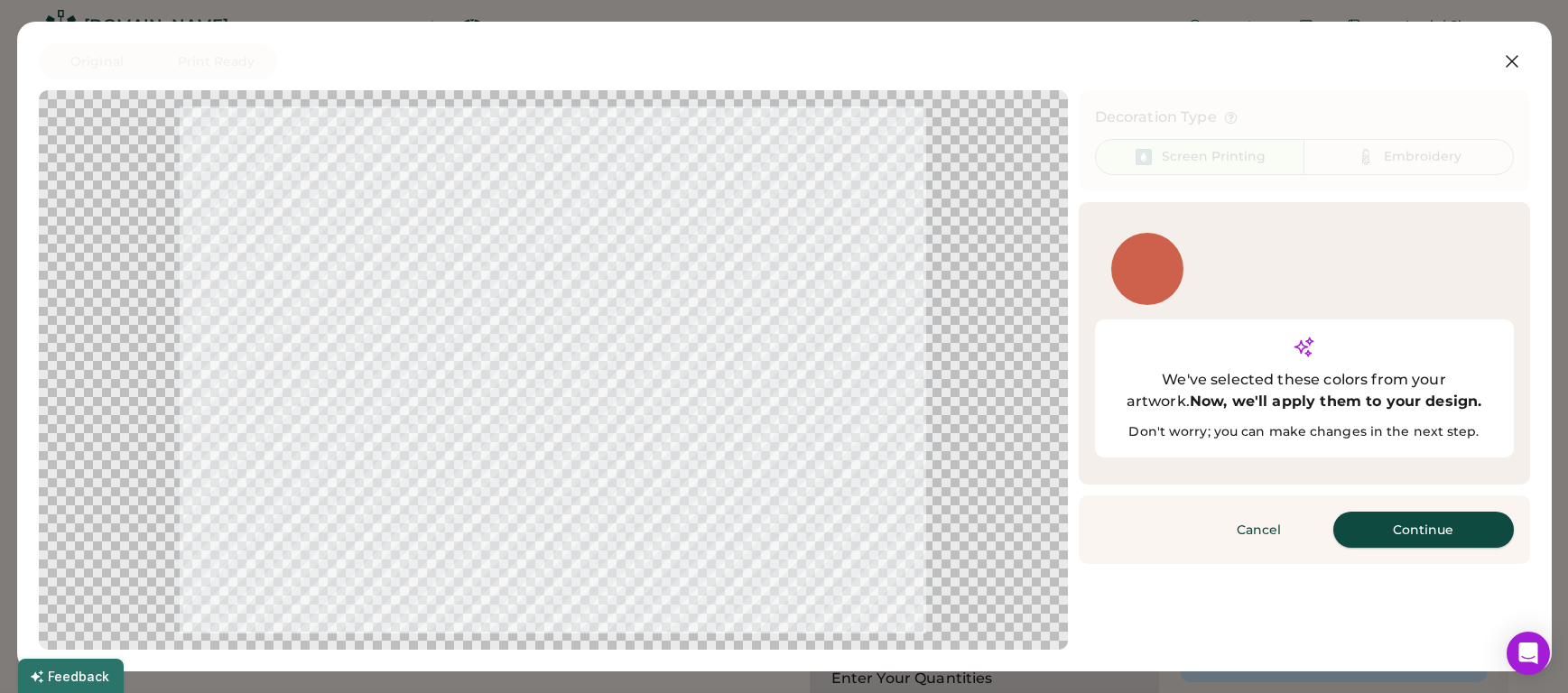 click on "Continue" at bounding box center [1424, 530] 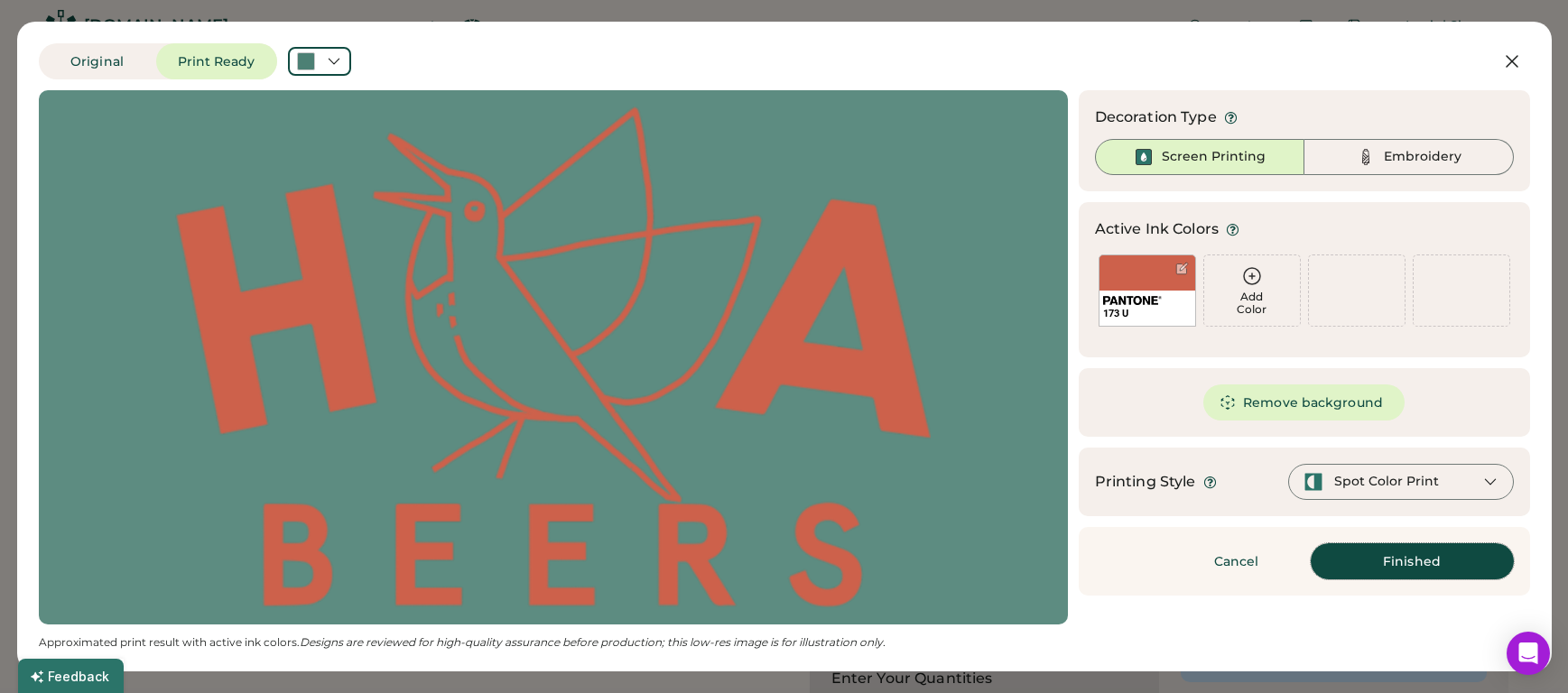 click on "Finished" at bounding box center (1412, 561) 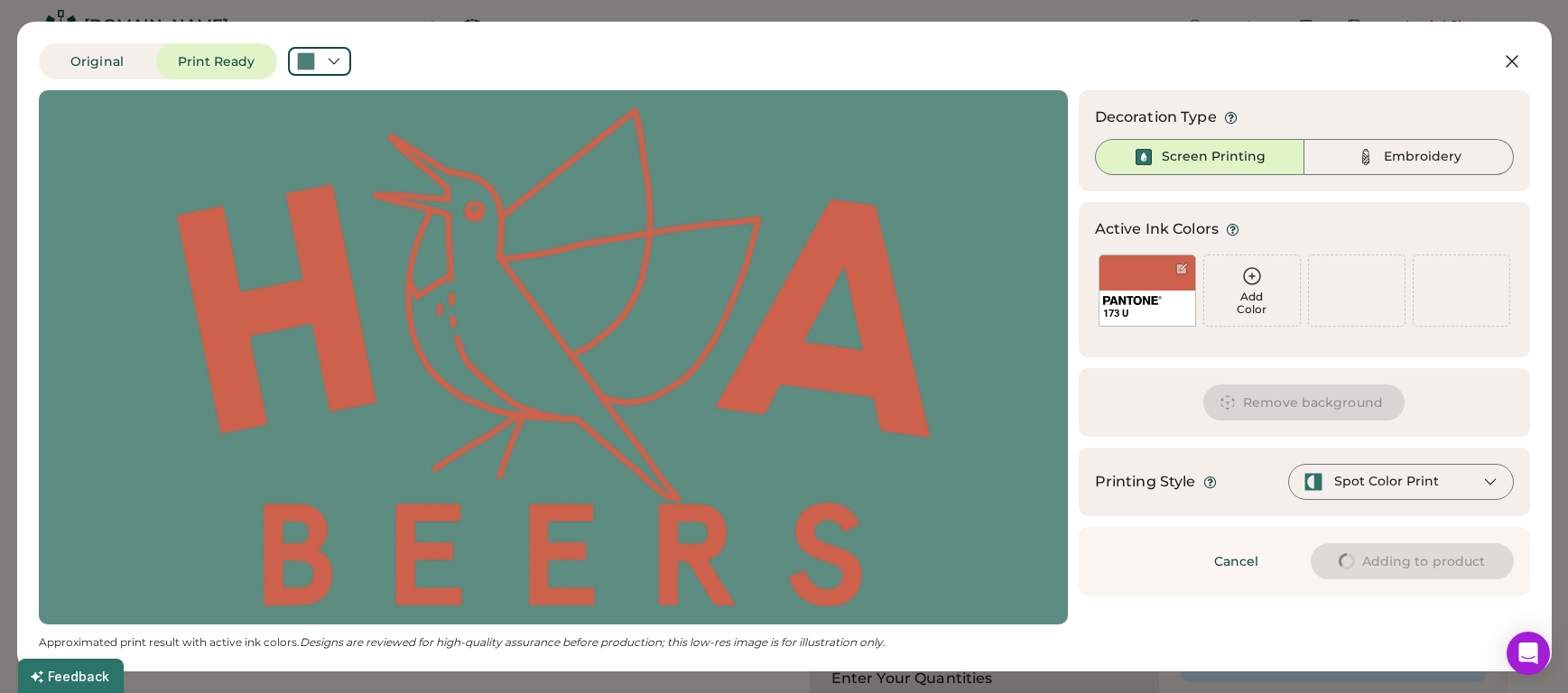 type on "****" 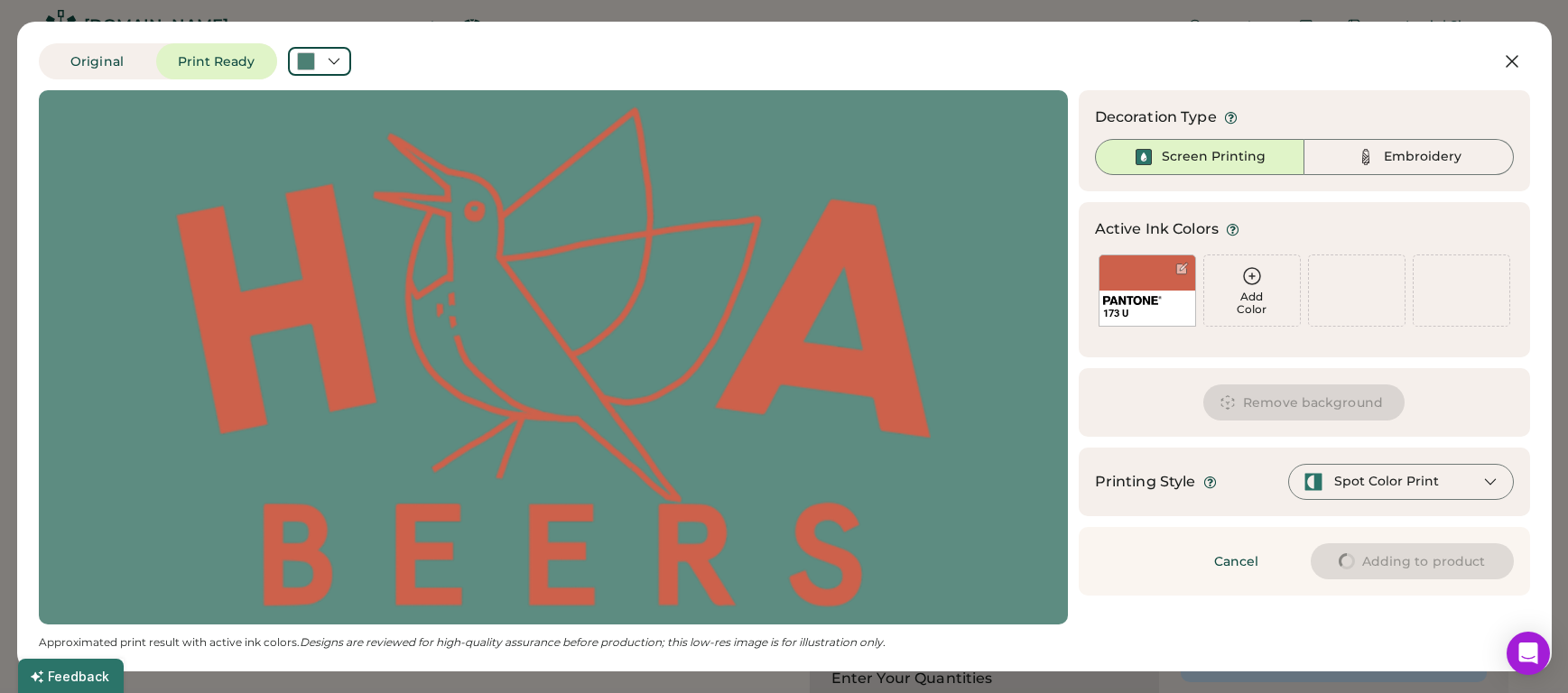 type on "****" 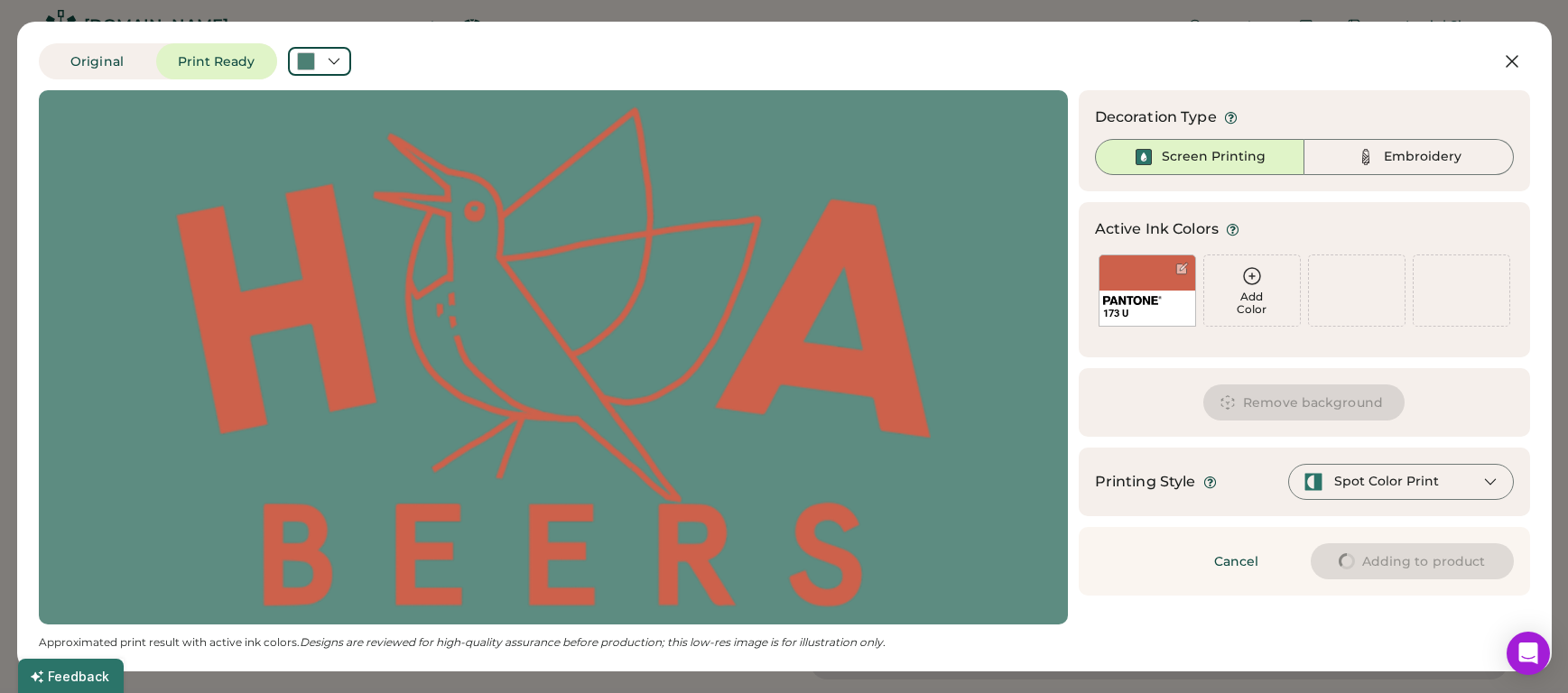 type on "****" 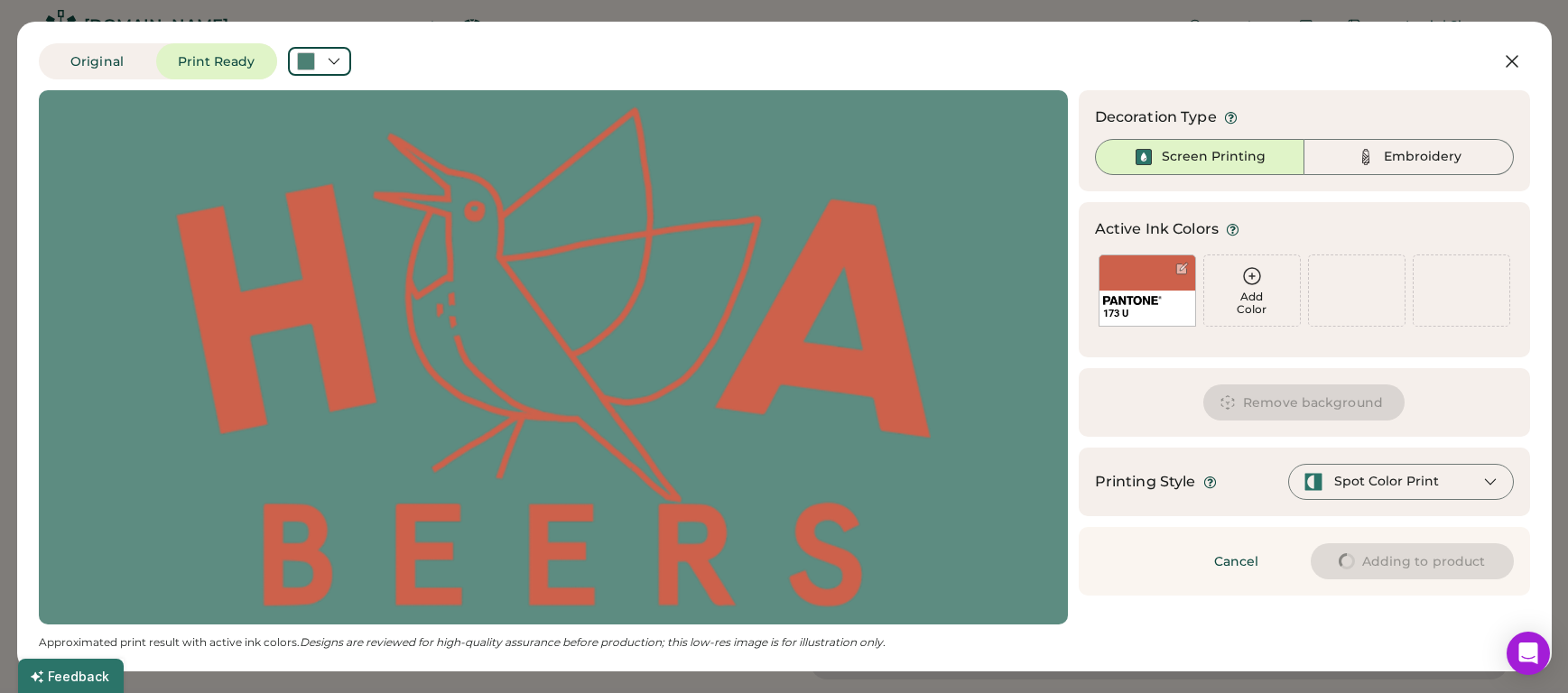 type on "****" 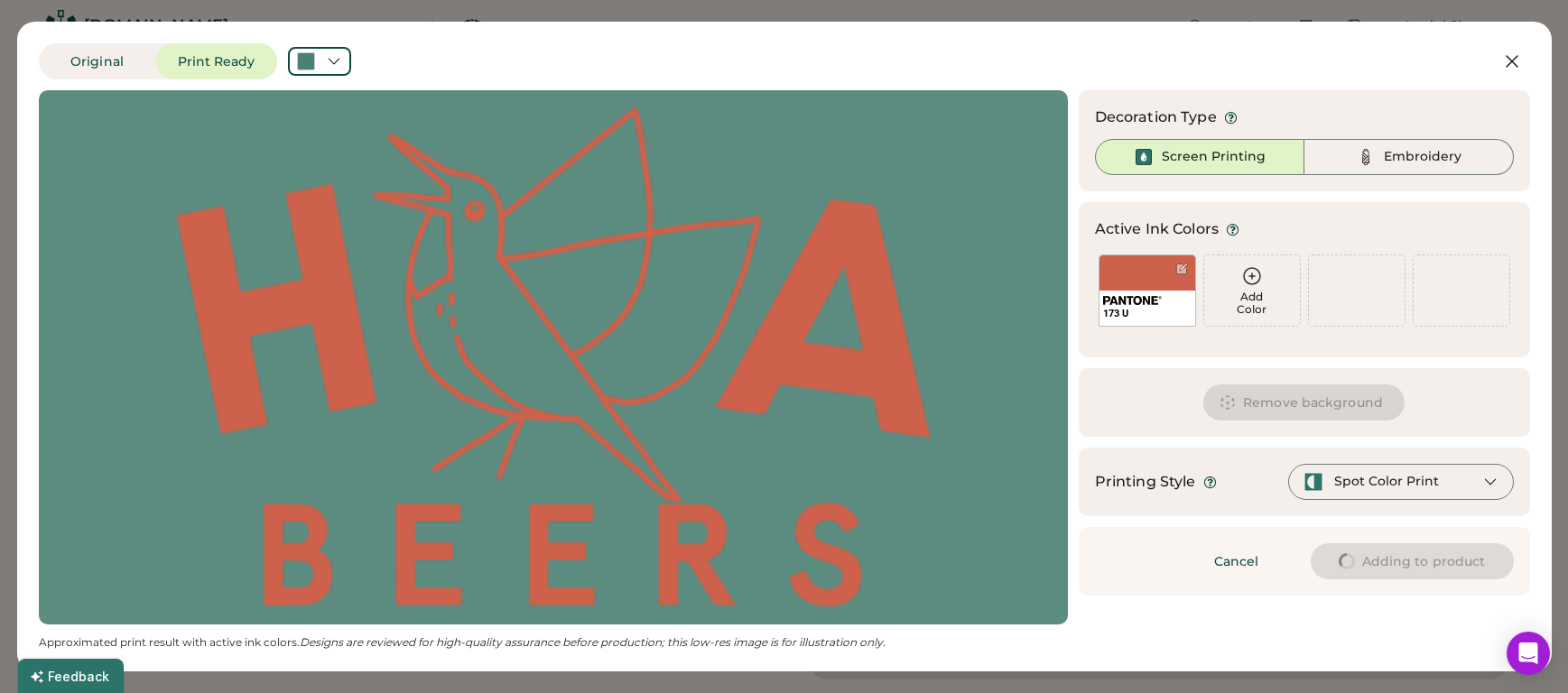 type on "****" 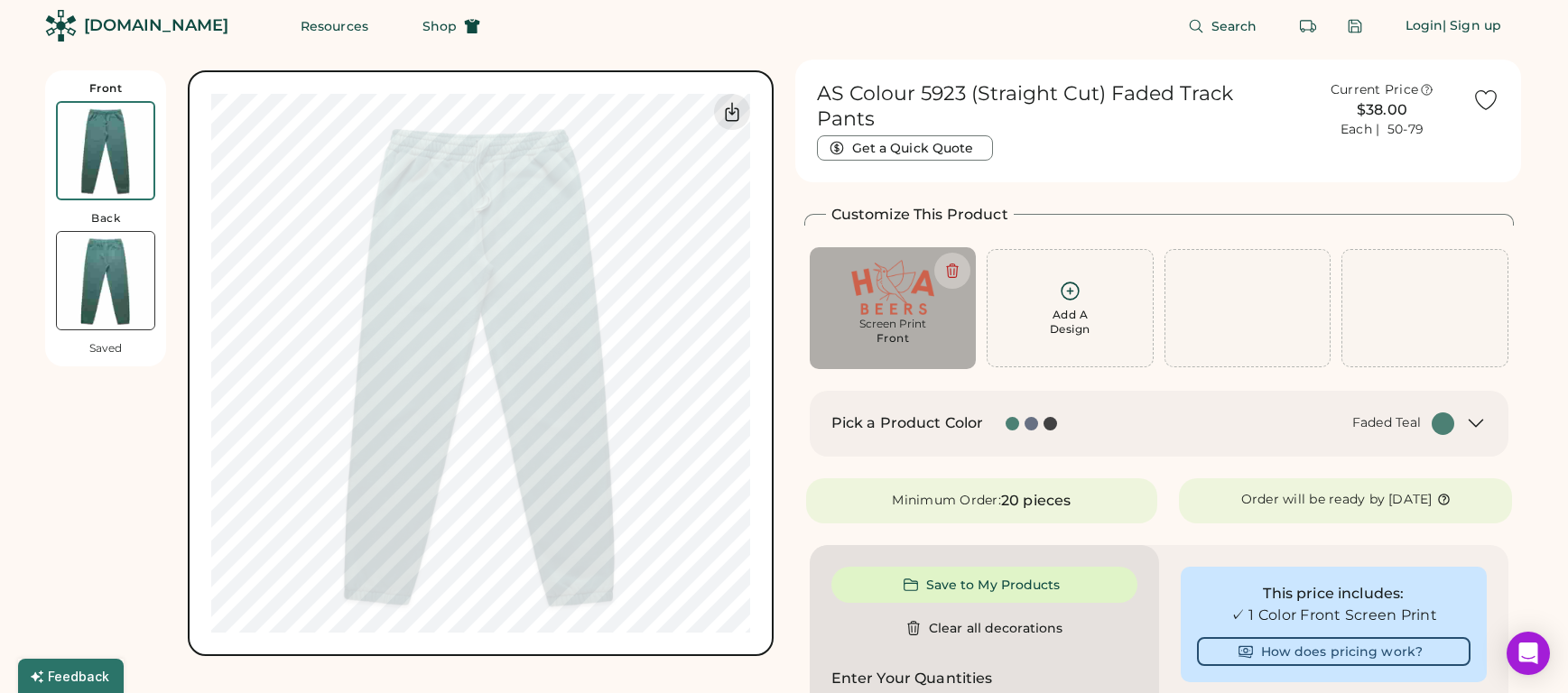 type on "****" 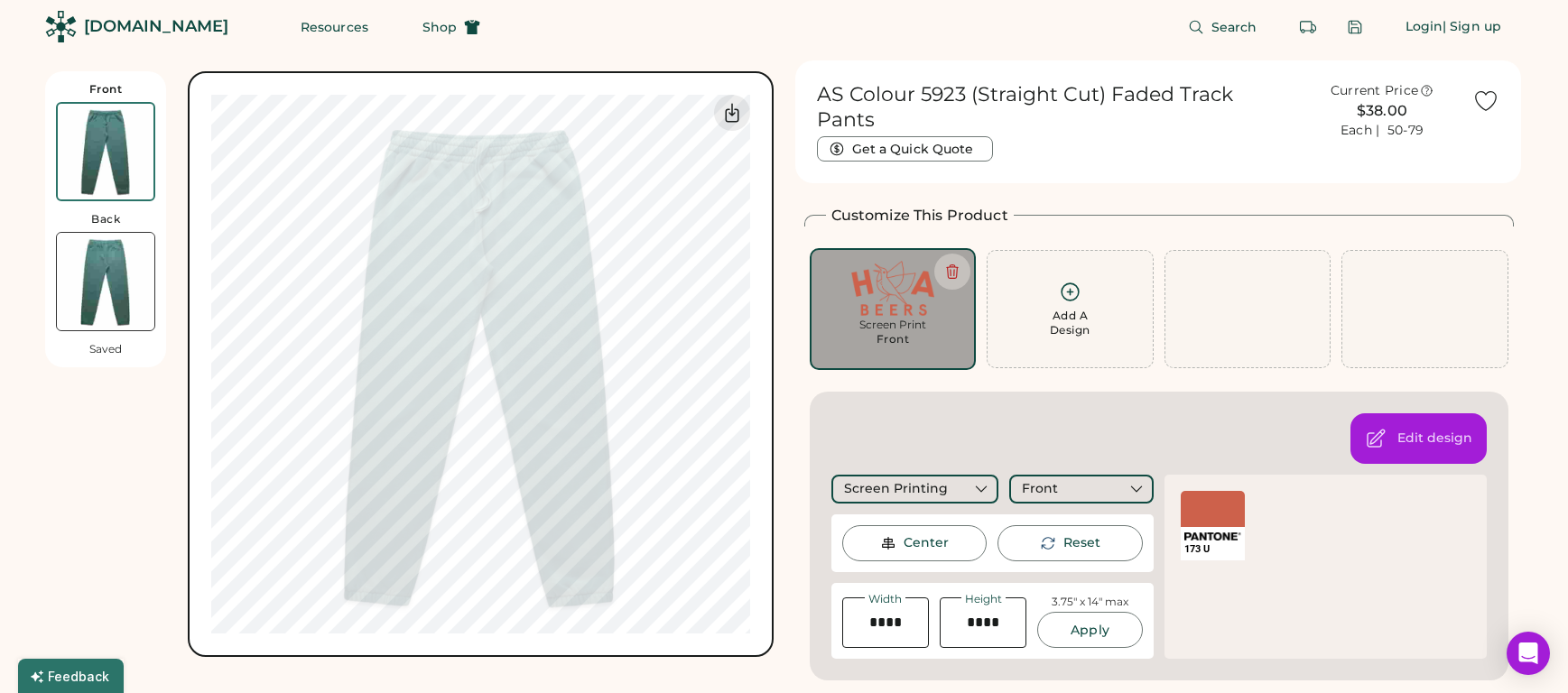 scroll, scrollTop: 6, scrollLeft: 0, axis: vertical 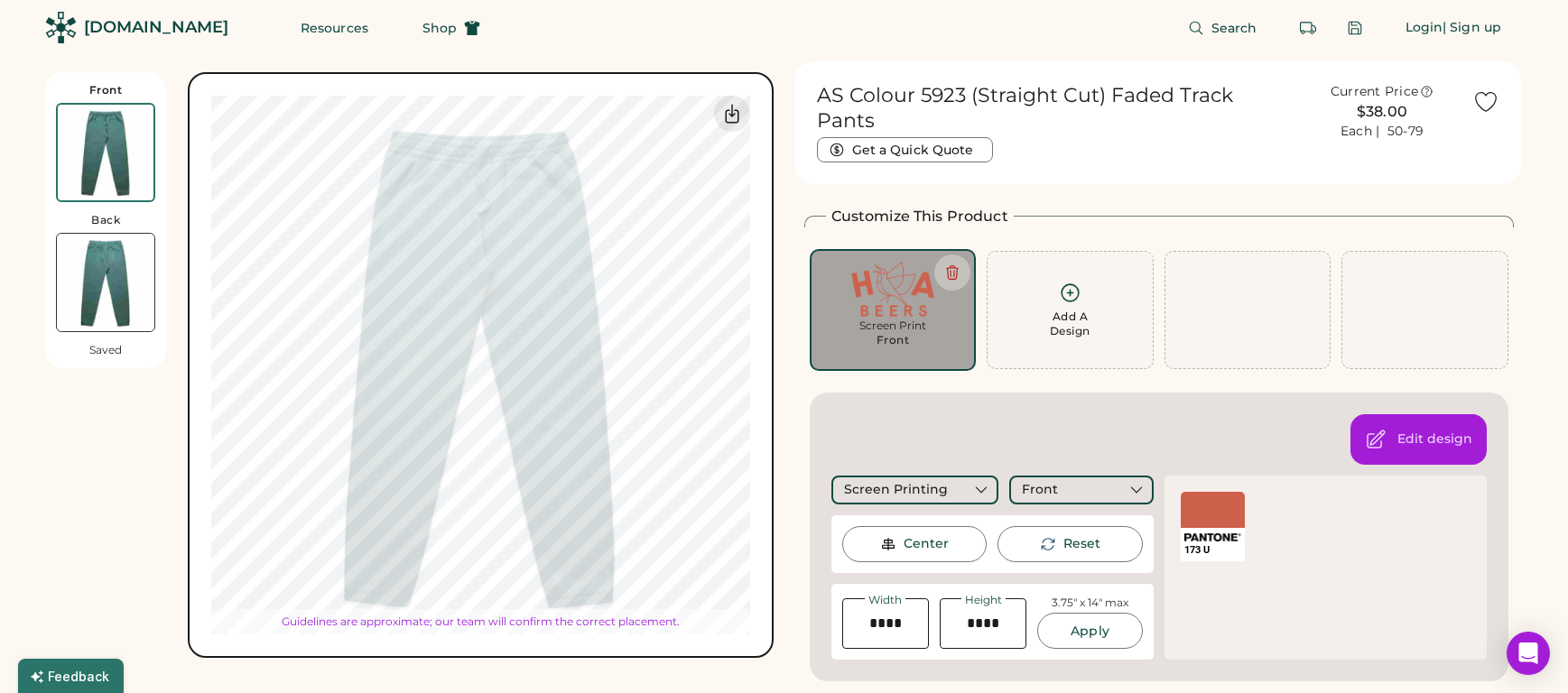 type on "****" 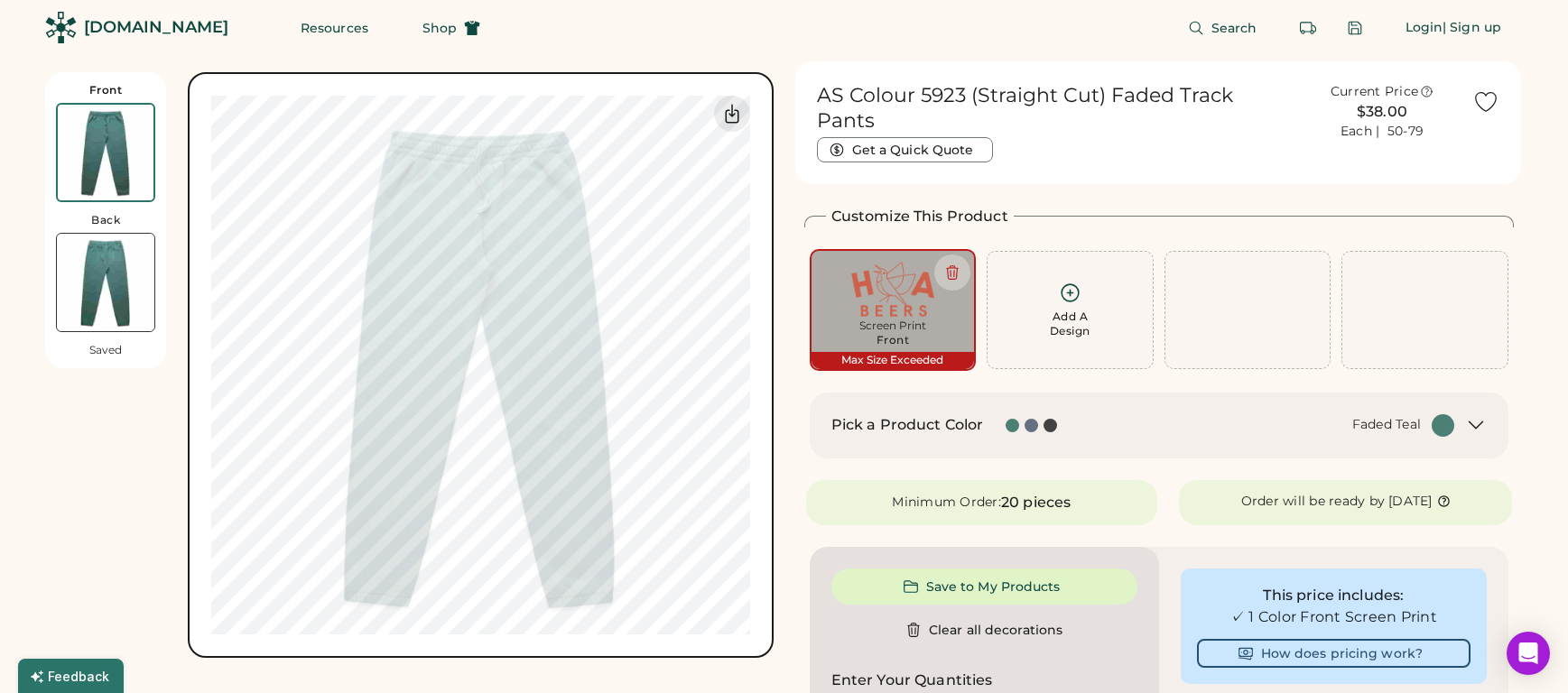 type on "****" 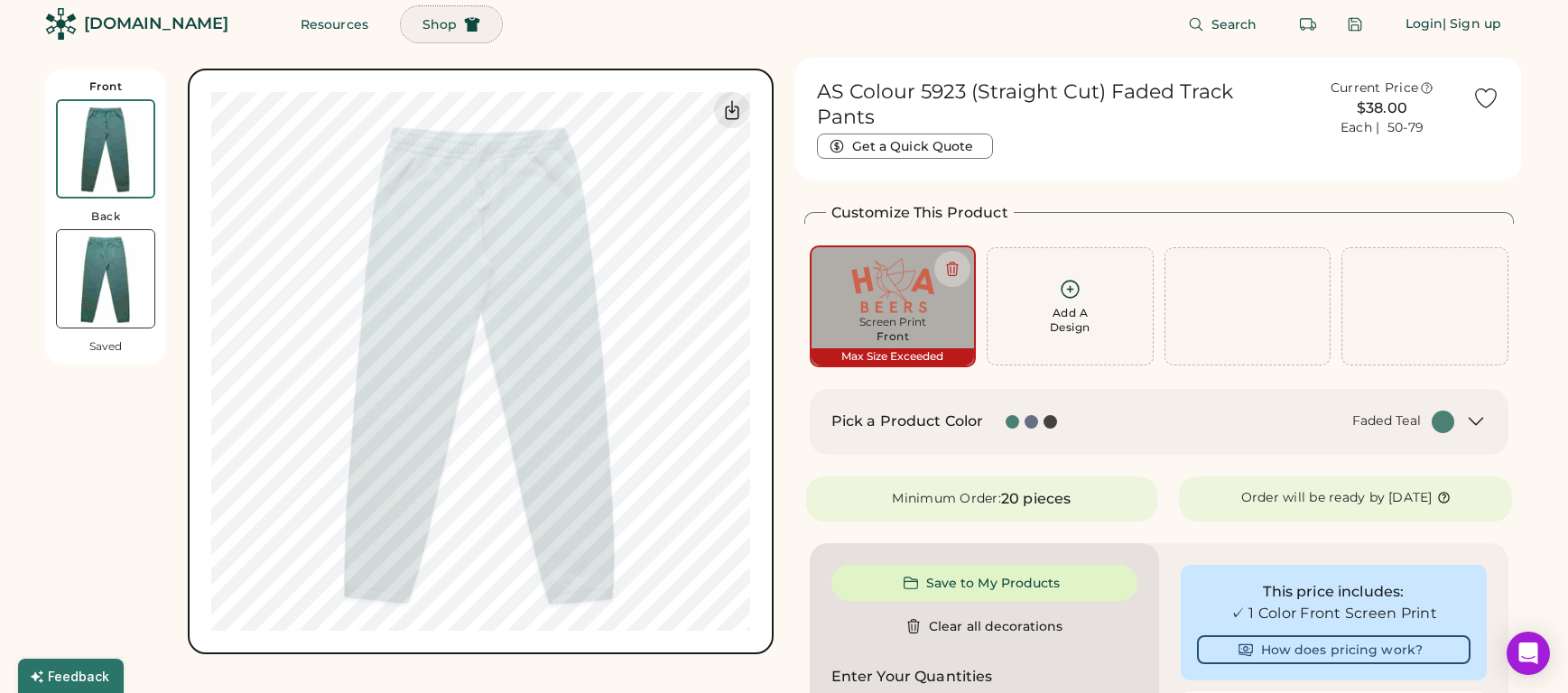 click on "Shop" at bounding box center (440, 24) 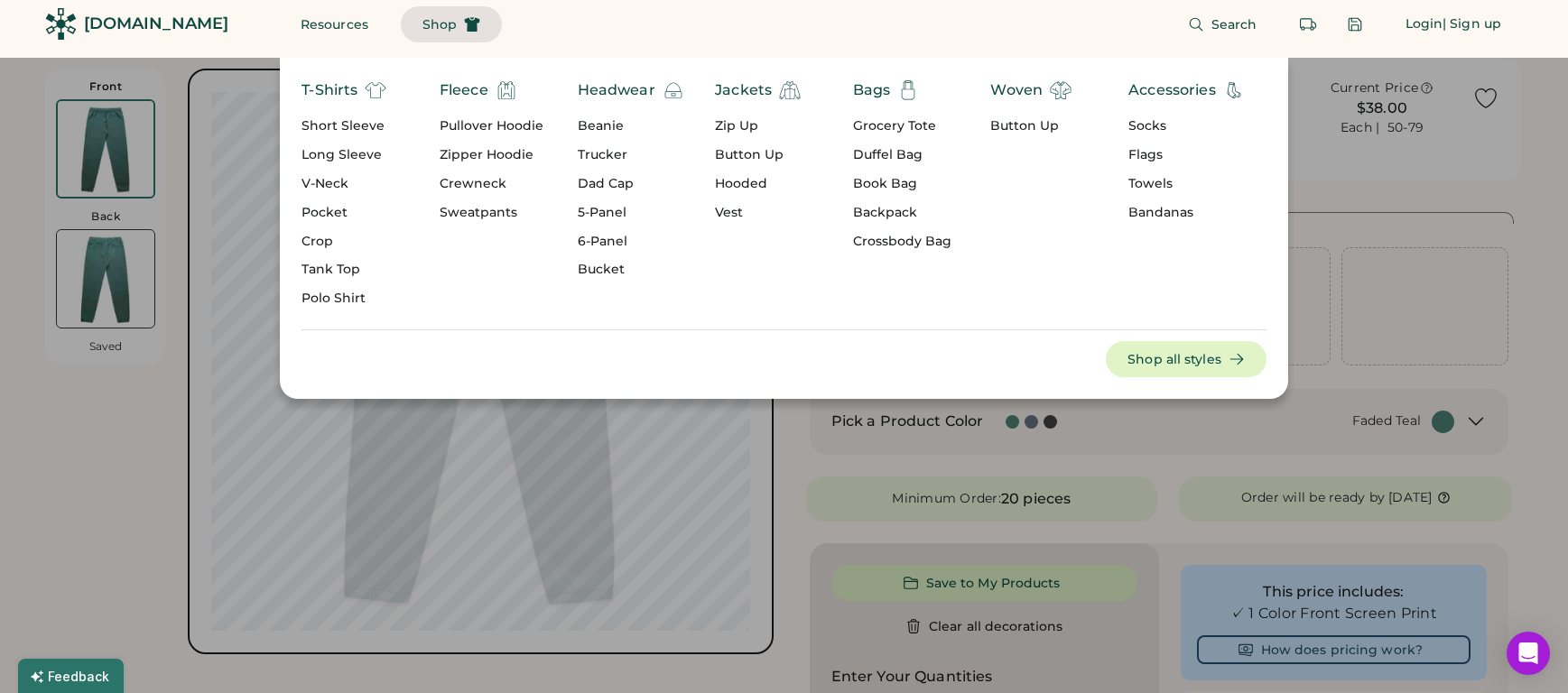 click on "Tank Top" at bounding box center (344, 270) 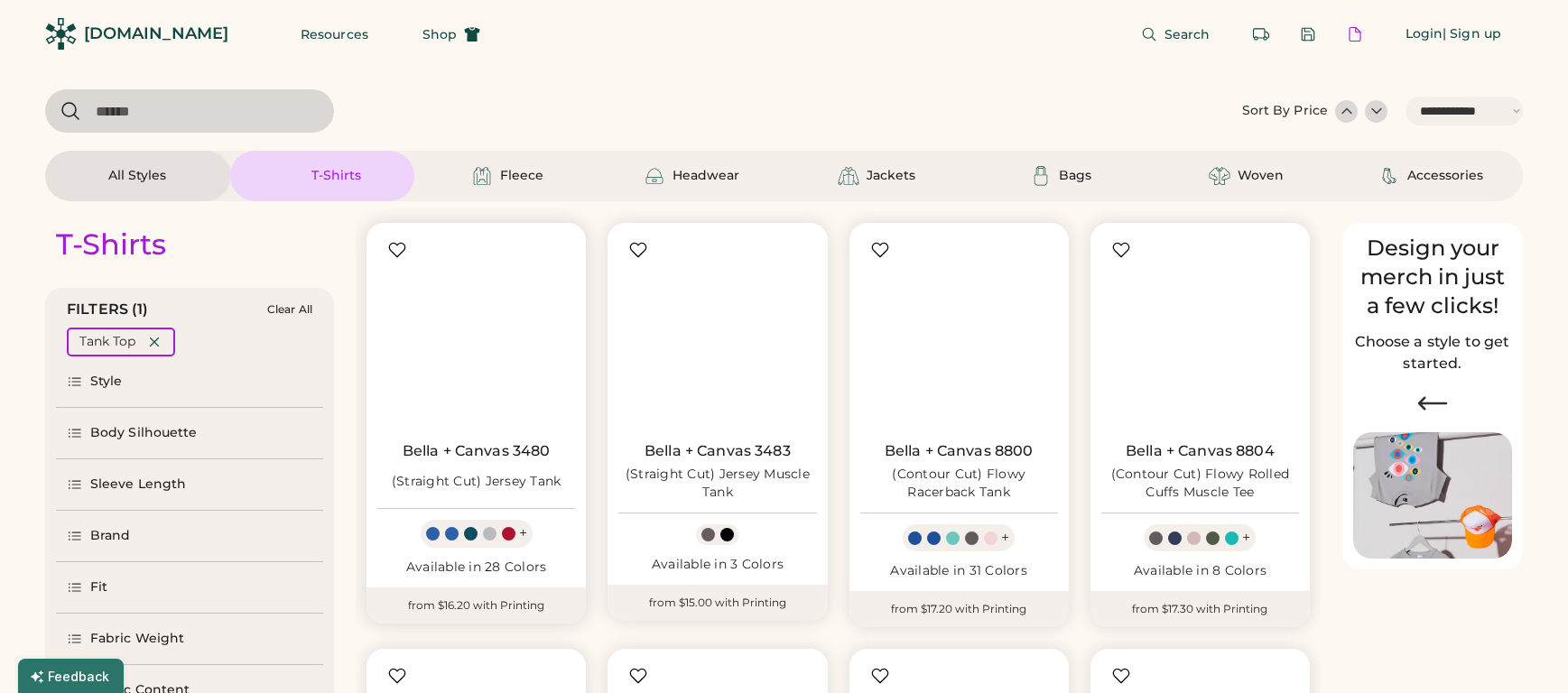 select on "*****" 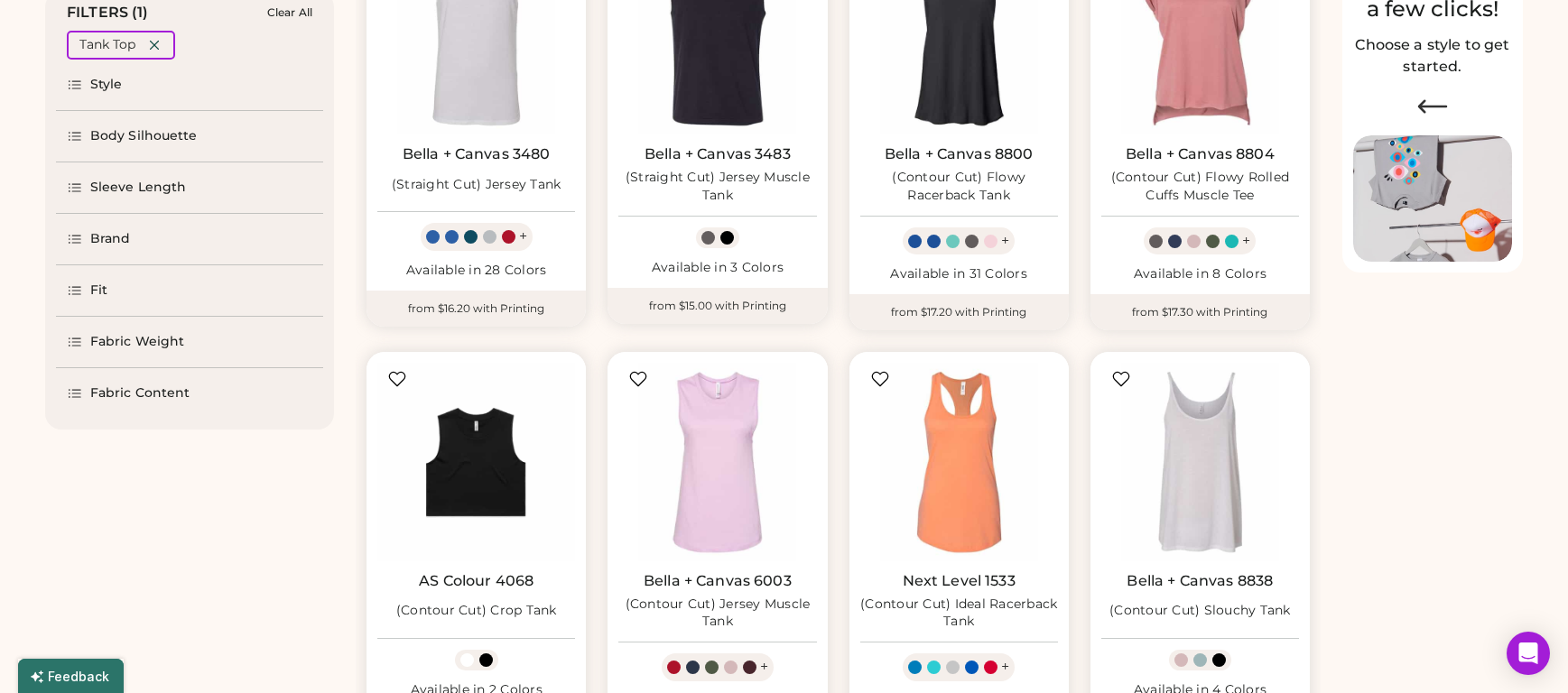 select on "*****" 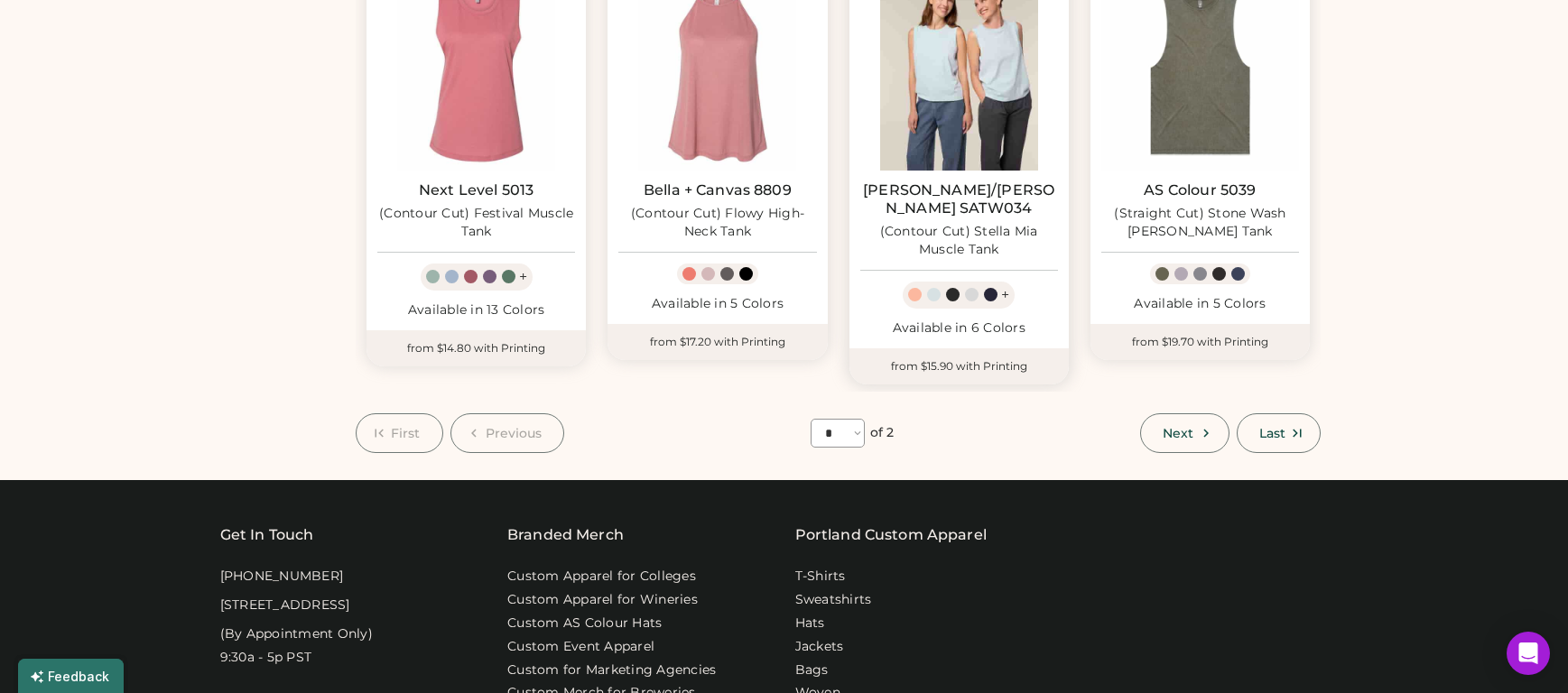scroll, scrollTop: 1123, scrollLeft: 0, axis: vertical 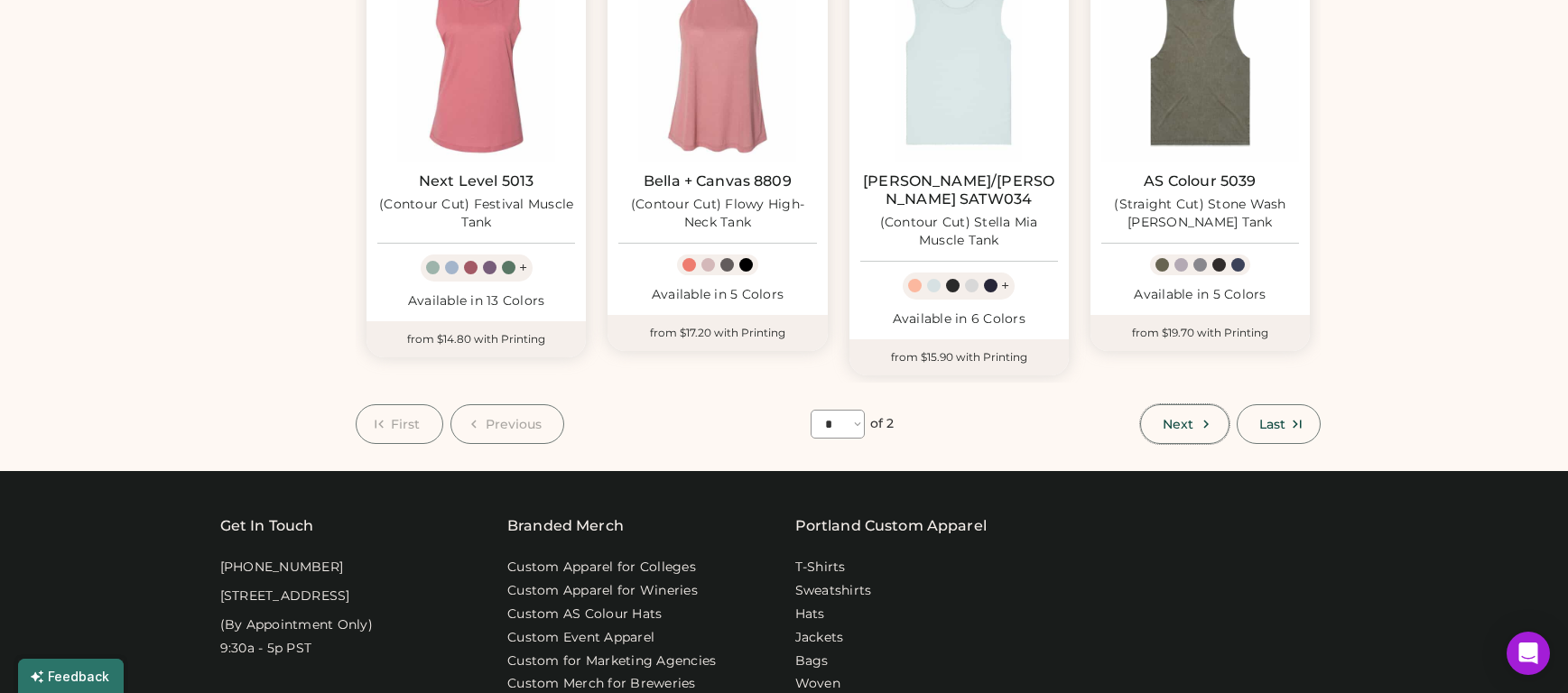 click 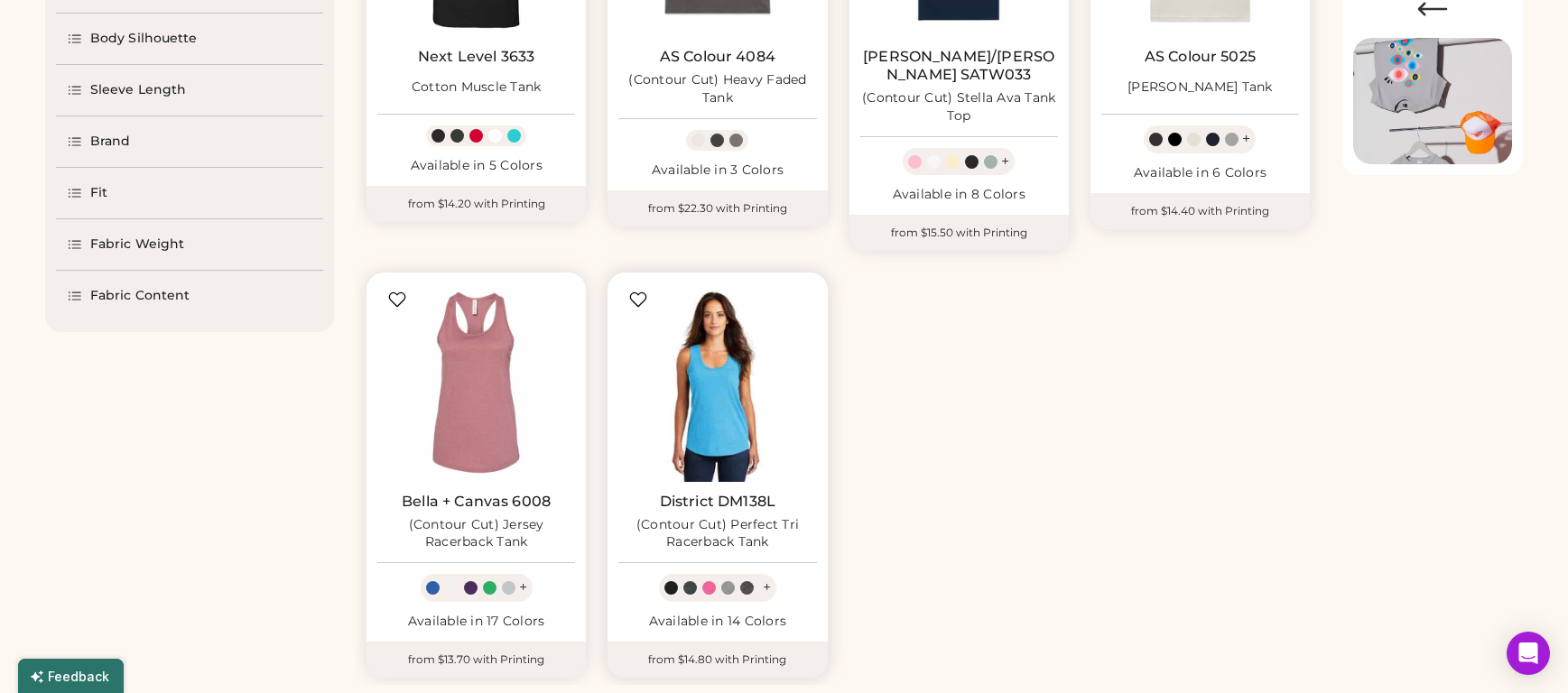 scroll, scrollTop: 395, scrollLeft: 0, axis: vertical 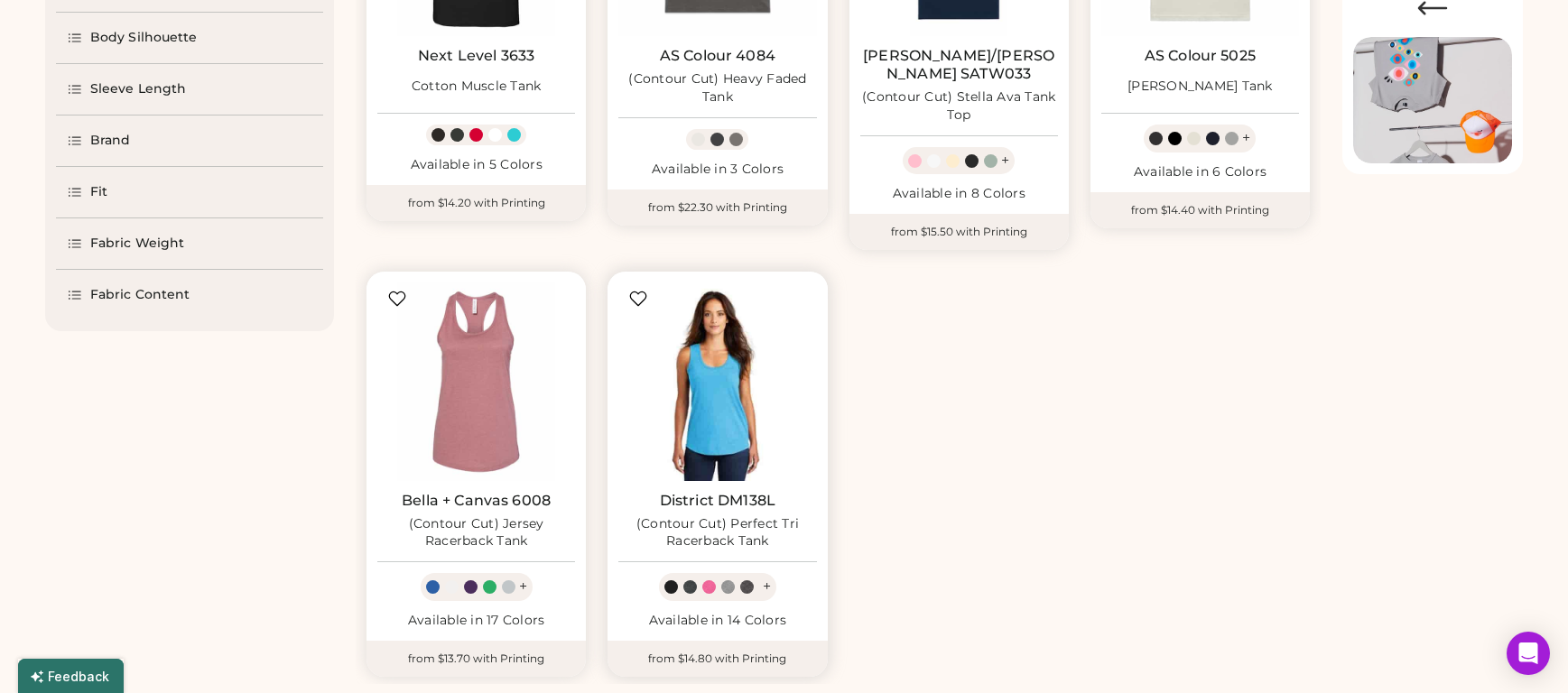 click at bounding box center [717, 381] 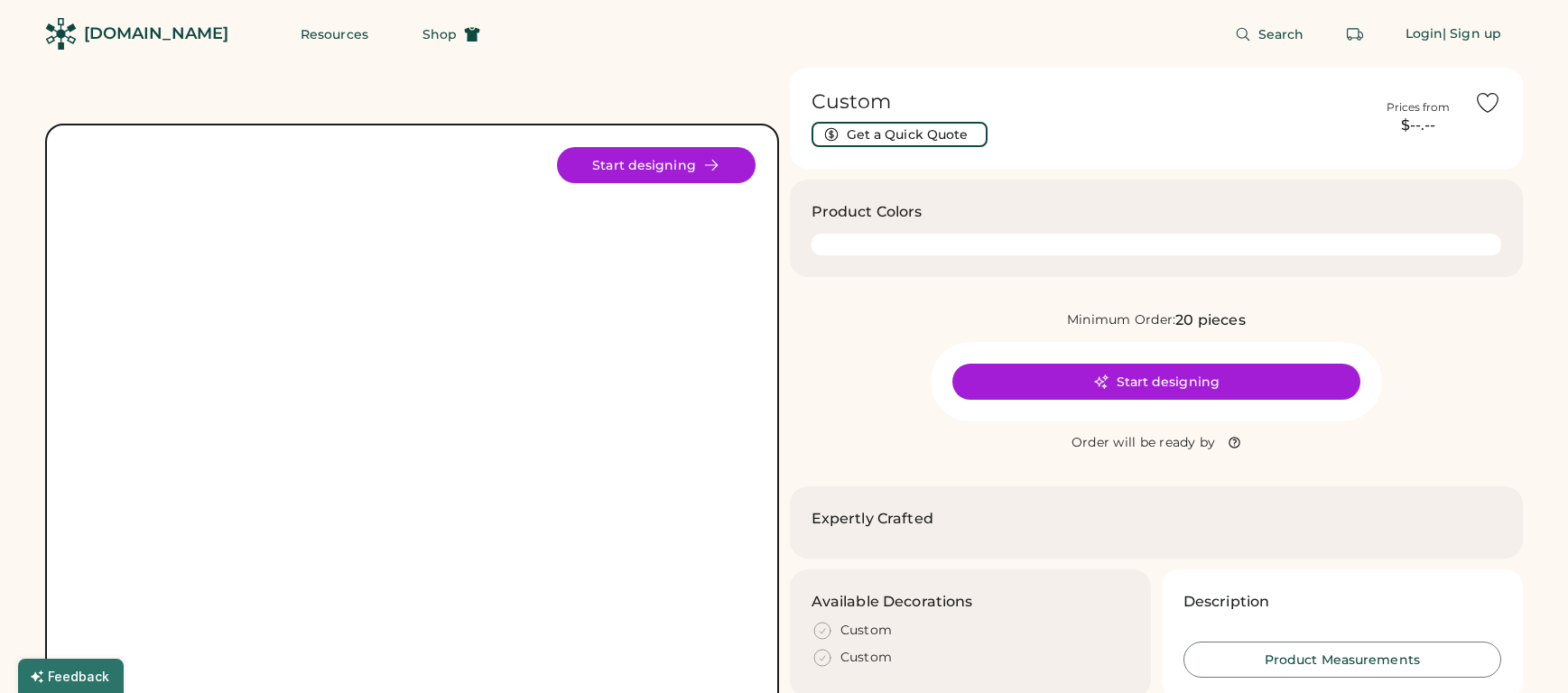 scroll, scrollTop: 0, scrollLeft: 0, axis: both 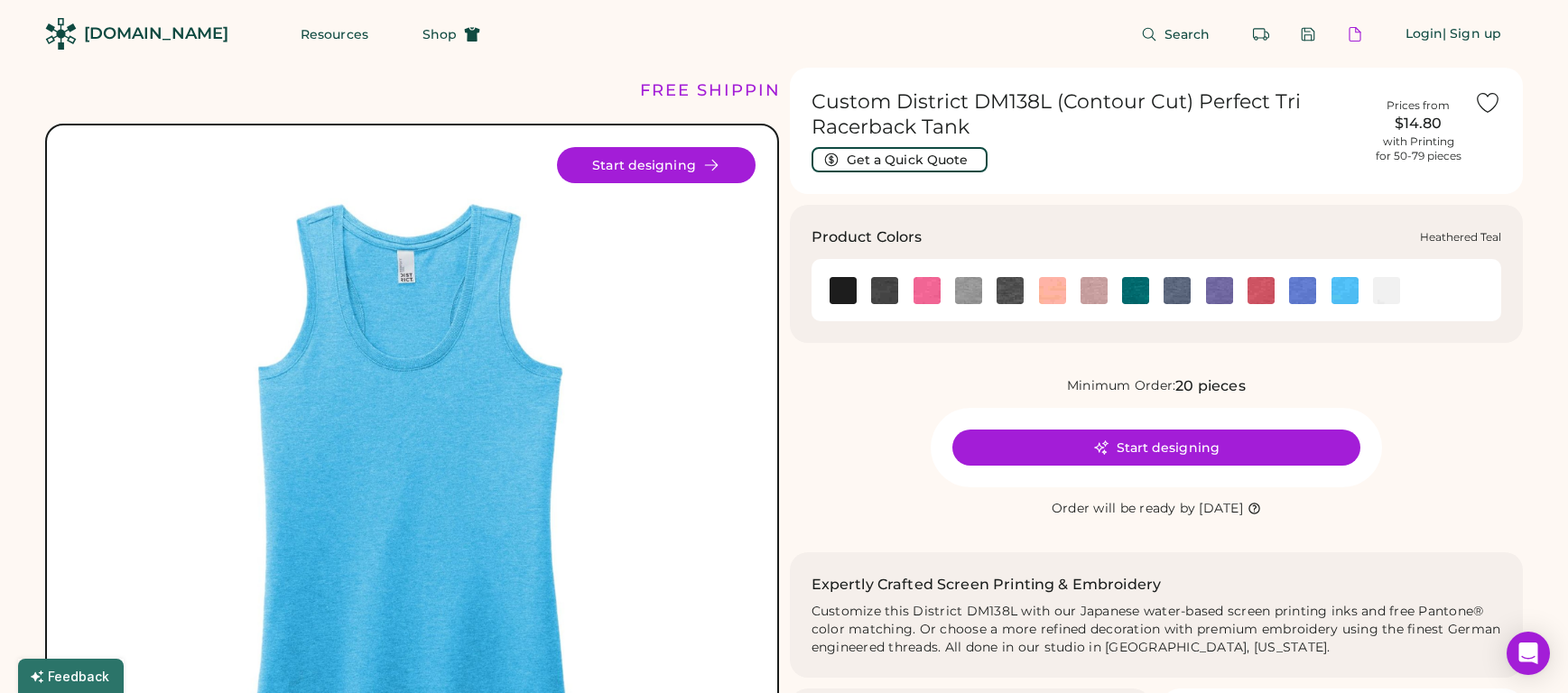 click 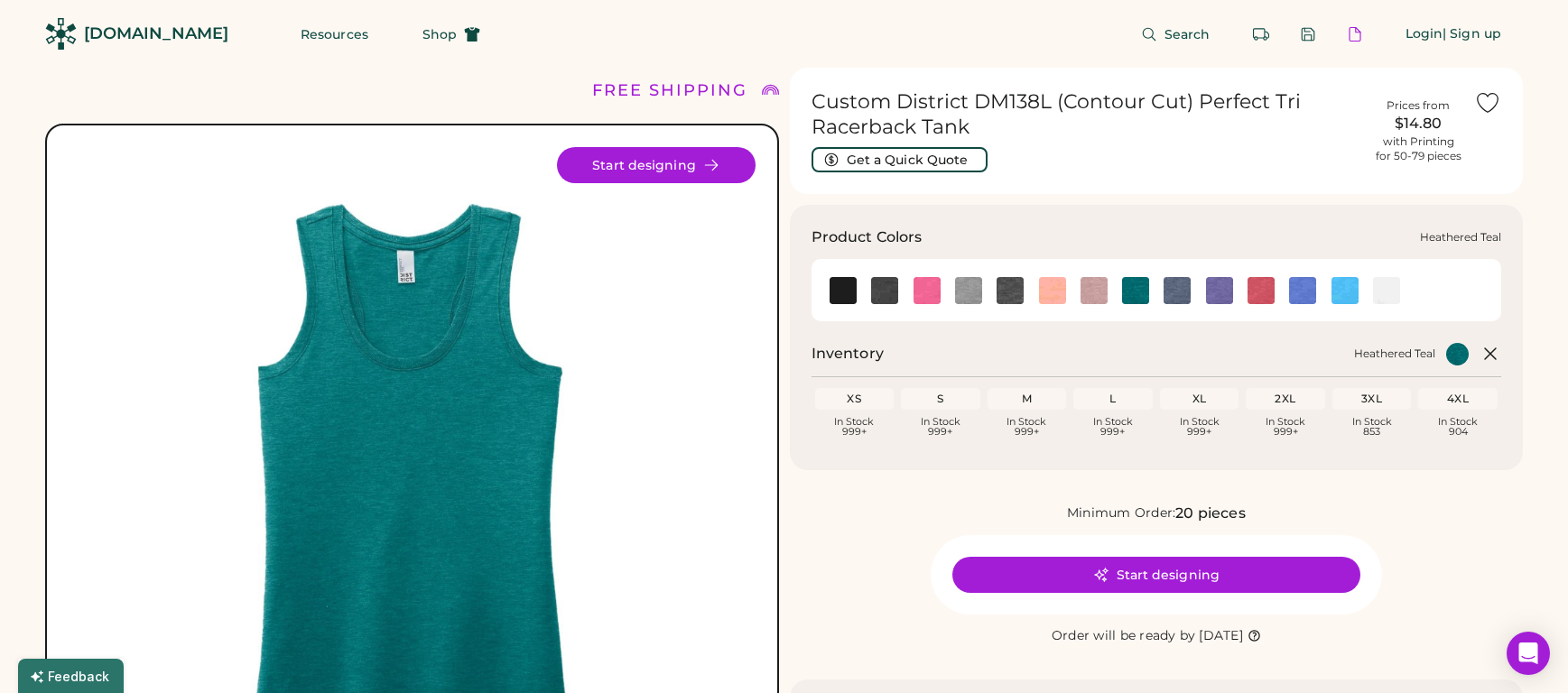 click 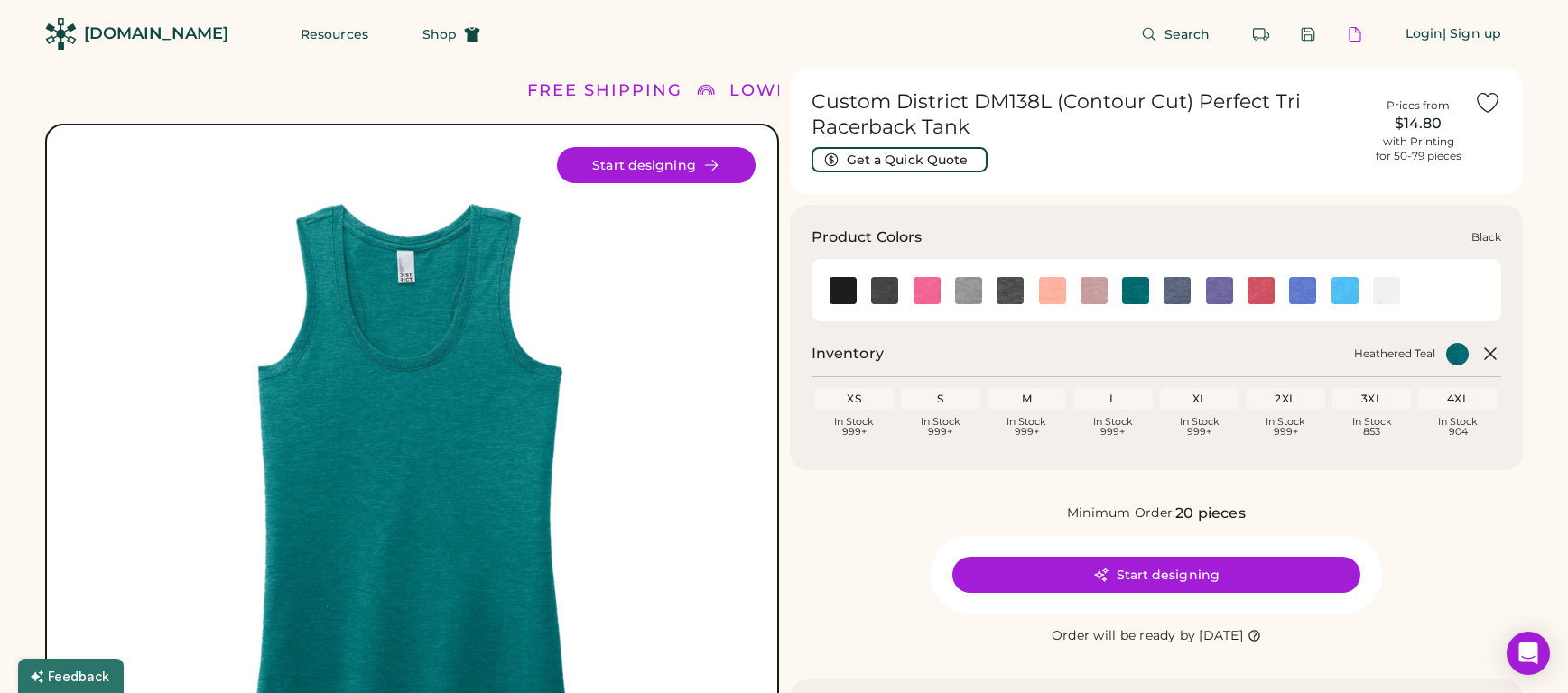 click 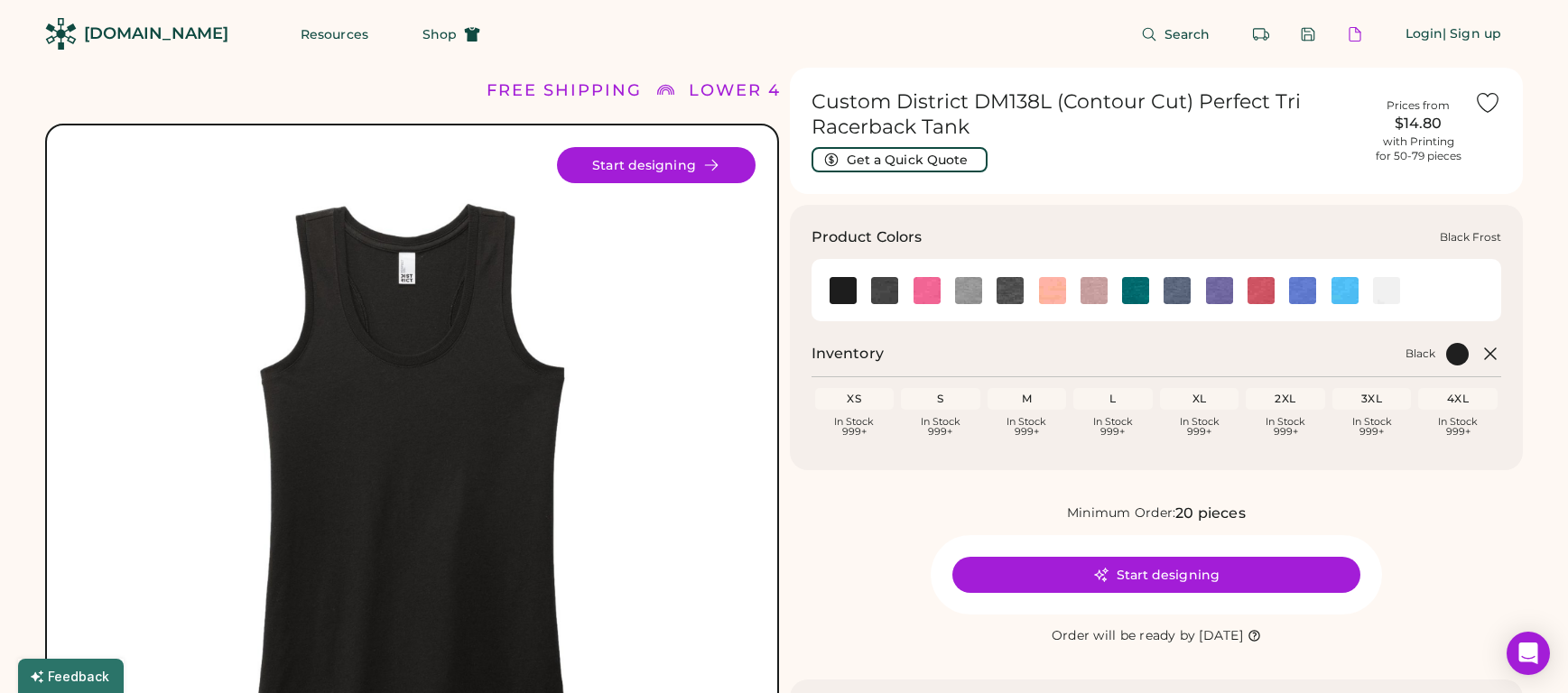 click 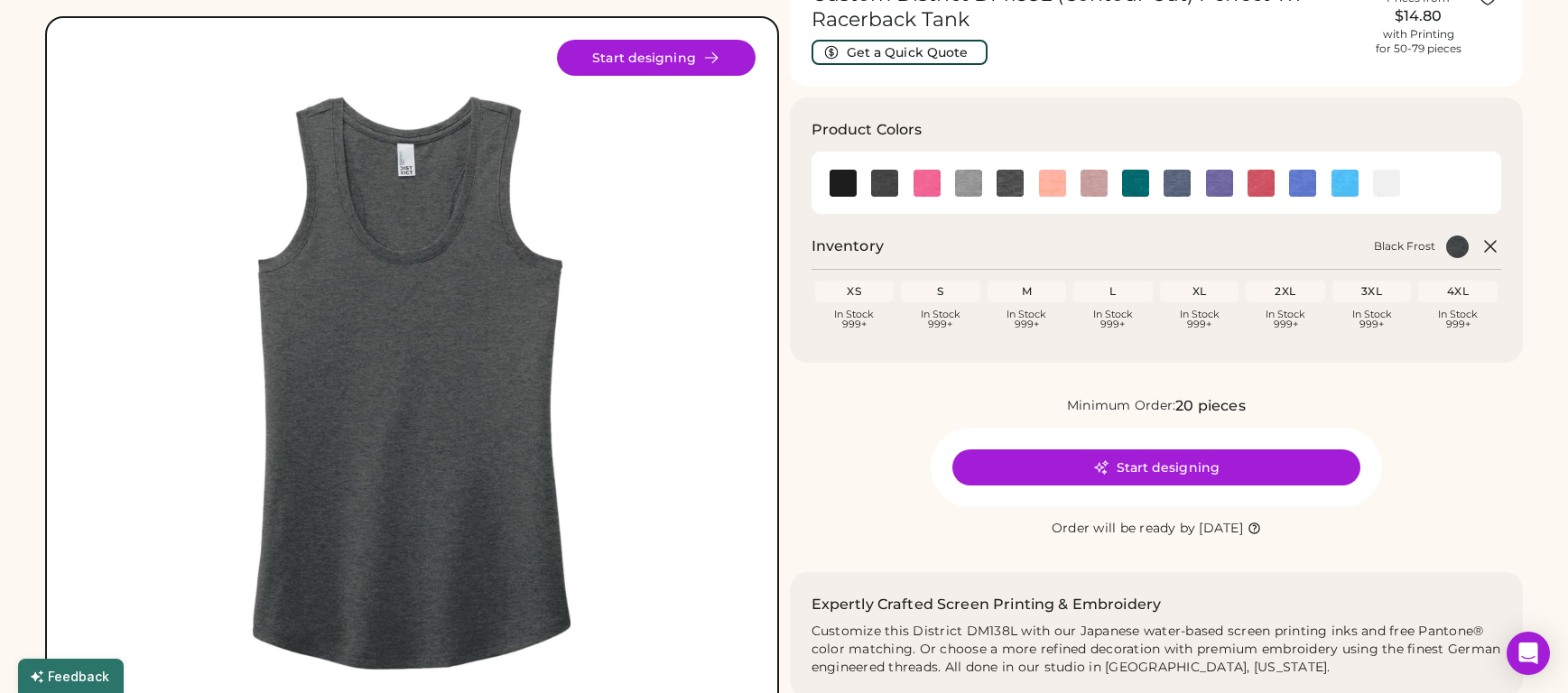 scroll, scrollTop: 0, scrollLeft: 0, axis: both 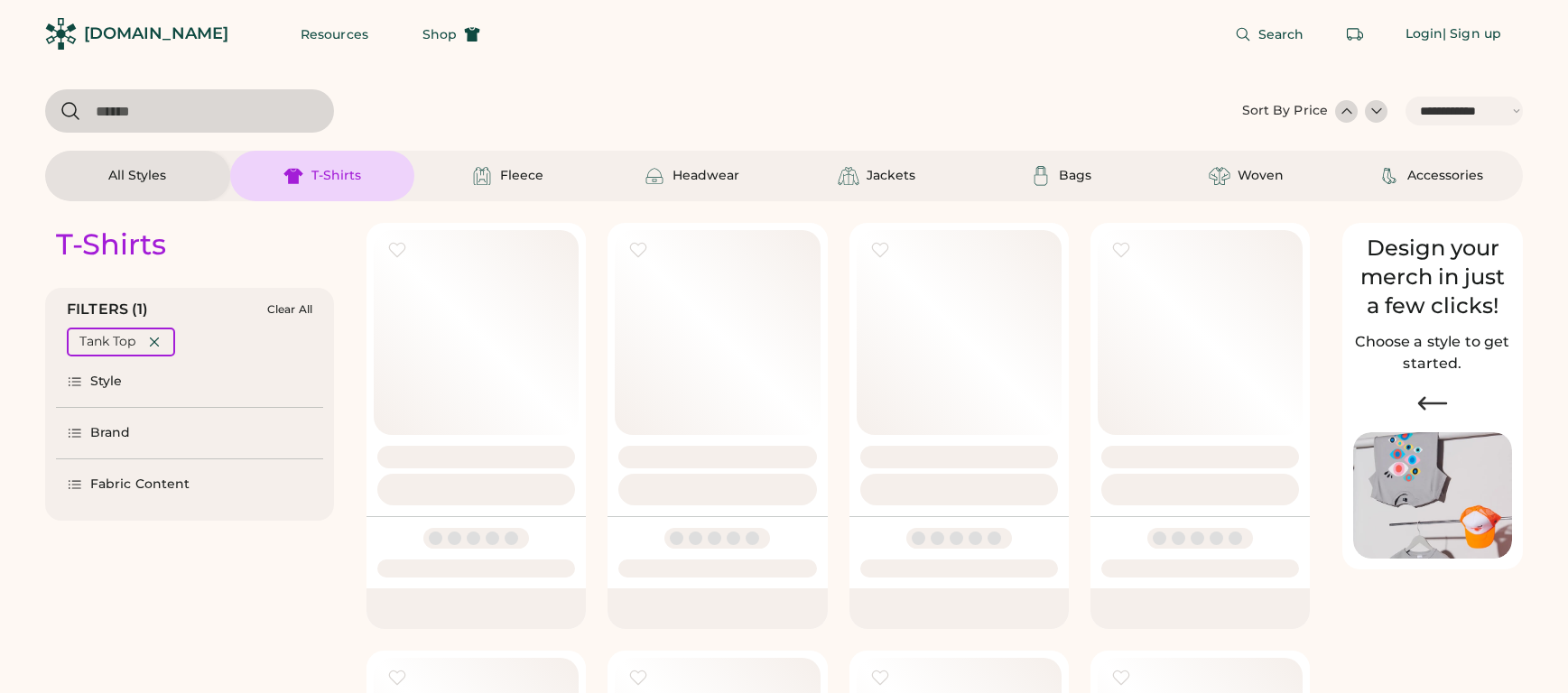 select on "*****" 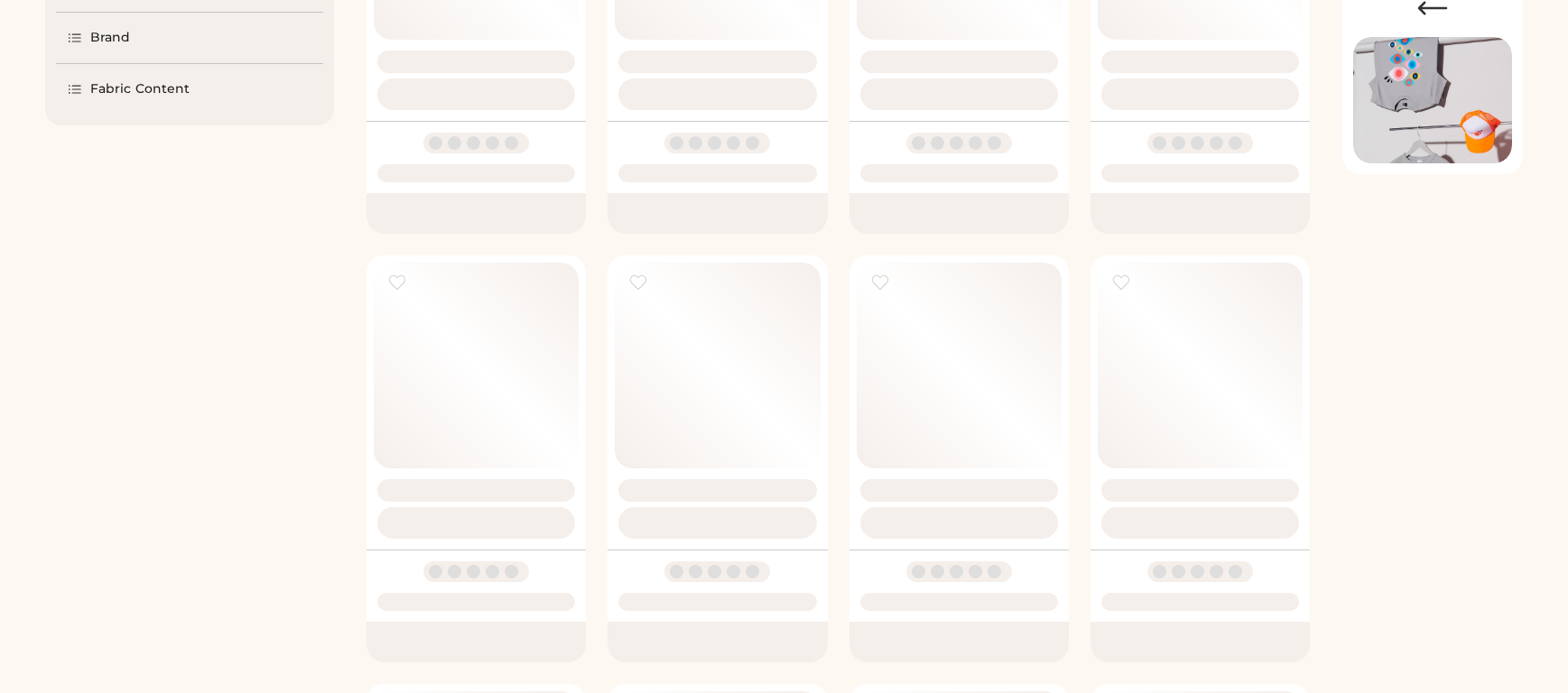 scroll, scrollTop: 0, scrollLeft: 0, axis: both 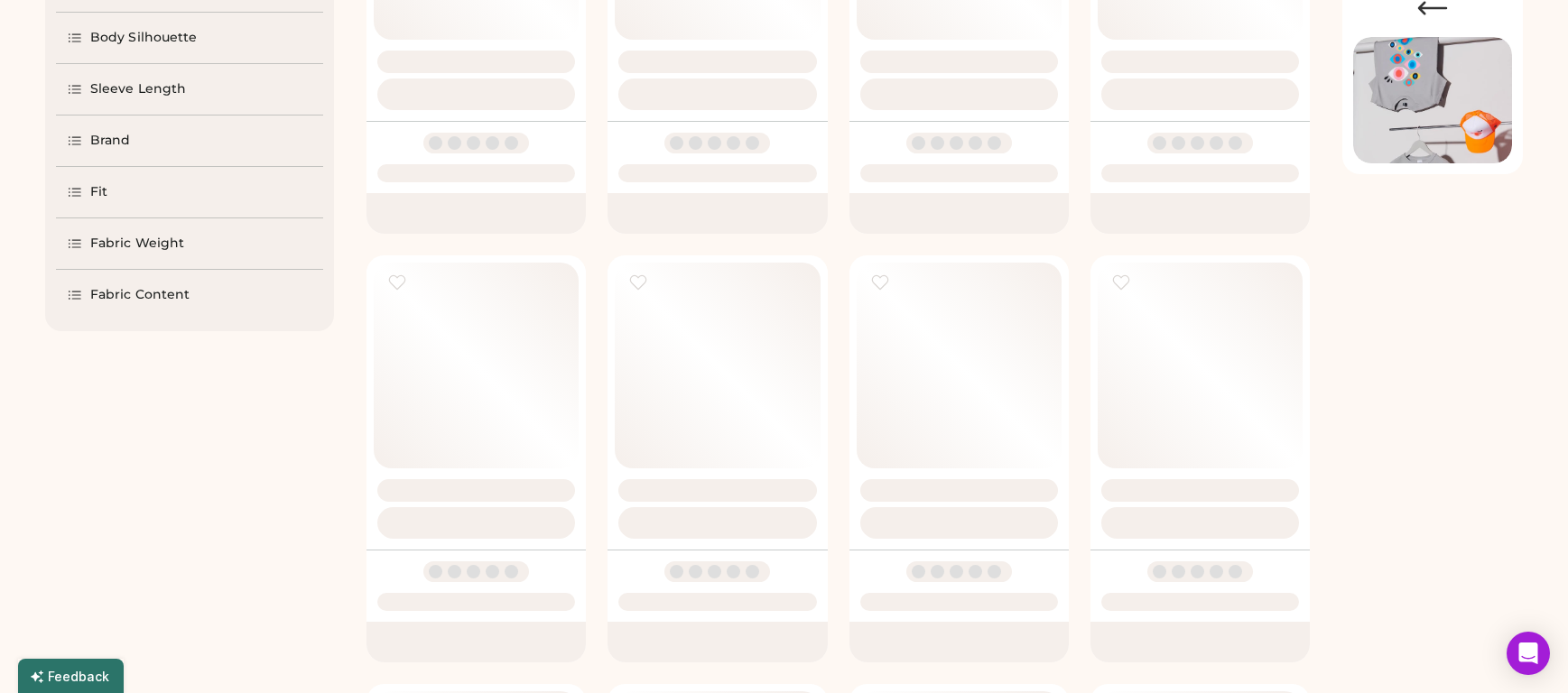 select on "*" 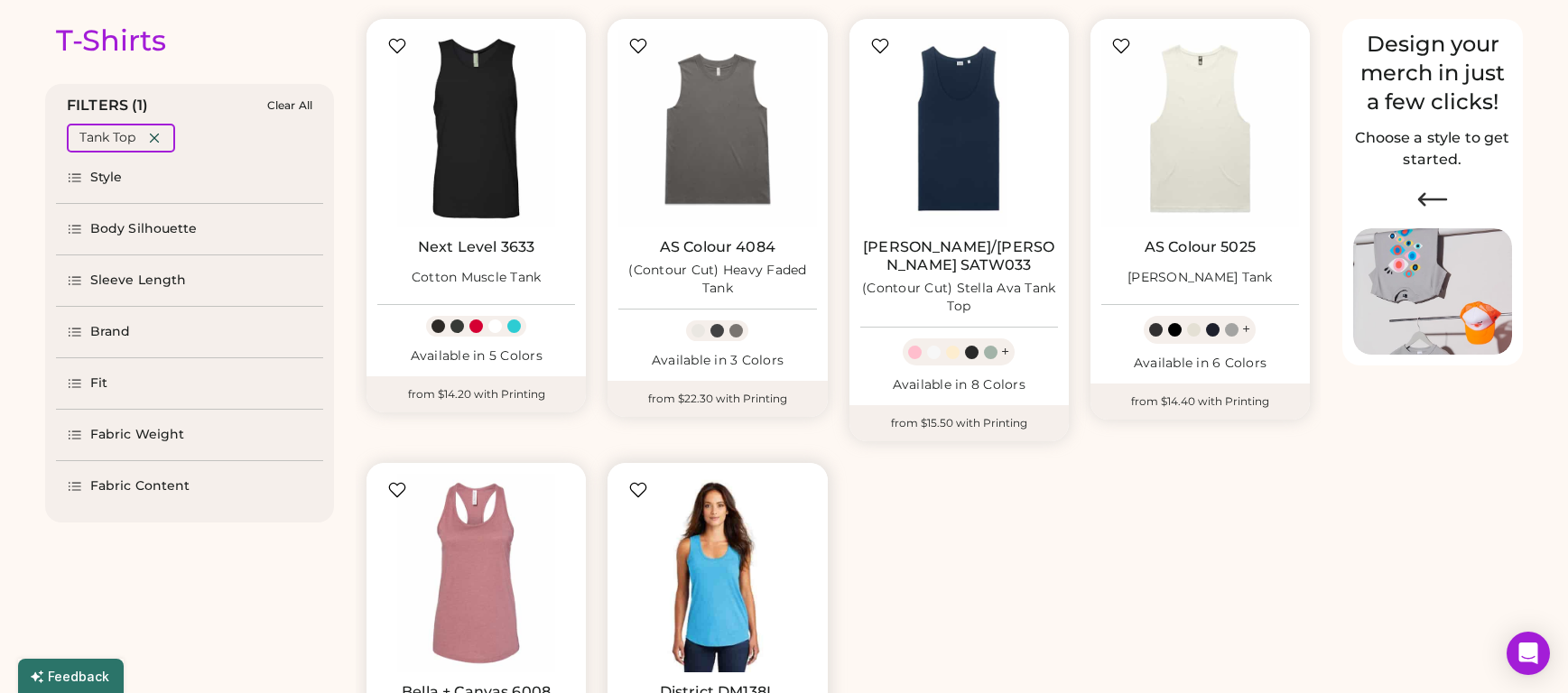 scroll, scrollTop: 16, scrollLeft: 0, axis: vertical 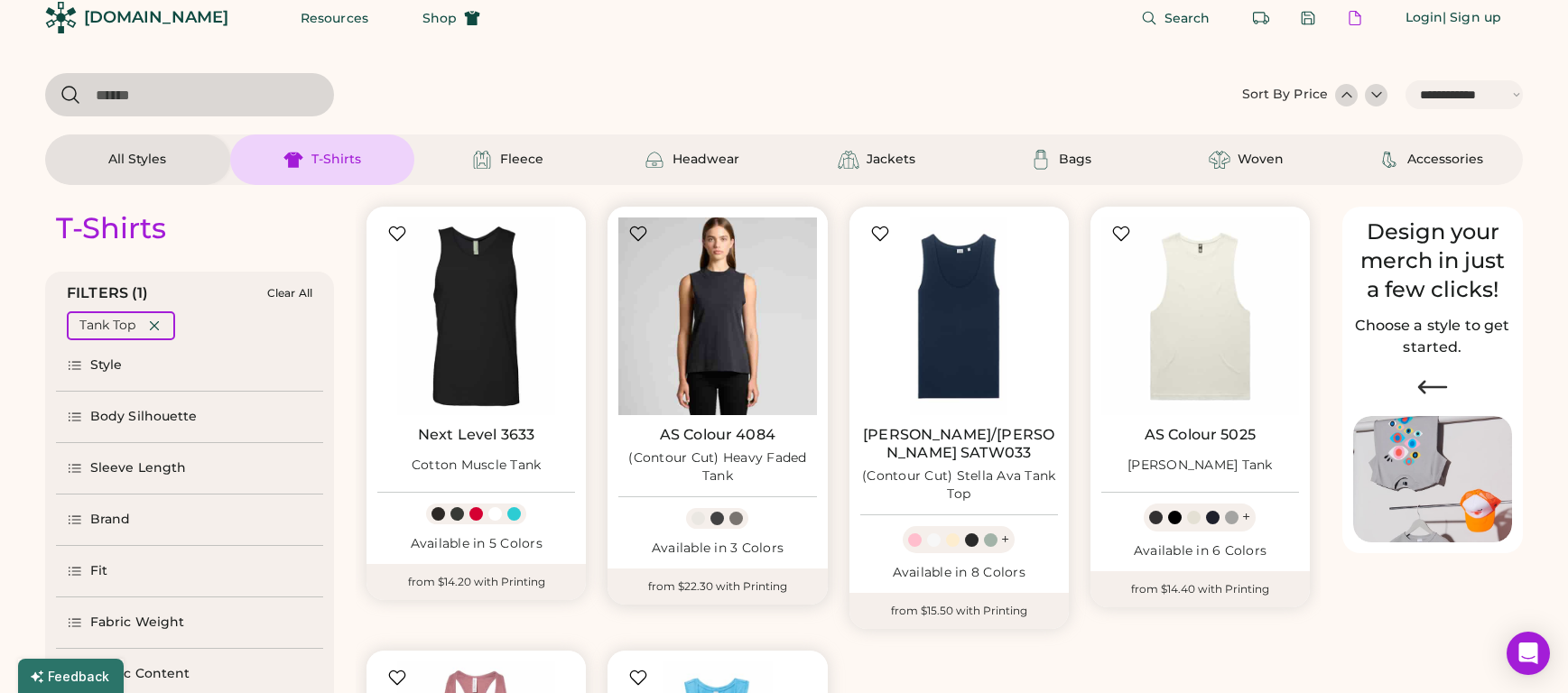 click at bounding box center [717, 316] 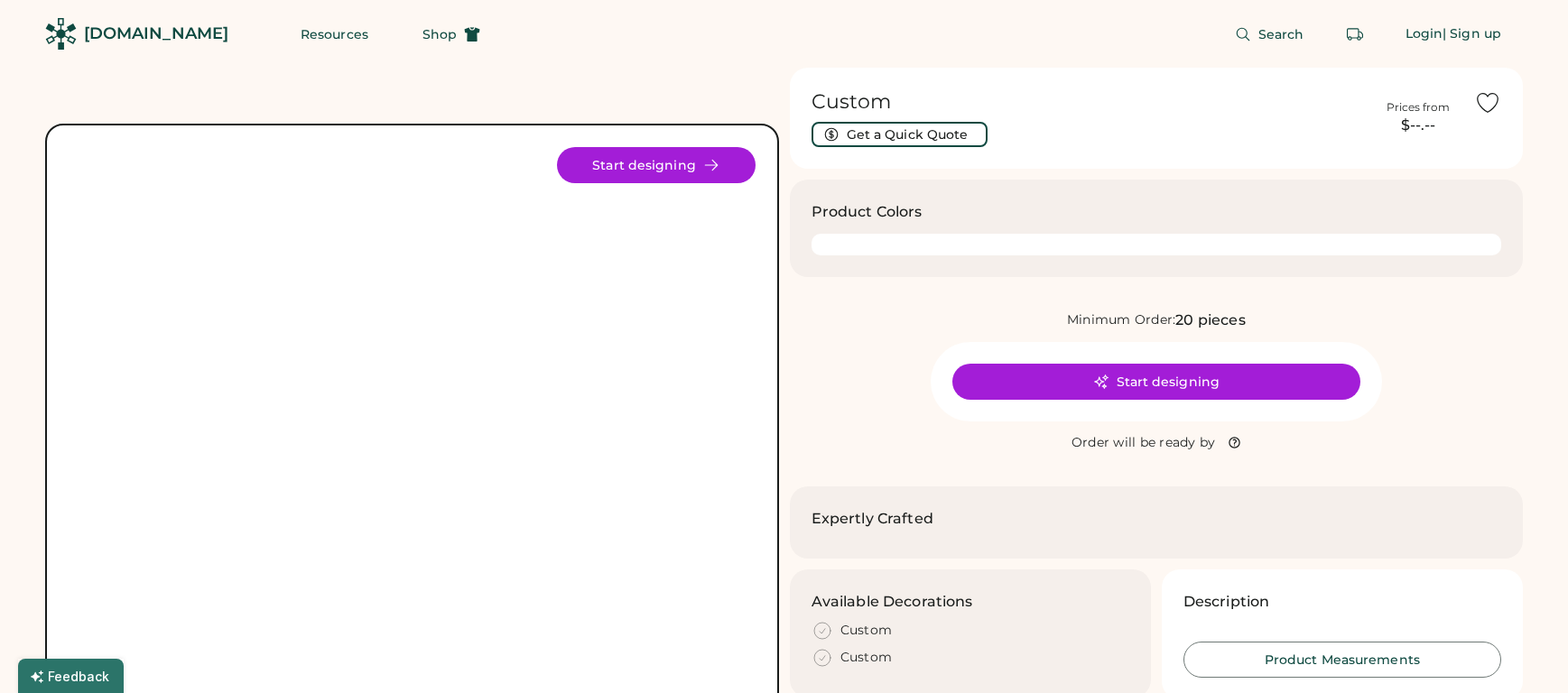 scroll, scrollTop: 0, scrollLeft: 0, axis: both 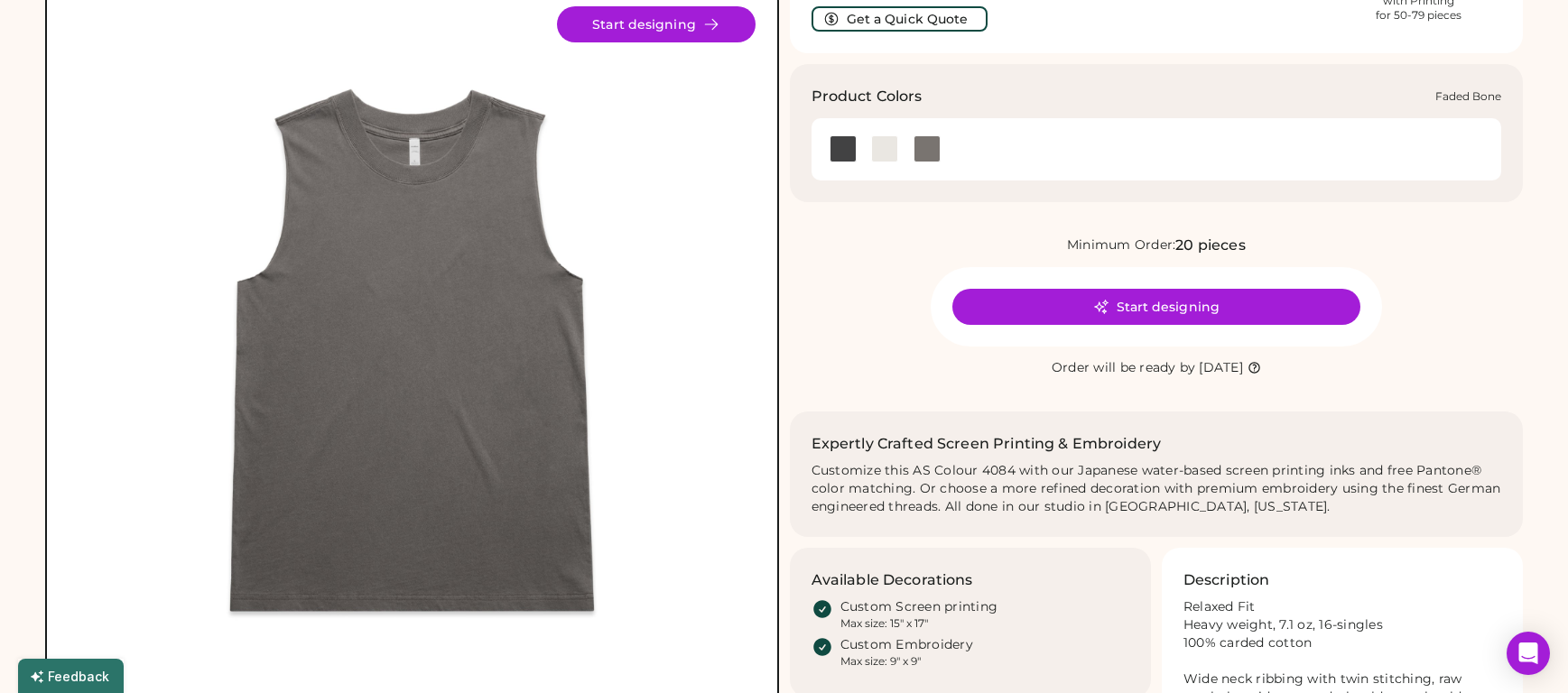 click at bounding box center (885, 149) 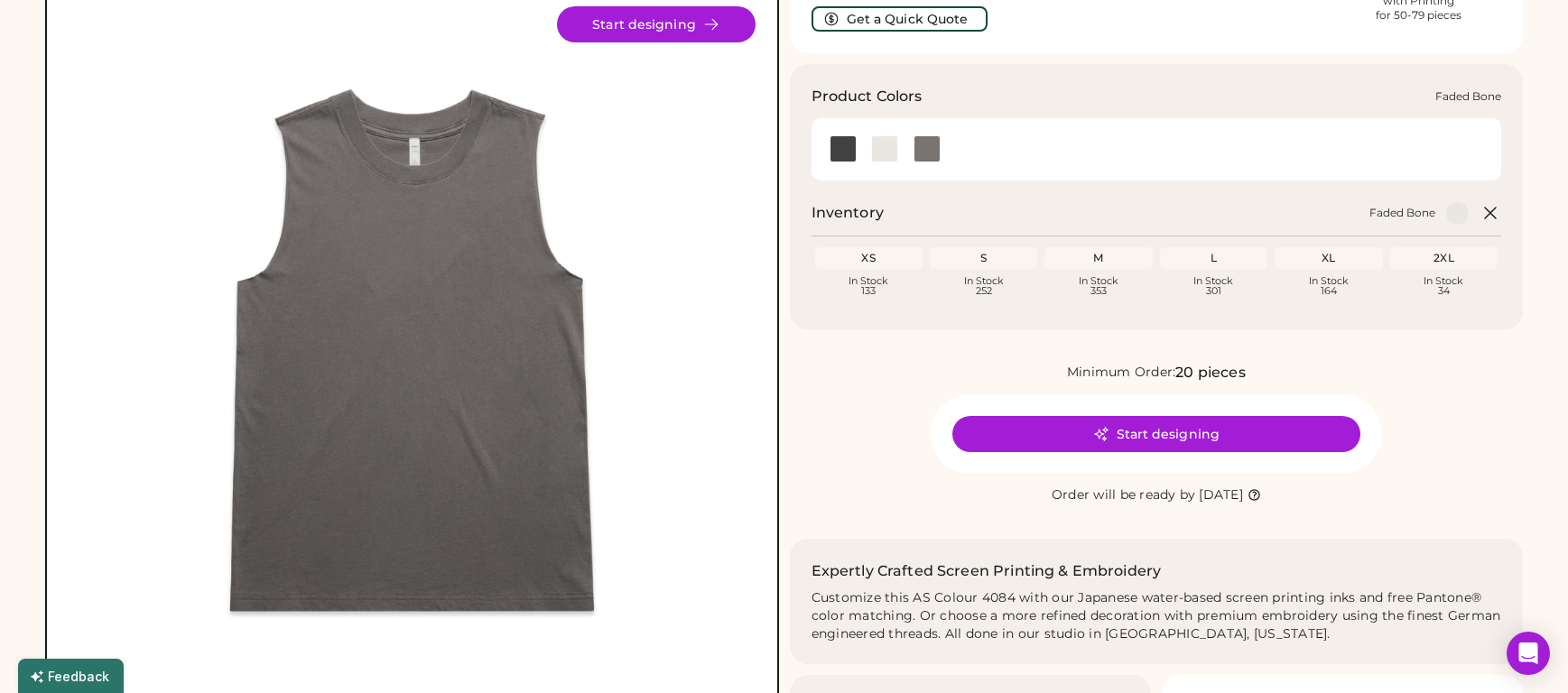 click at bounding box center (885, 149) 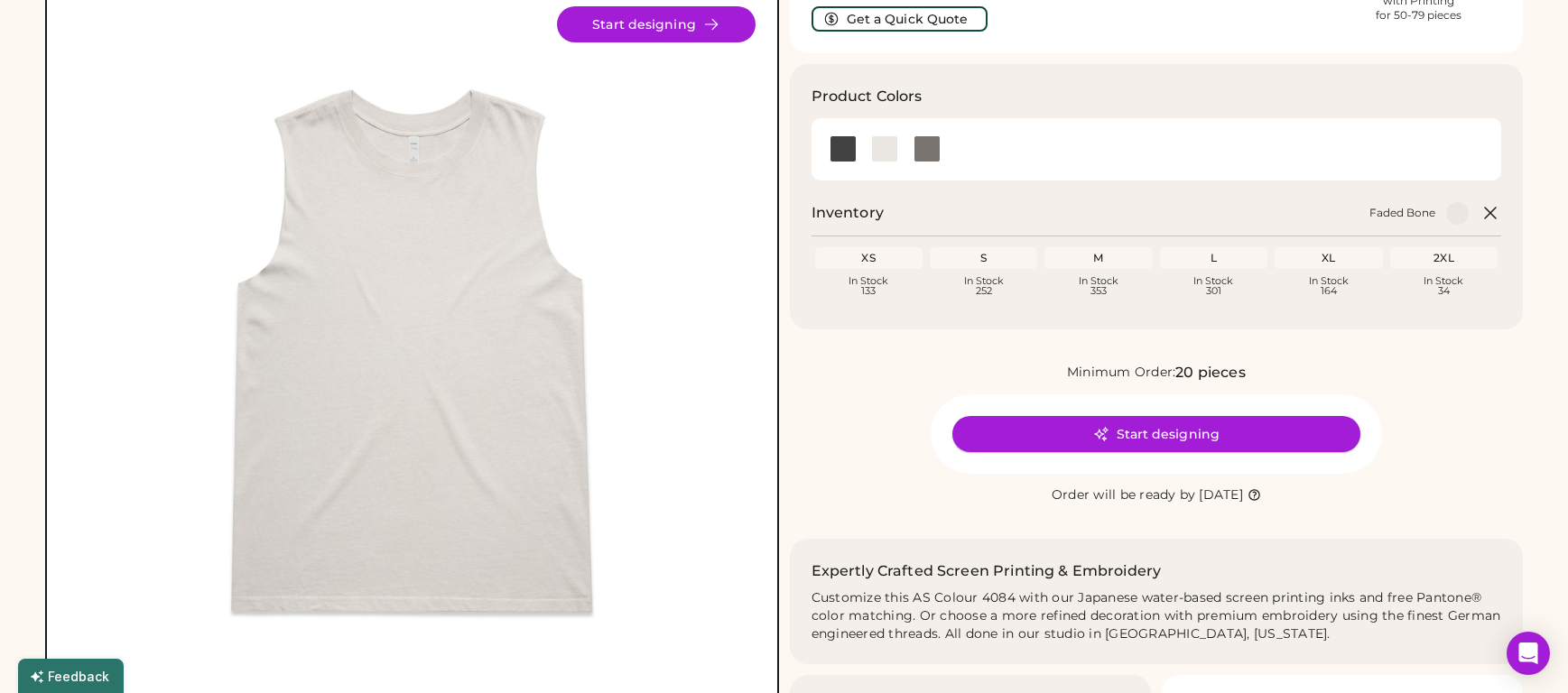 click on "Start designing" at bounding box center (1156, 434) 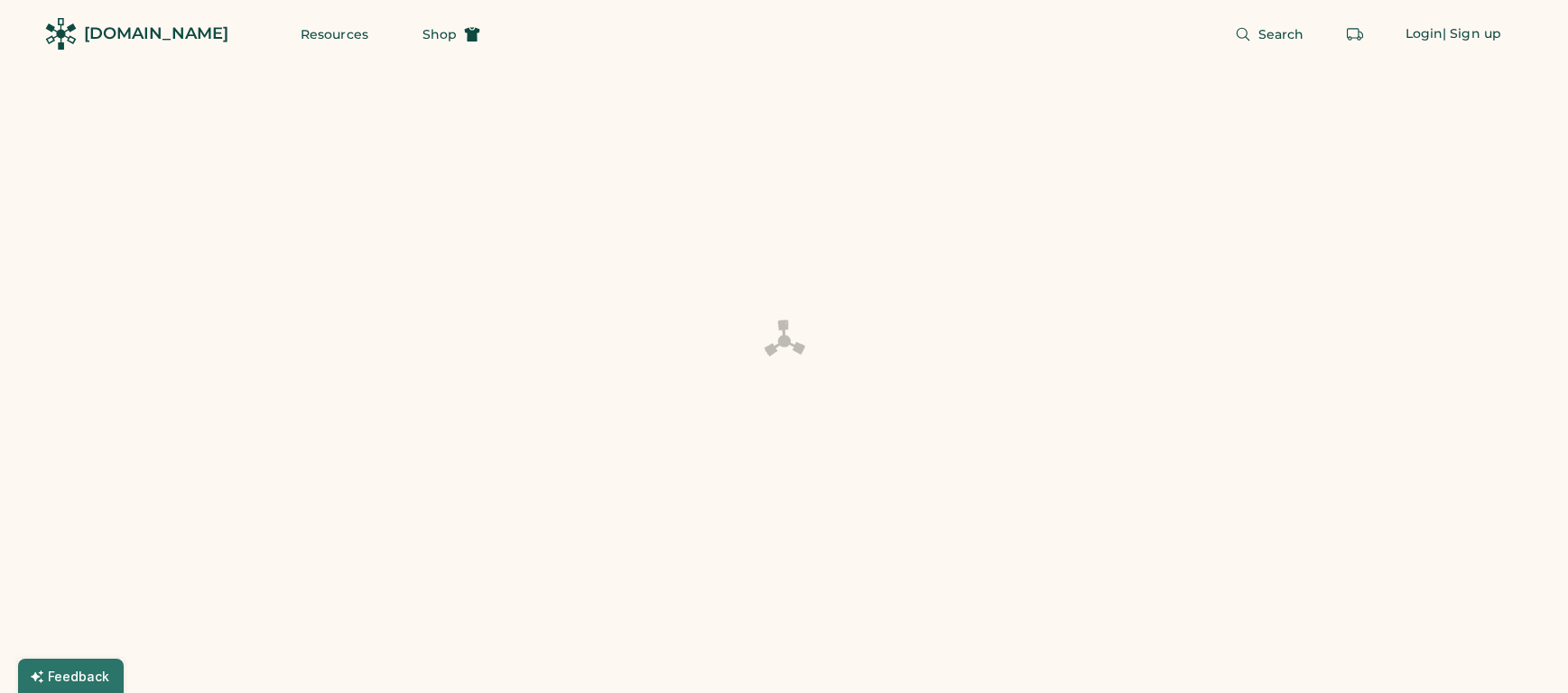 scroll, scrollTop: 0, scrollLeft: 0, axis: both 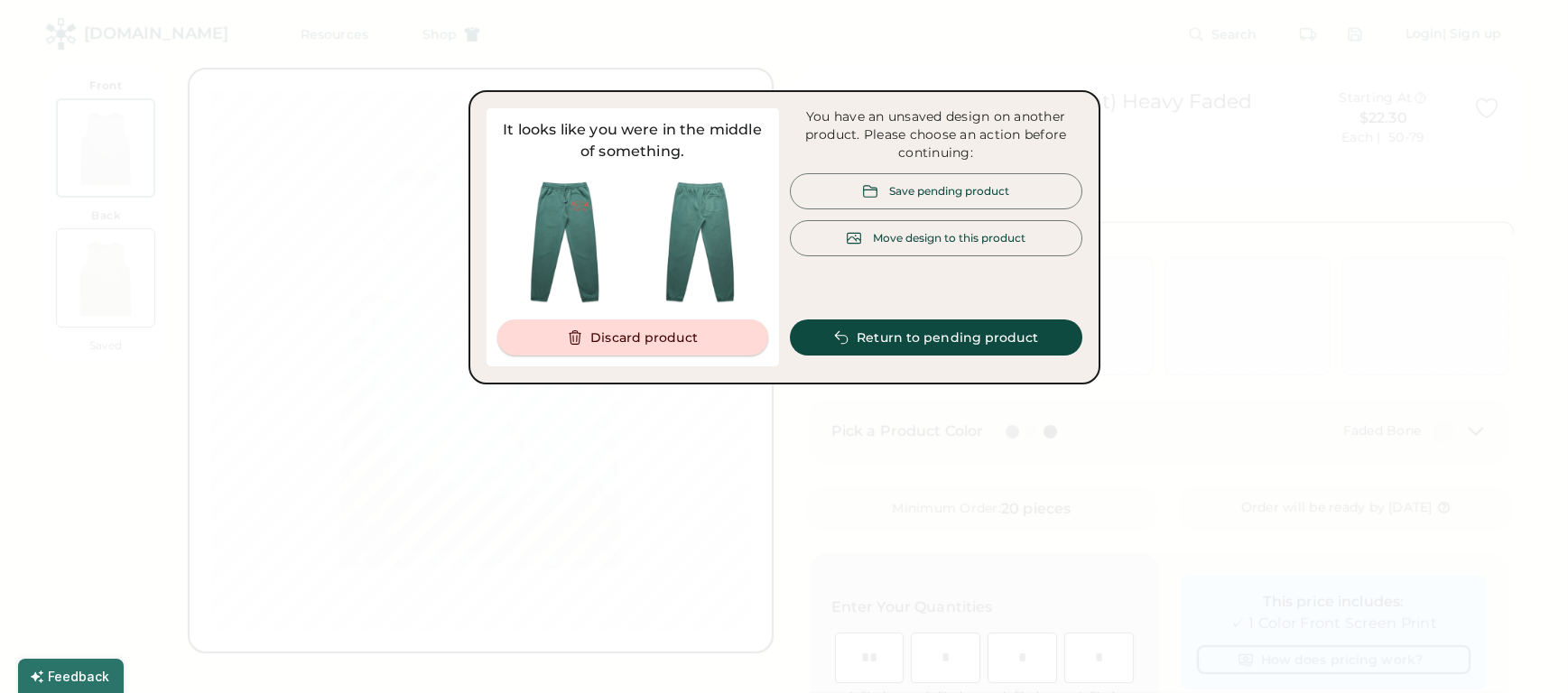 click on "Discard product" at bounding box center (633, 337) 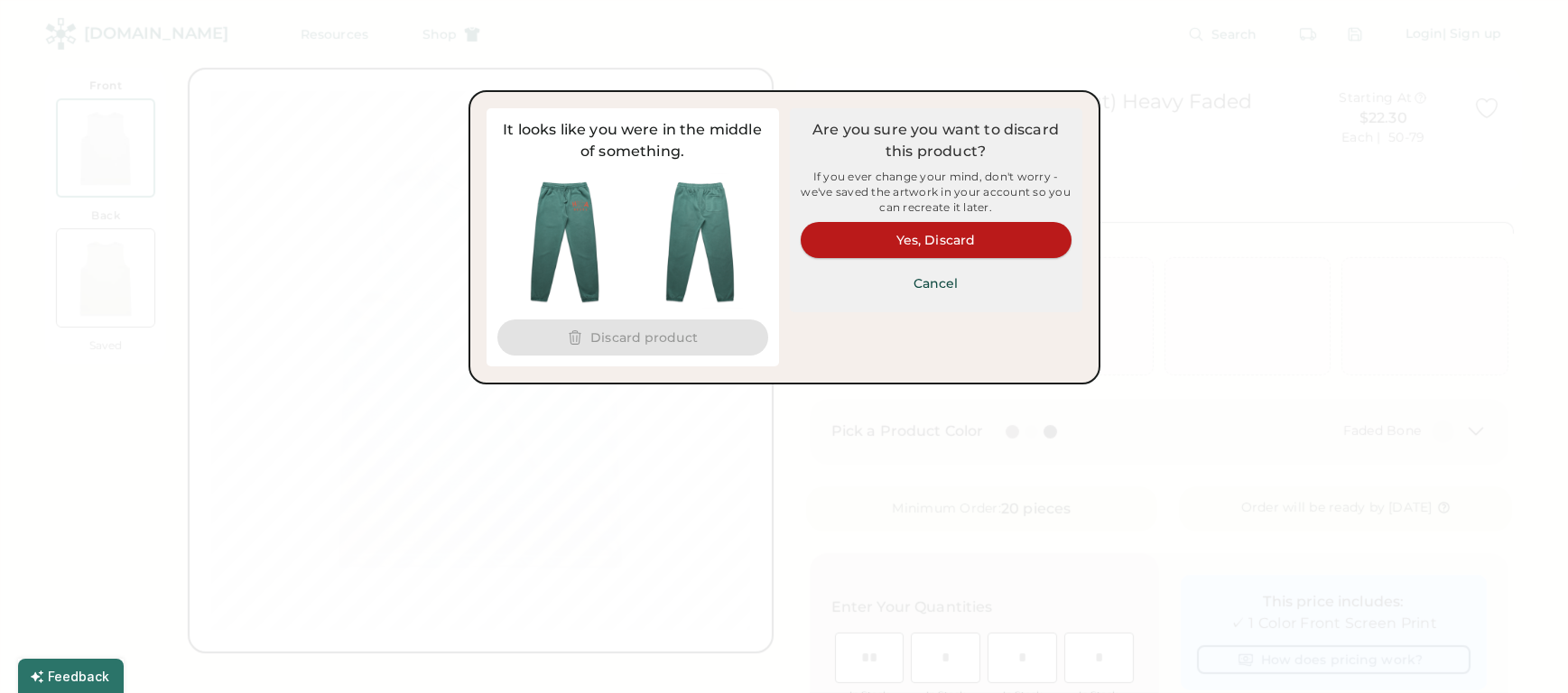 click on "Yes, Discard" at bounding box center [936, 240] 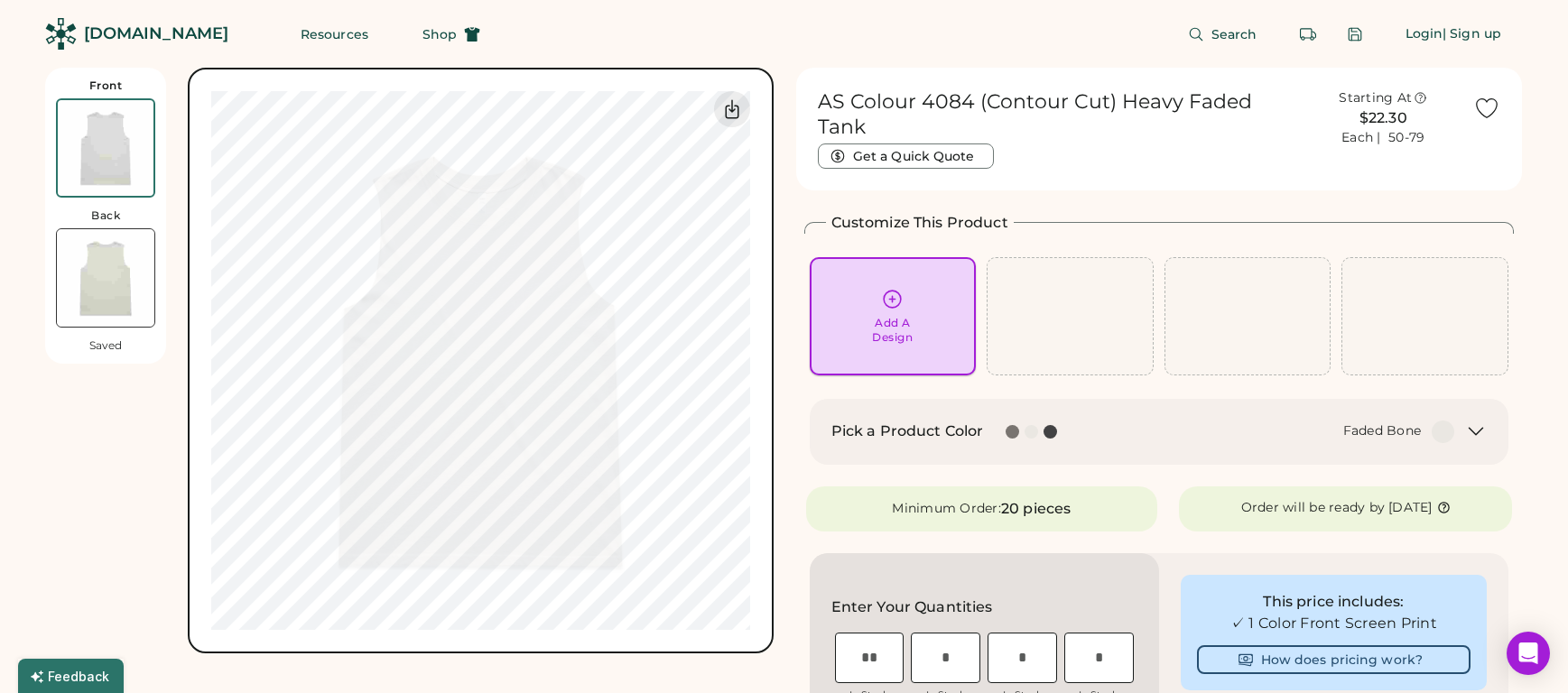 click 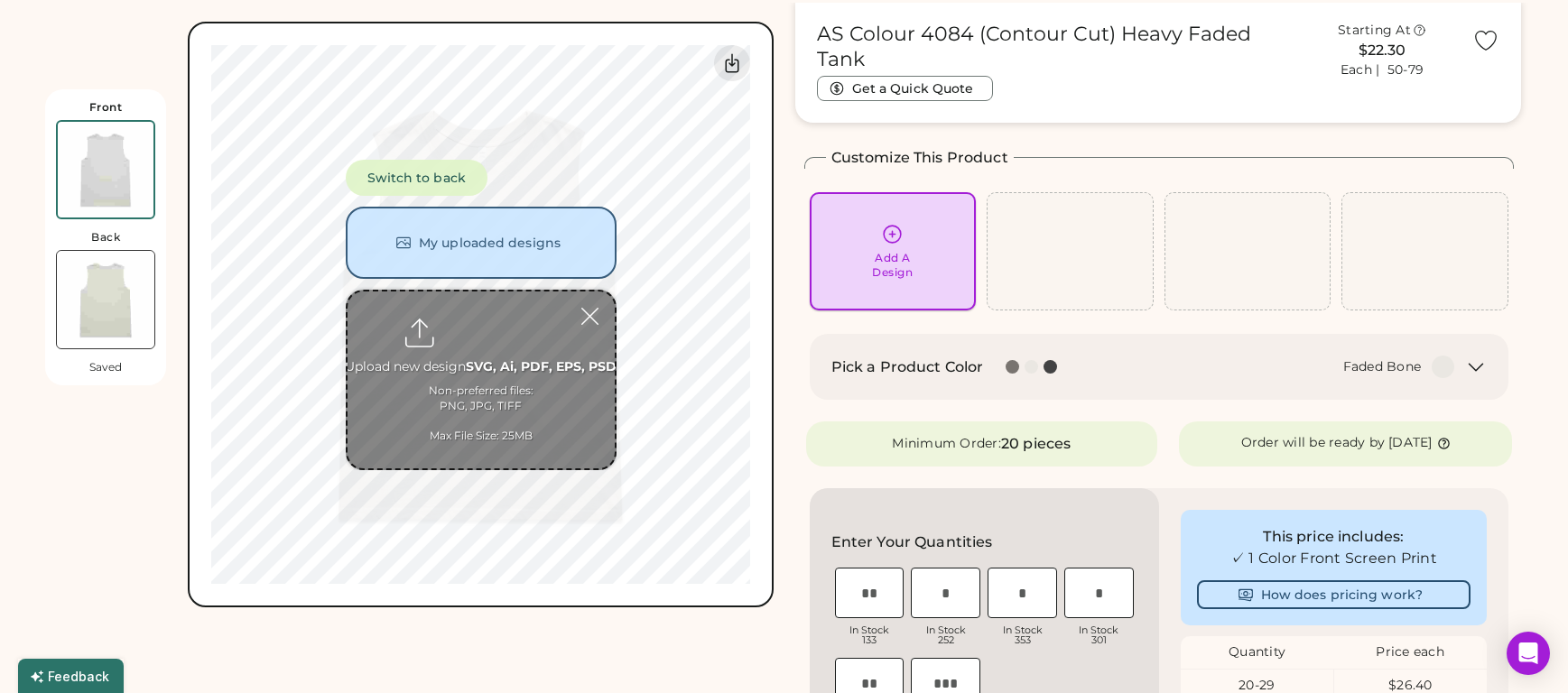 scroll, scrollTop: 68, scrollLeft: 0, axis: vertical 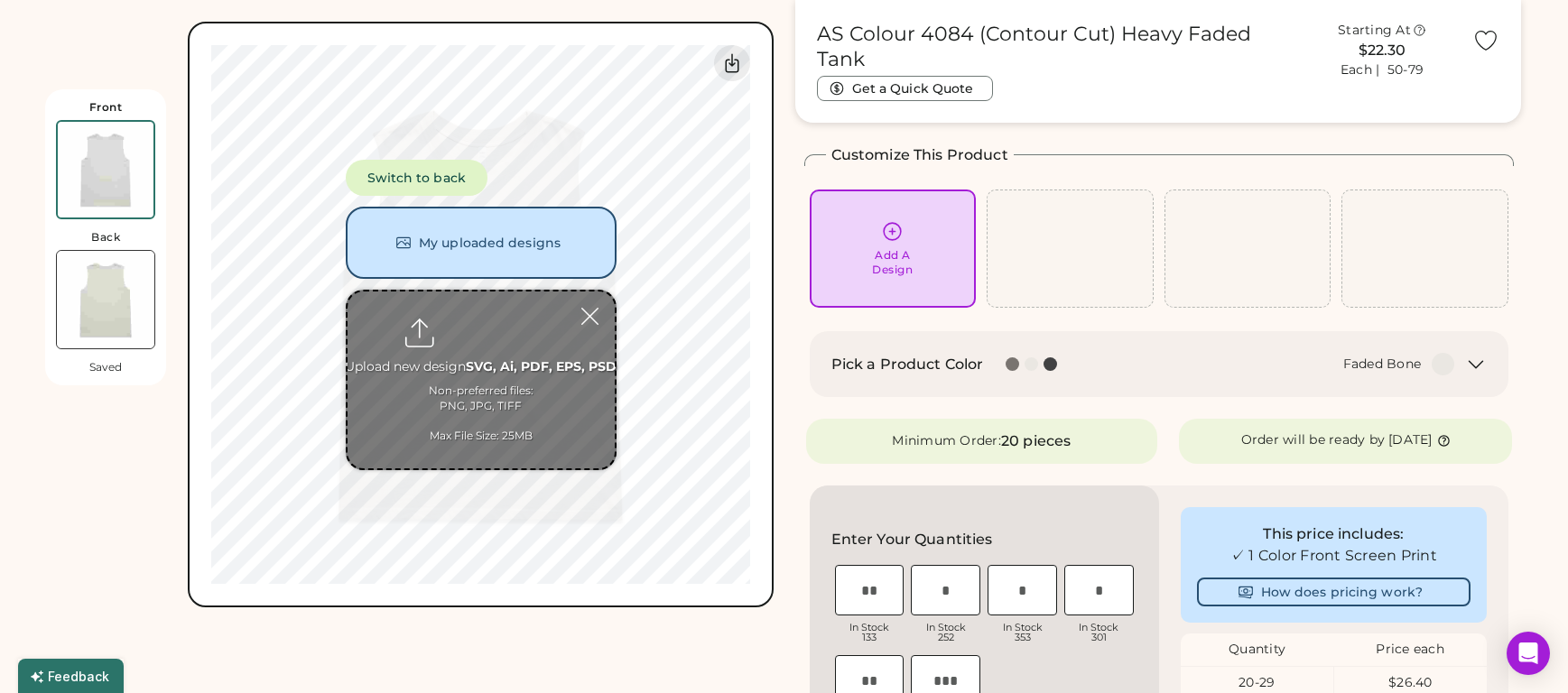 type on "**********" 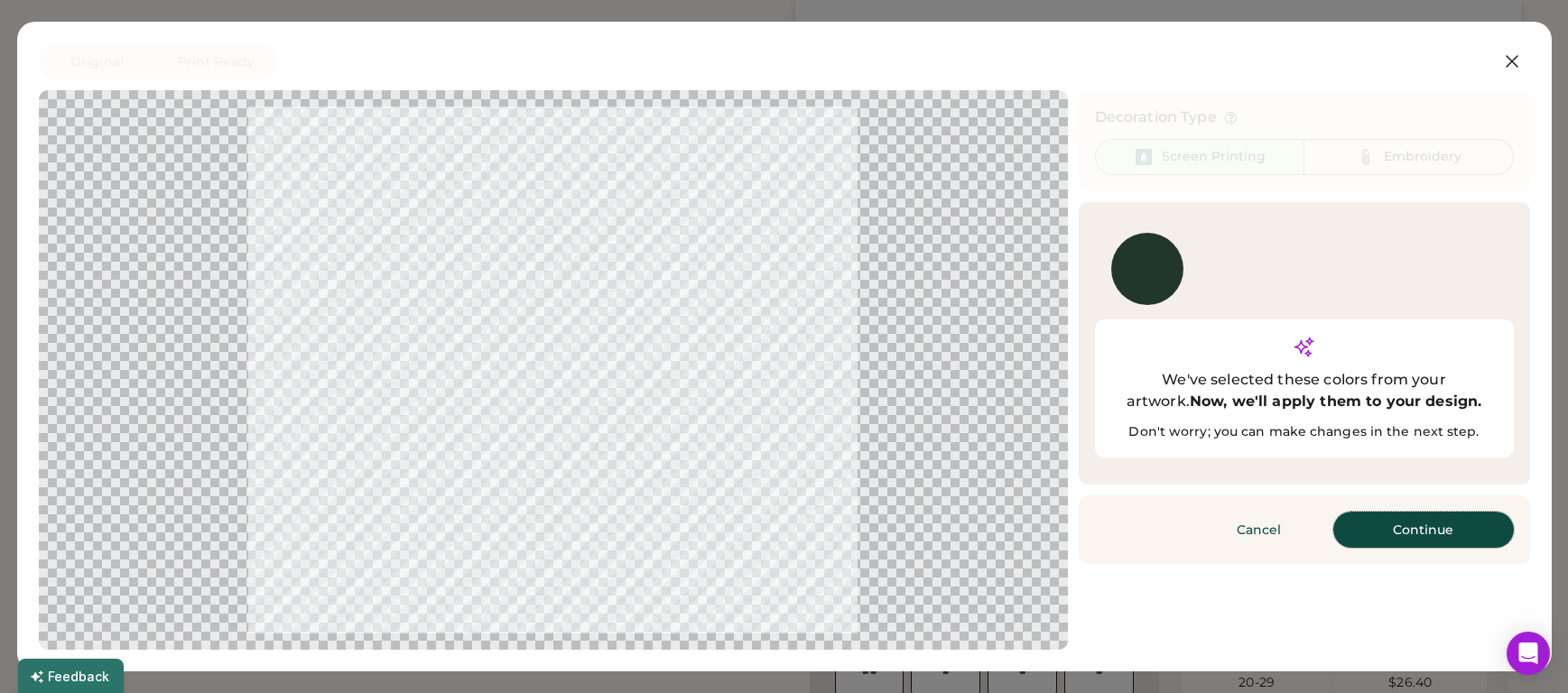 click on "Continue" at bounding box center [1424, 530] 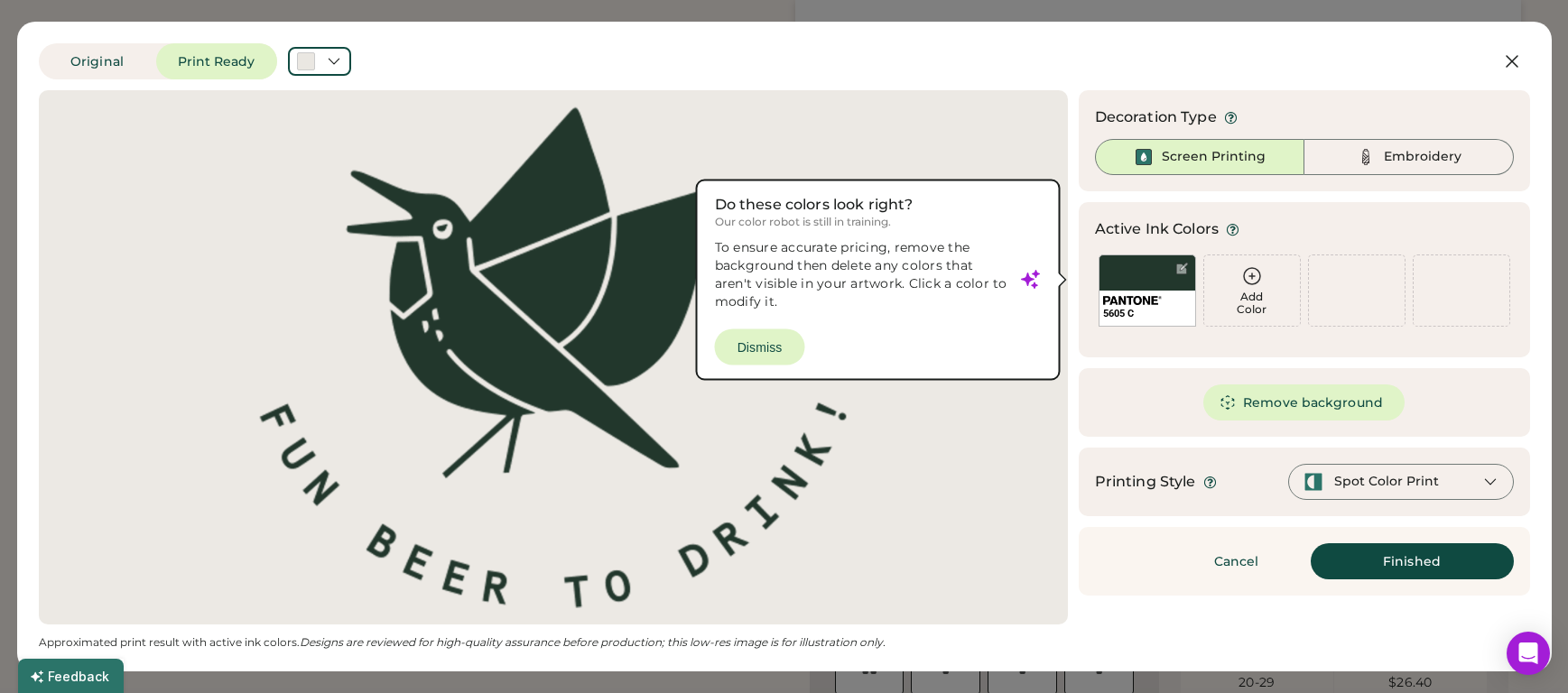 drag, startPoint x: 769, startPoint y: 346, endPoint x: 840, endPoint y: 367, distance: 74.040529 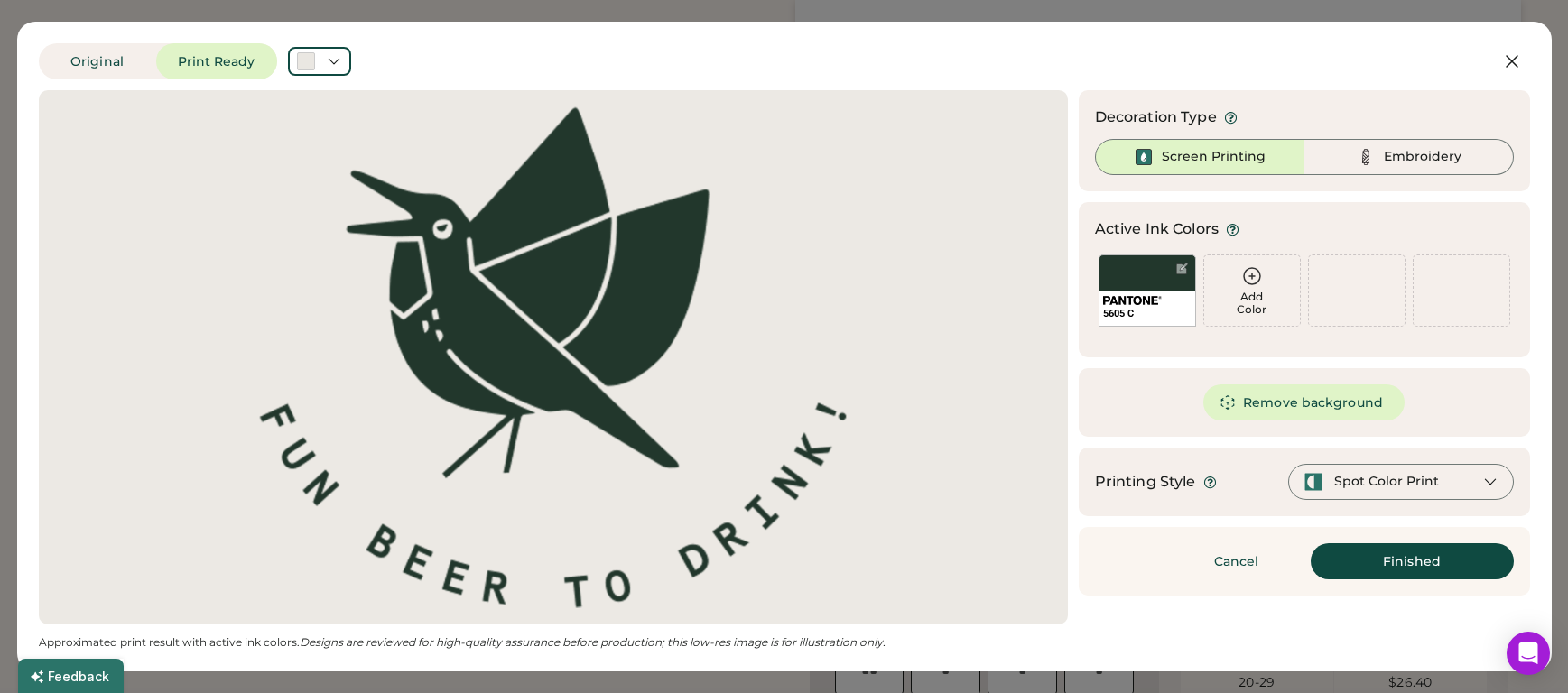 scroll, scrollTop: 0, scrollLeft: 0, axis: both 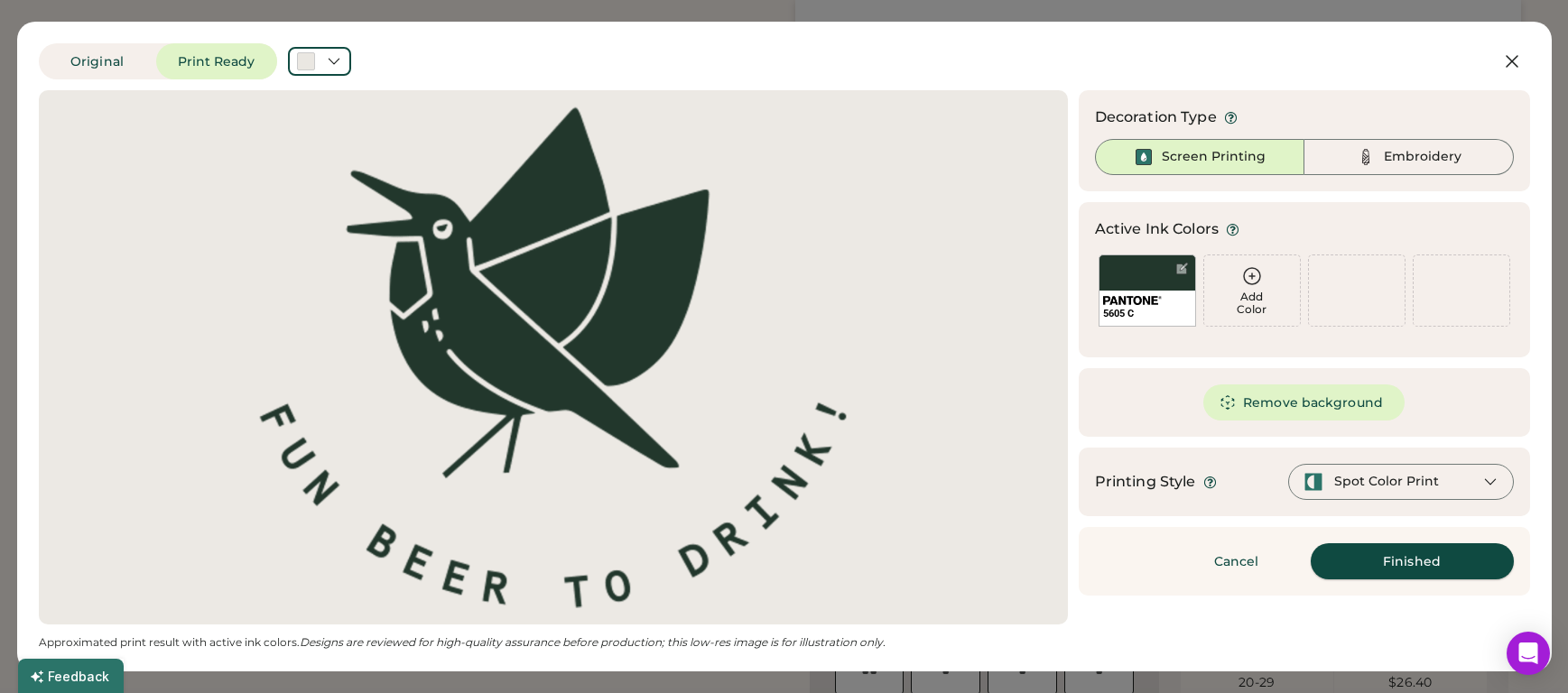 click on "Finished" at bounding box center [1412, 561] 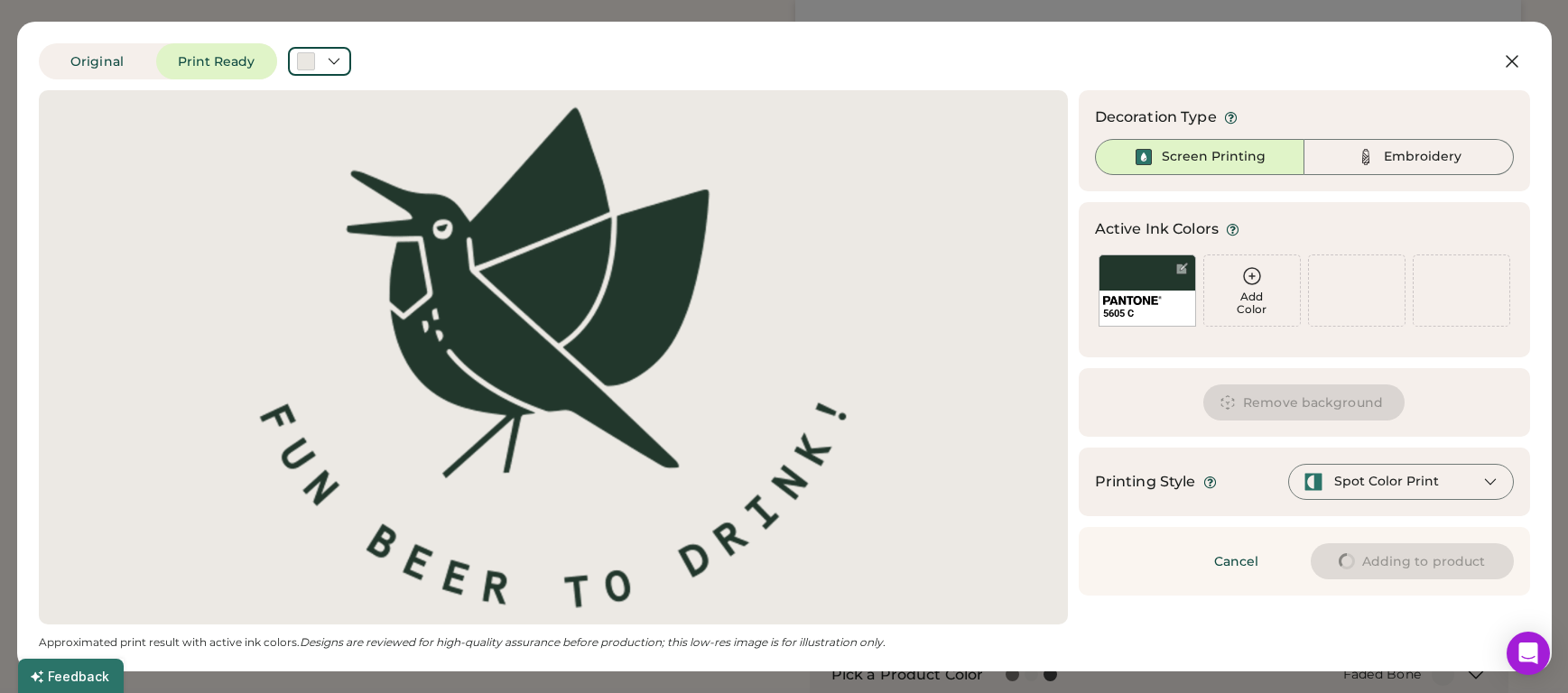 type on "****" 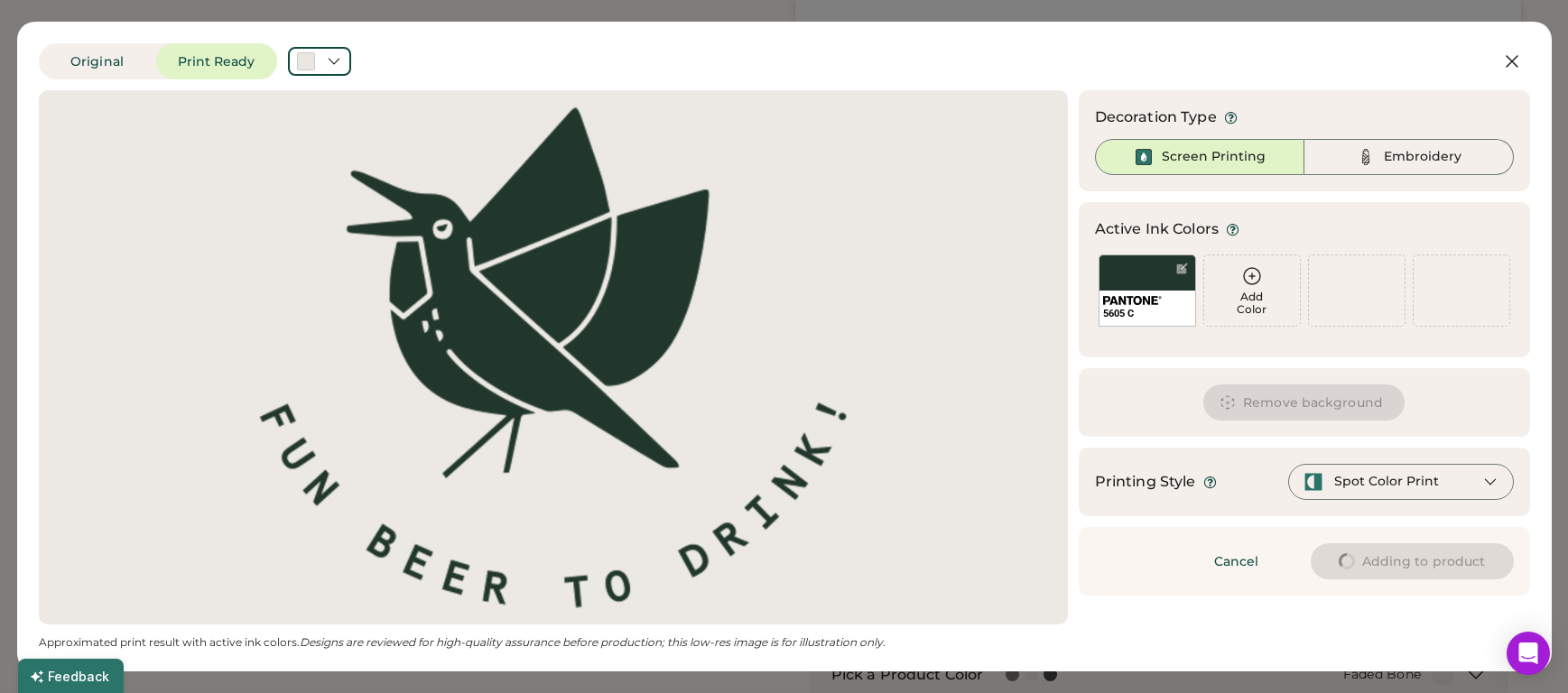 type on "****" 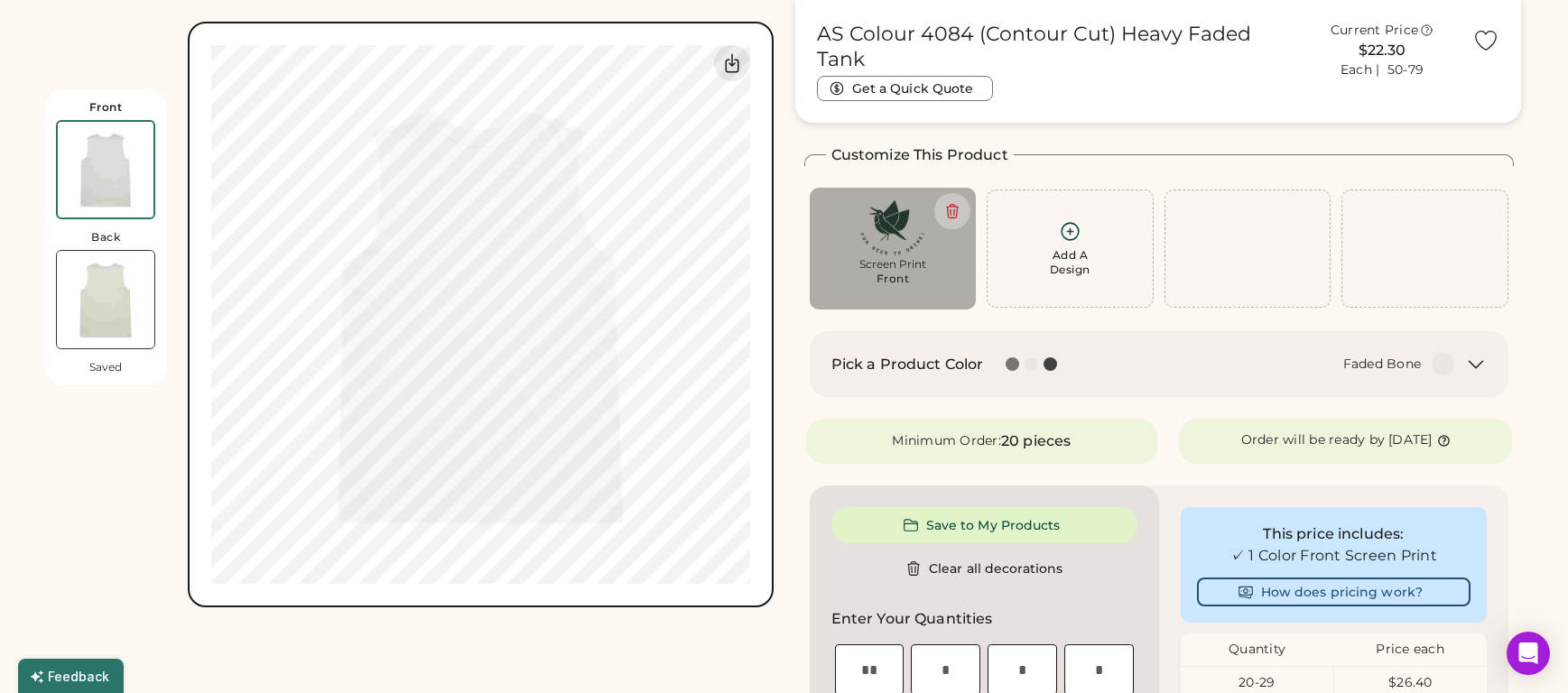 type on "****" 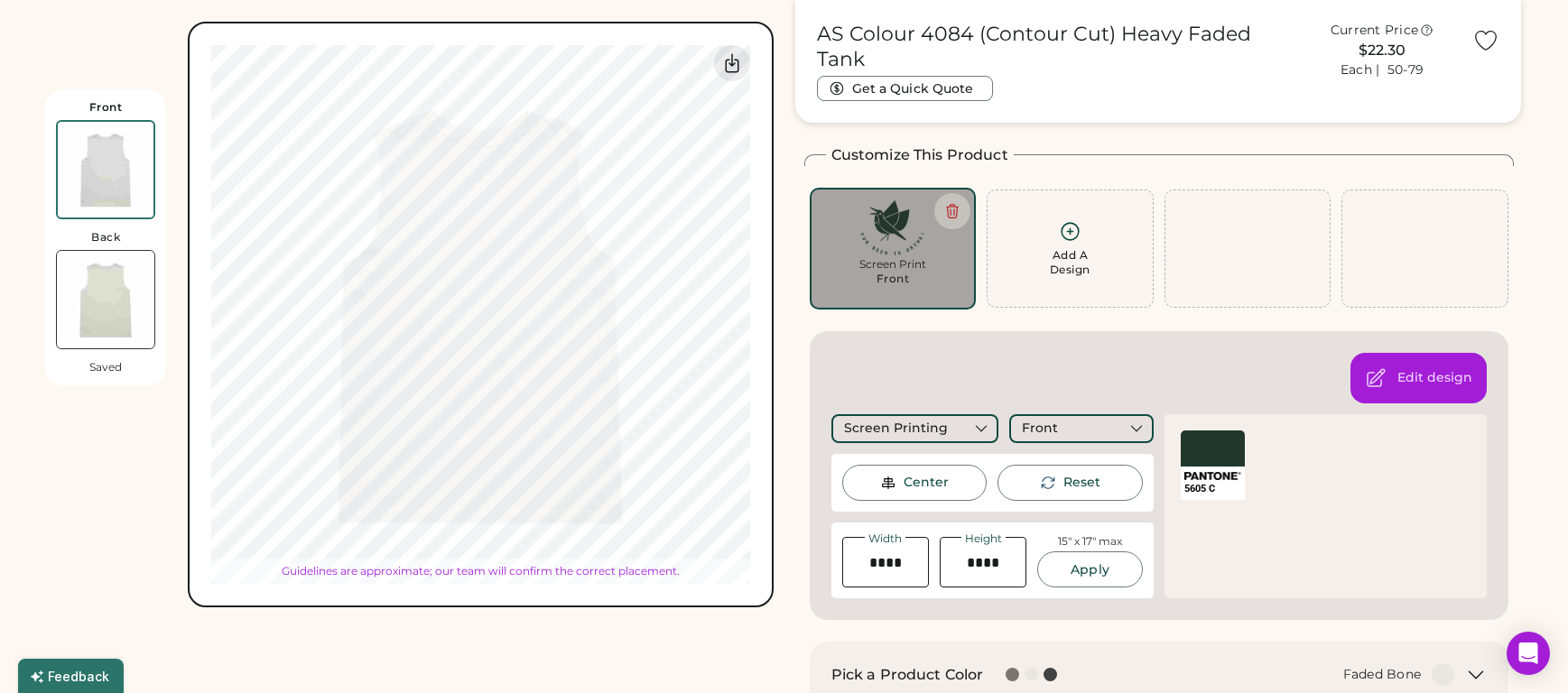 type on "****" 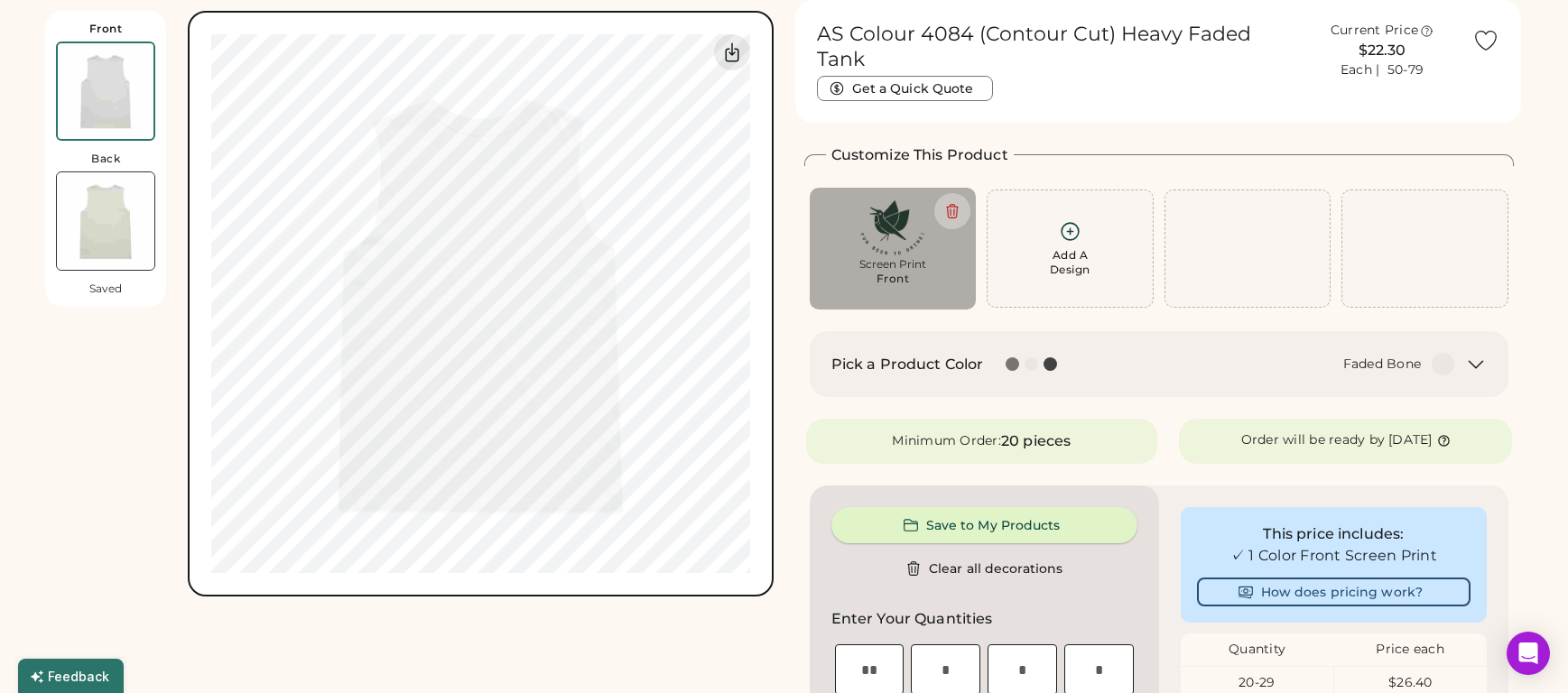 scroll, scrollTop: 0, scrollLeft: 0, axis: both 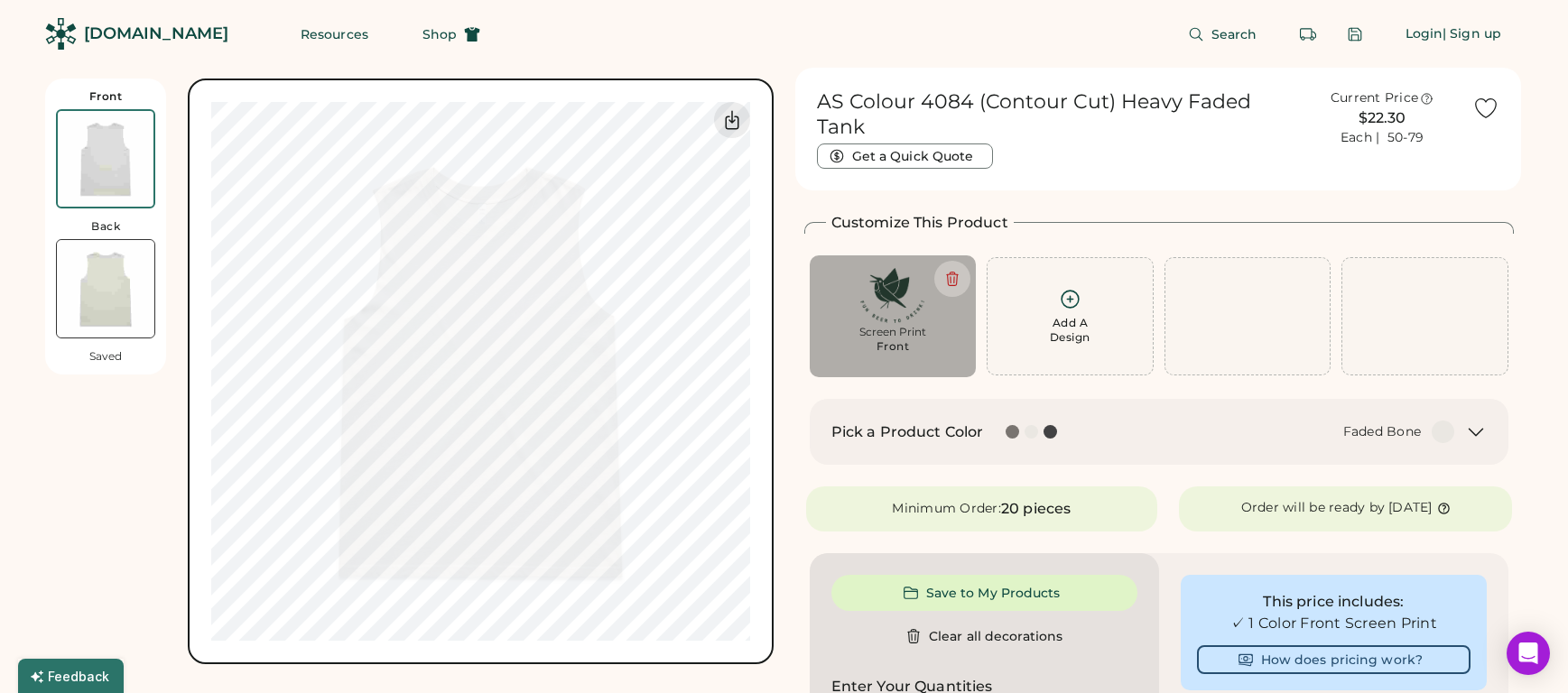 click at bounding box center [1050, 431] 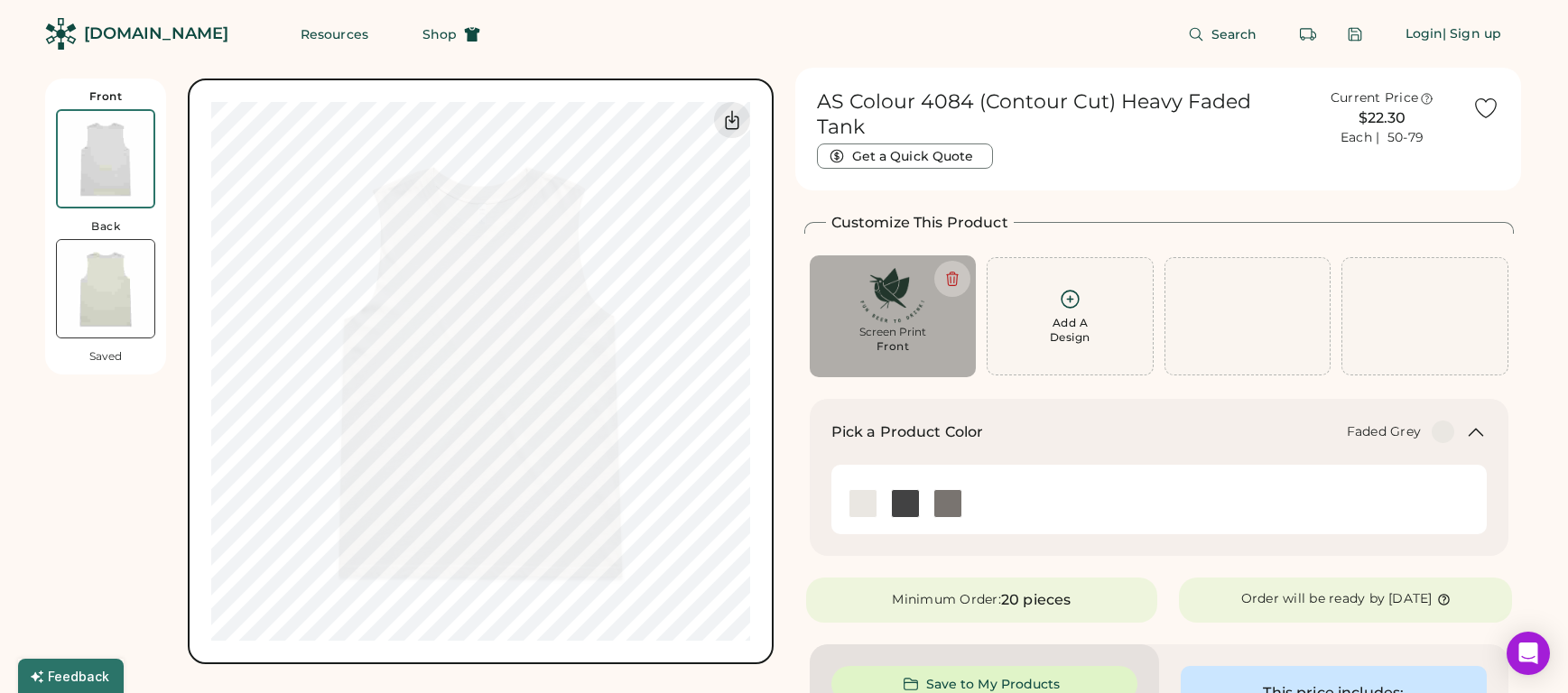click at bounding box center (948, 504) 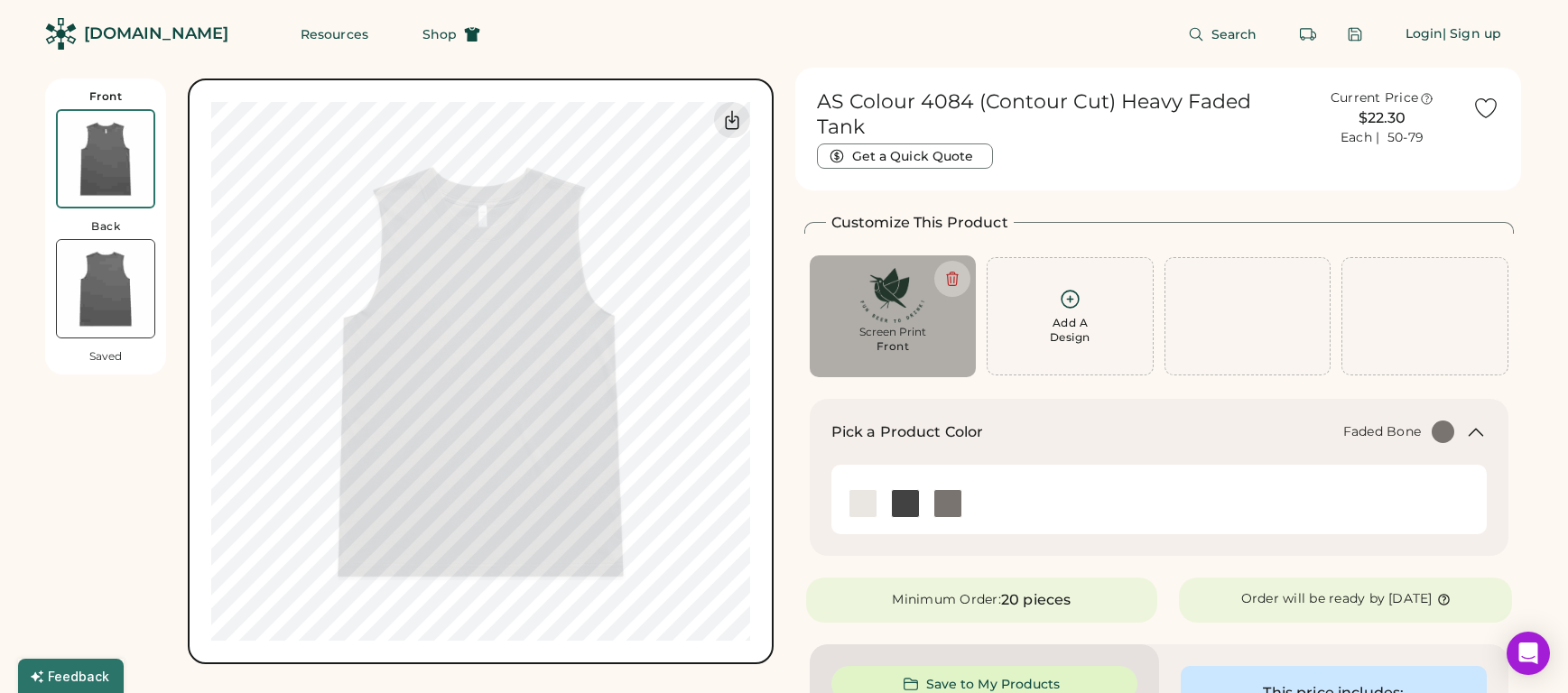 click at bounding box center (863, 504) 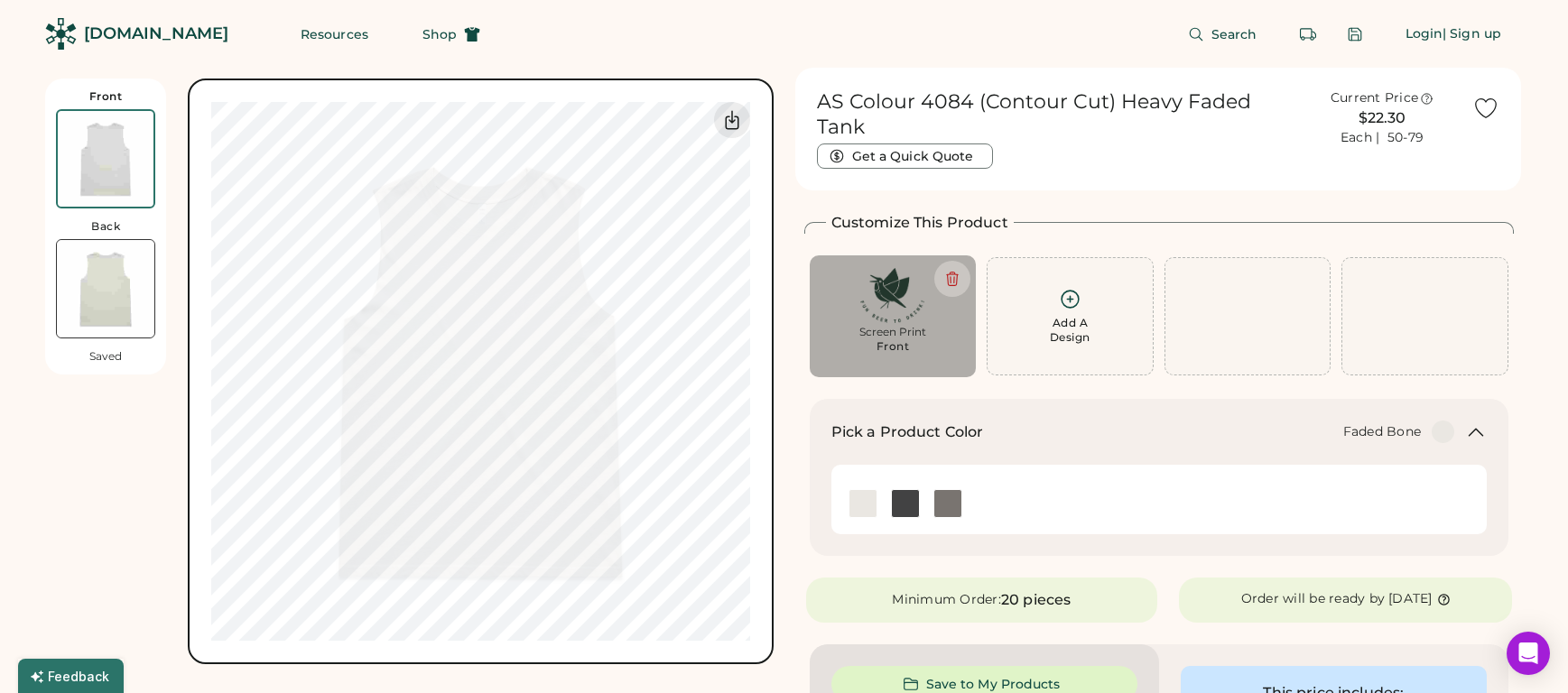 click on "AS Colour 4084 (Contour Cut) Heavy Faded Tank    Get a Quick Quote Current Price    $22.30 Each |  50-79    Customize This Product    Add A
Design
Screen Print Front       Add A
Design    Edit design       Center    Reset Width Height 15" x 17" max Apply 5605 C Pick a Product Color Faded Bone    Minimum Order:  20 pieces Order will be ready by Friday, Jul. 25        Save to My Products    Clear all decorations Enter Your Quantities XS In Stock
133 S In Stock
252 M In Stock
353 L In Stock
301 XL In Stock
164 2XL In Stock
34 Enter Quantities to Finalize Your Order Minimum Order Quantity is 20 Pieces Special instructions Add to cart This price includes: ✓ 1 Color Front Screen Print    How does pricing work? Quantity Price each 20-29 $26.40 30-49 $24.00 50-79 $22.30 80-99 $21.40 100-149 $20.65 150-299 $20.40       View more price breaks Product Details Relaxed Fit
Heavy weight, 7.1 oz, 16-singles 100% carded cotton Tear-out AS Colour label 4084 Product Measurements" at bounding box center [1159, 792] 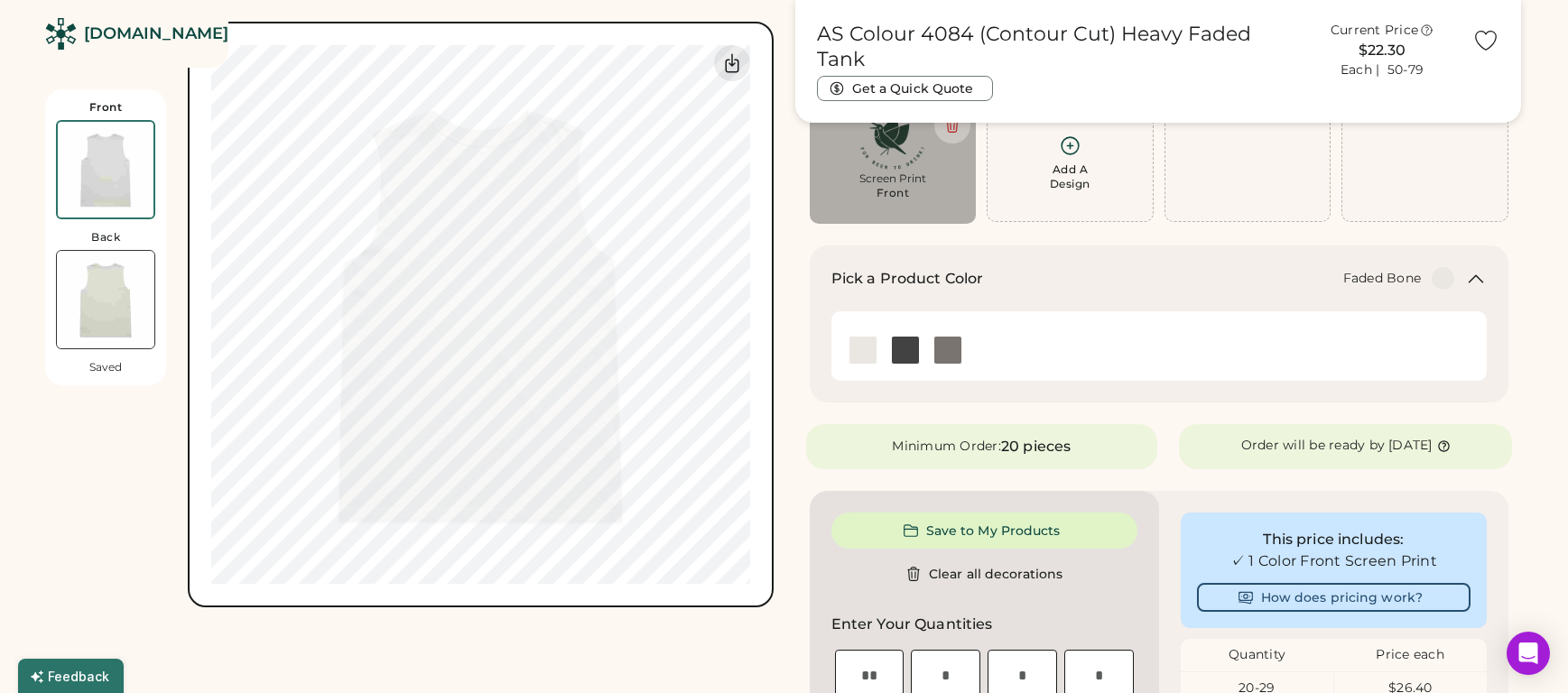 scroll, scrollTop: 188, scrollLeft: 0, axis: vertical 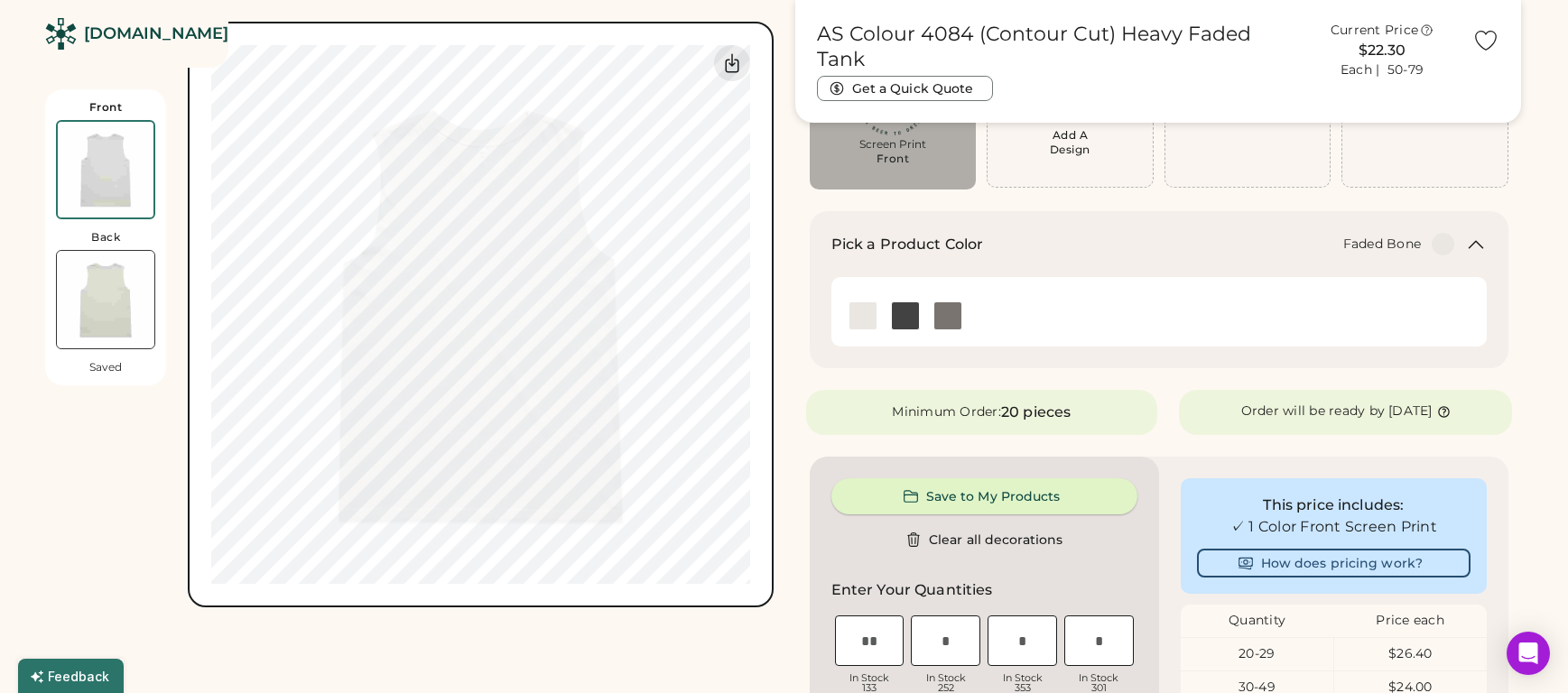 click on "Save to My Products" at bounding box center (984, 496) 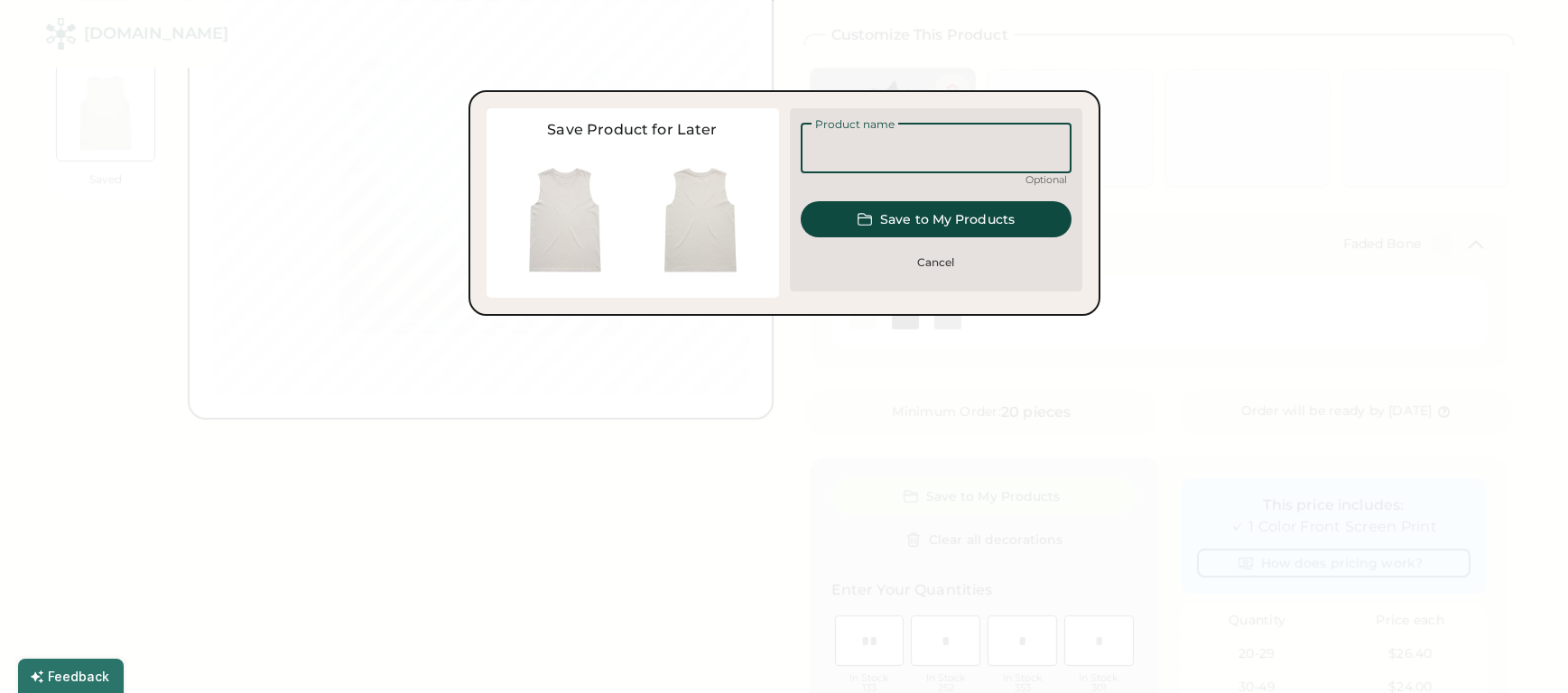 click at bounding box center [936, 148] 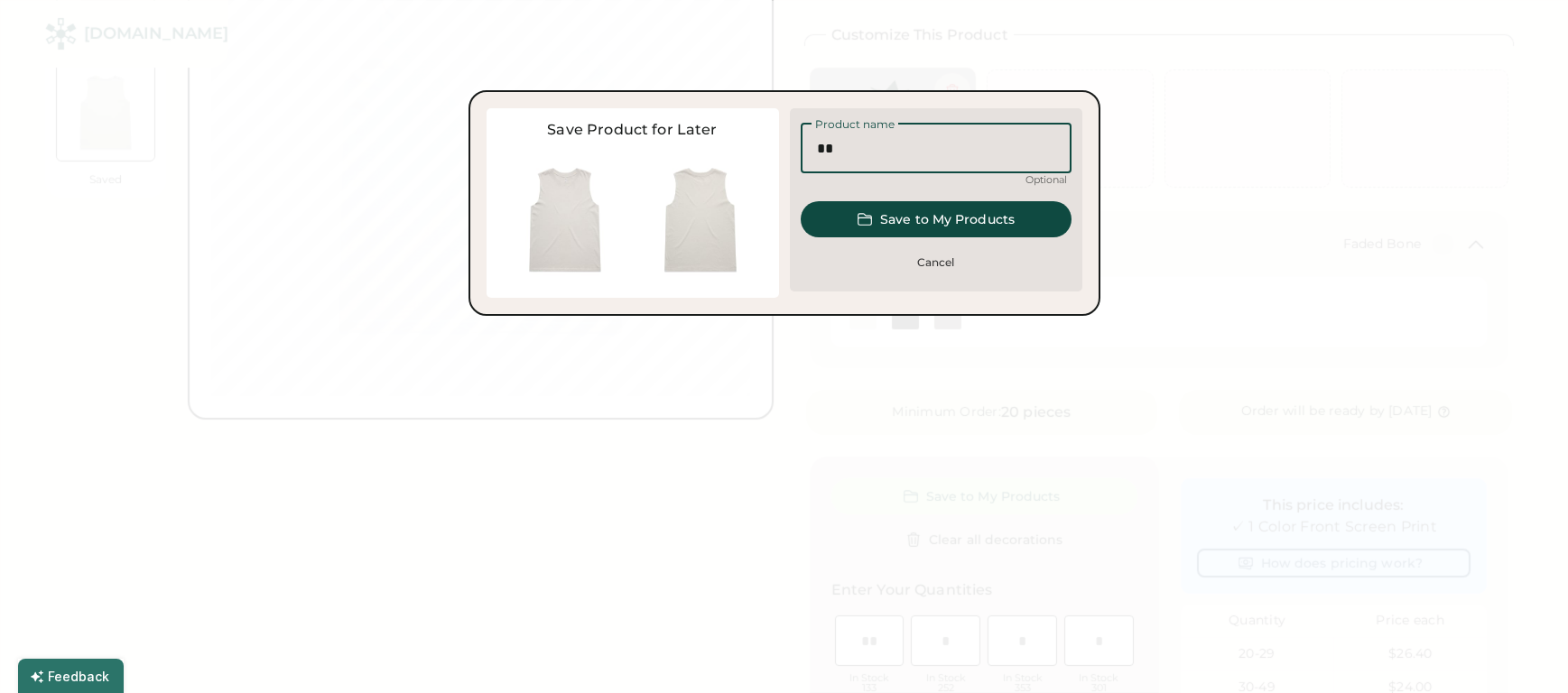scroll, scrollTop: 0, scrollLeft: 0, axis: both 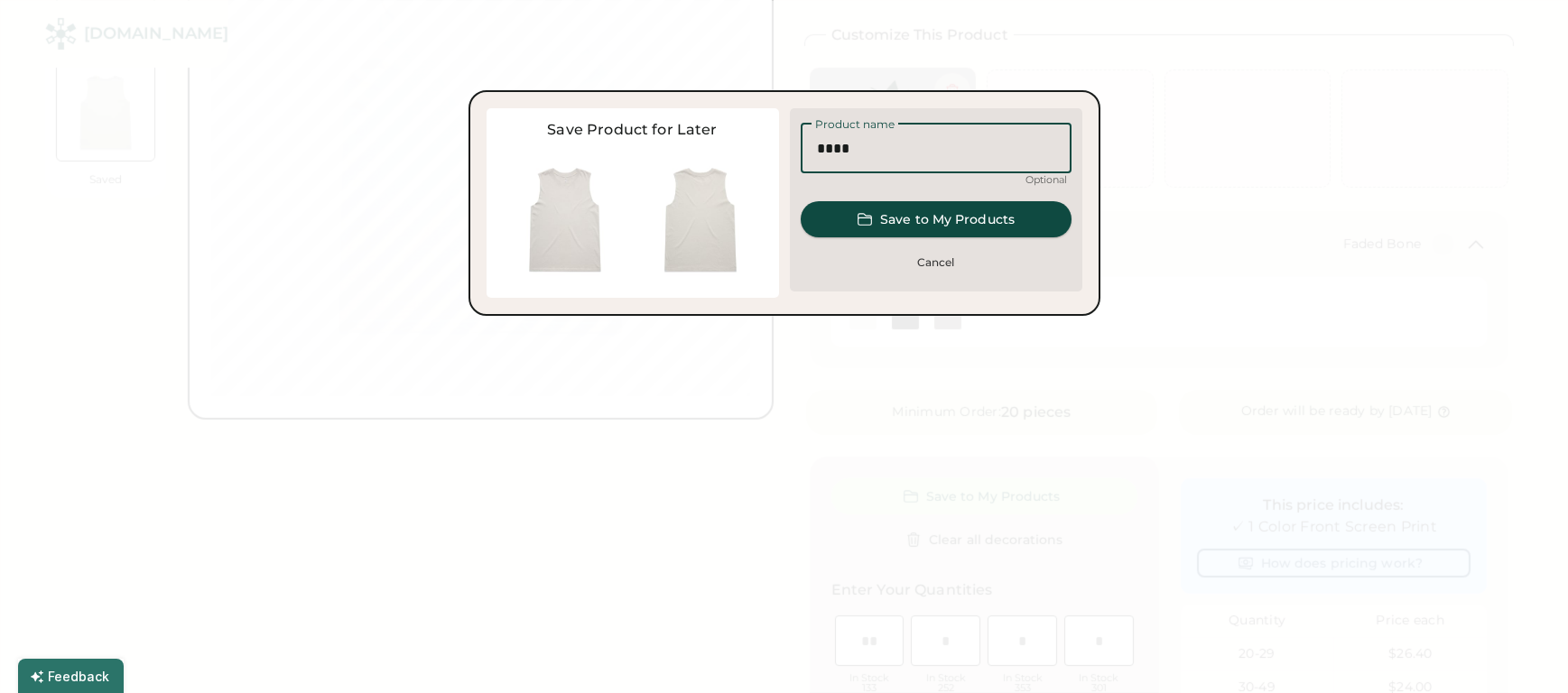 type on "****" 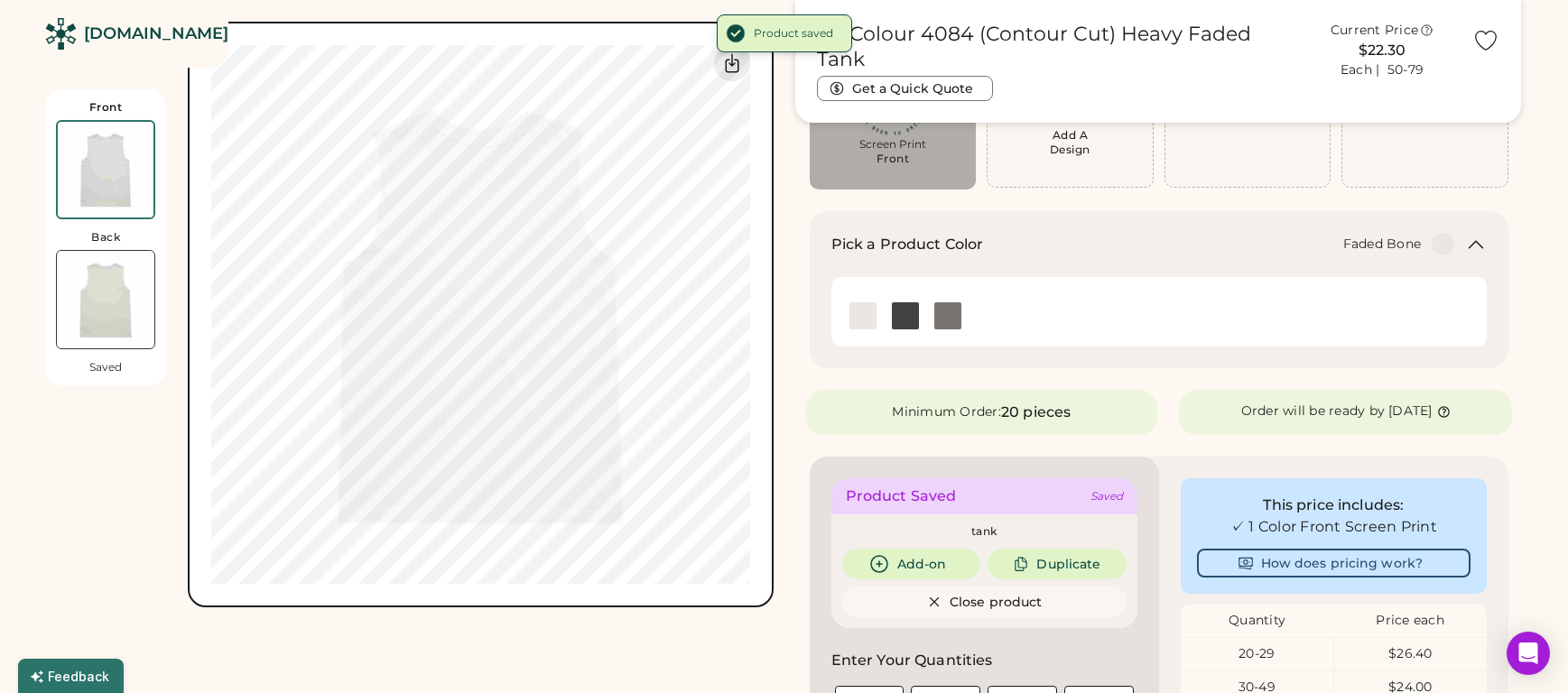 scroll, scrollTop: 0, scrollLeft: 0, axis: both 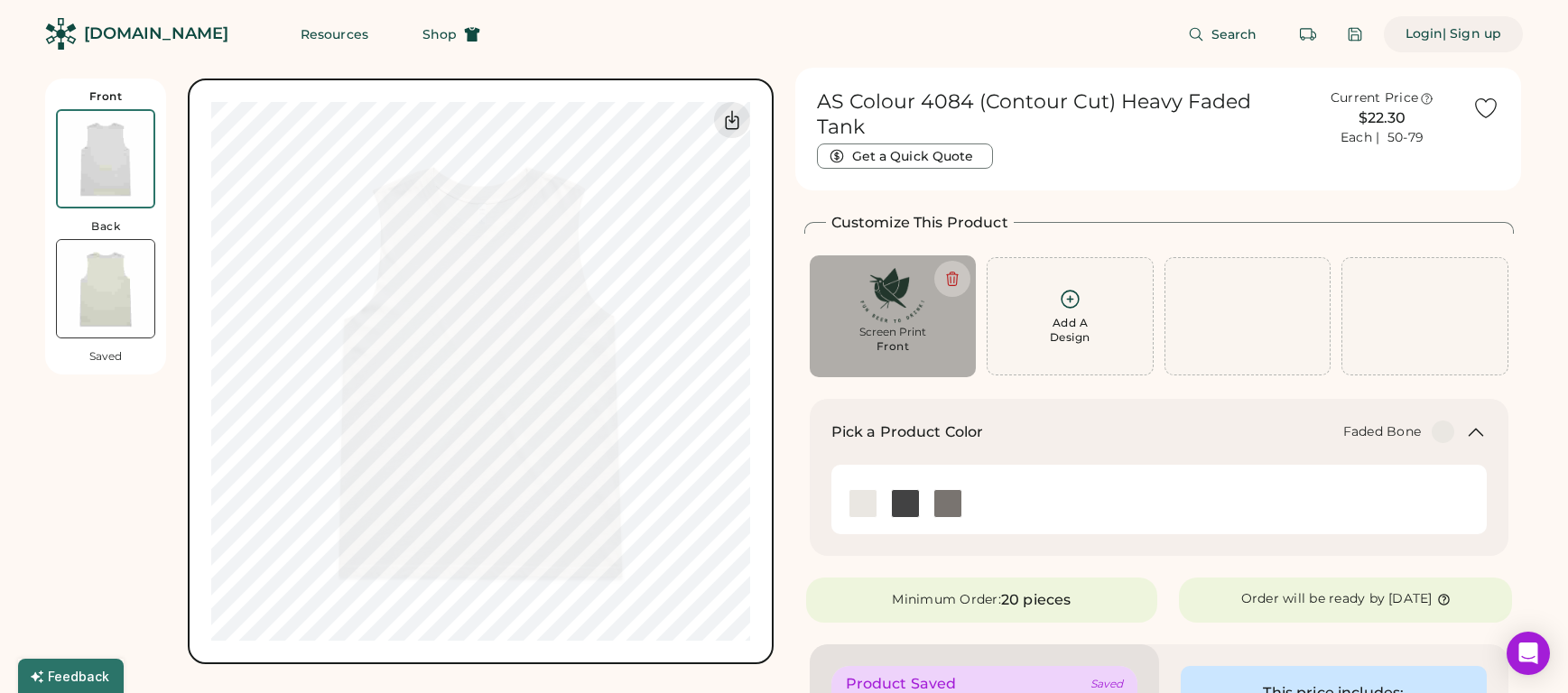 click on "Login" at bounding box center [1424, 34] 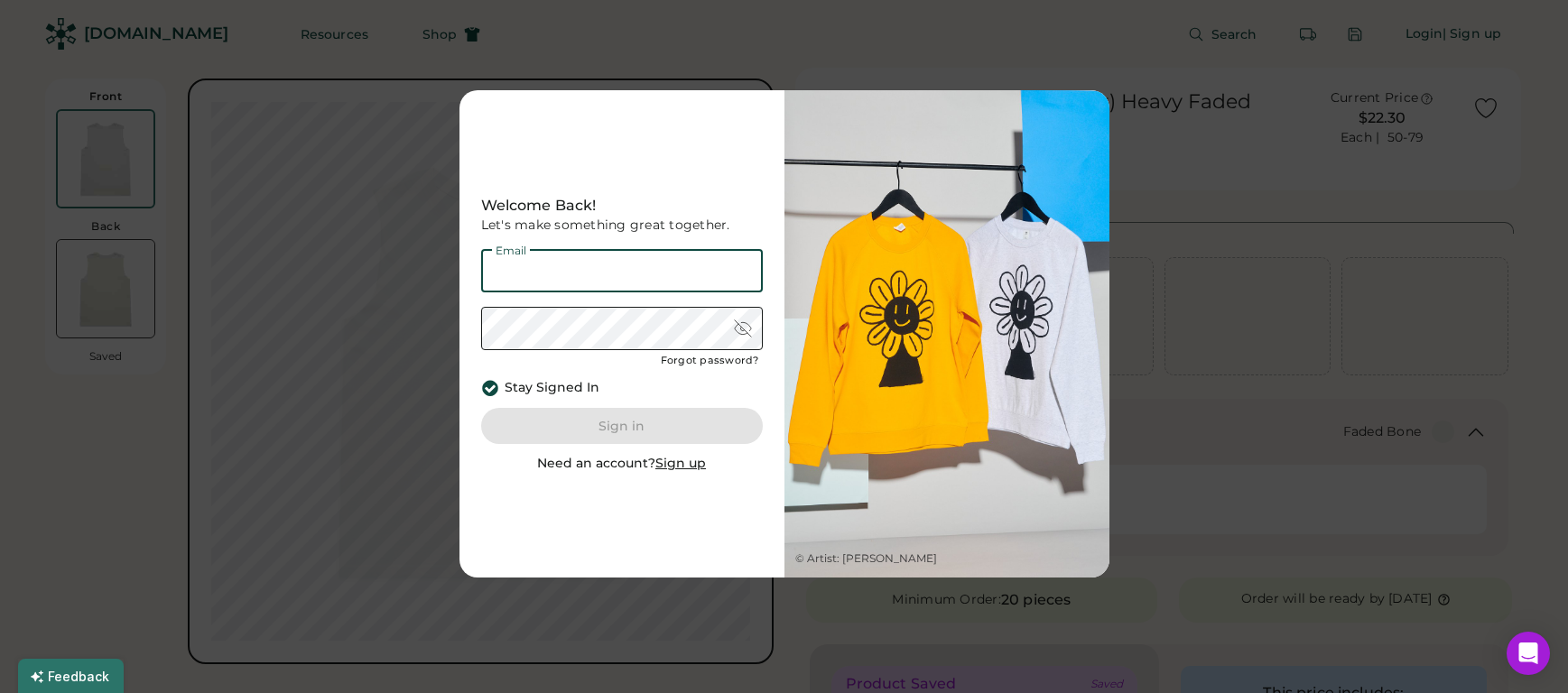 click at bounding box center (622, 271) 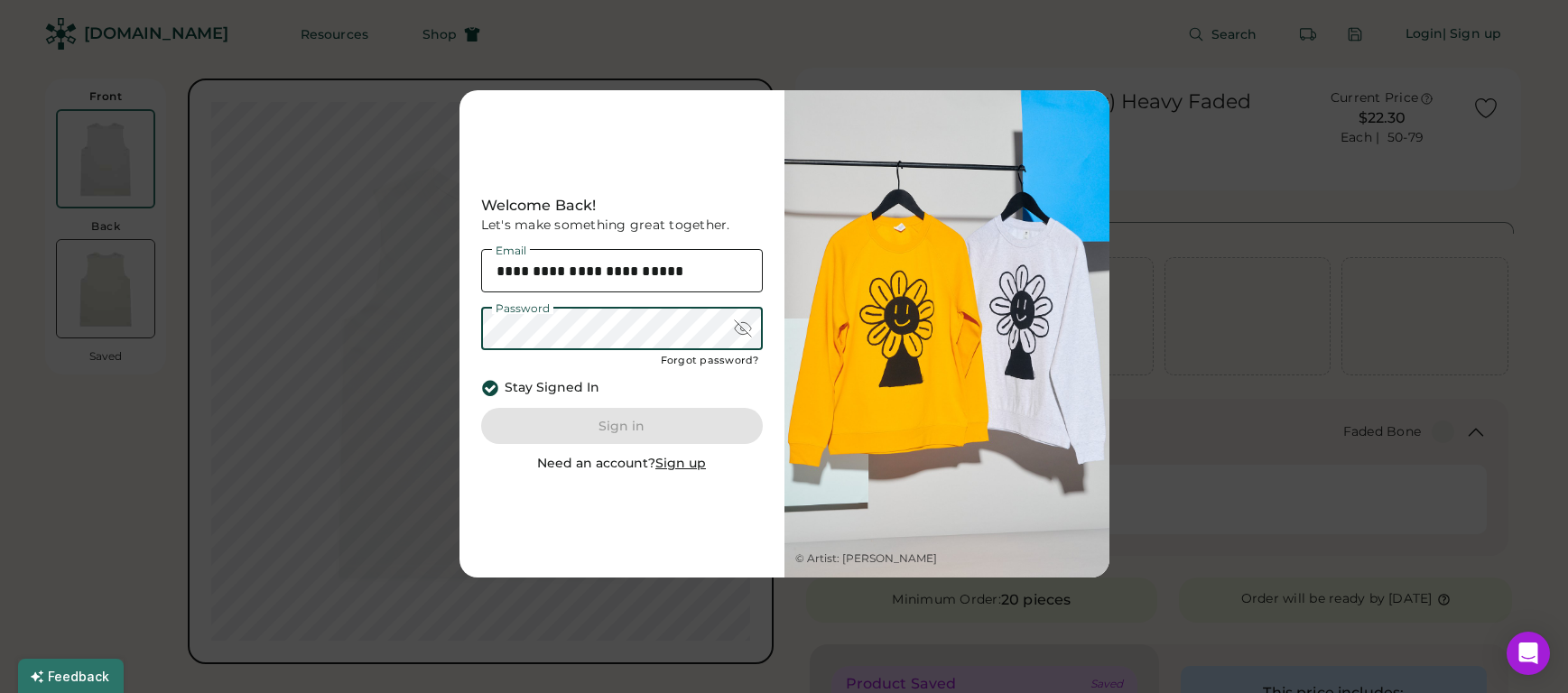 type on "**********" 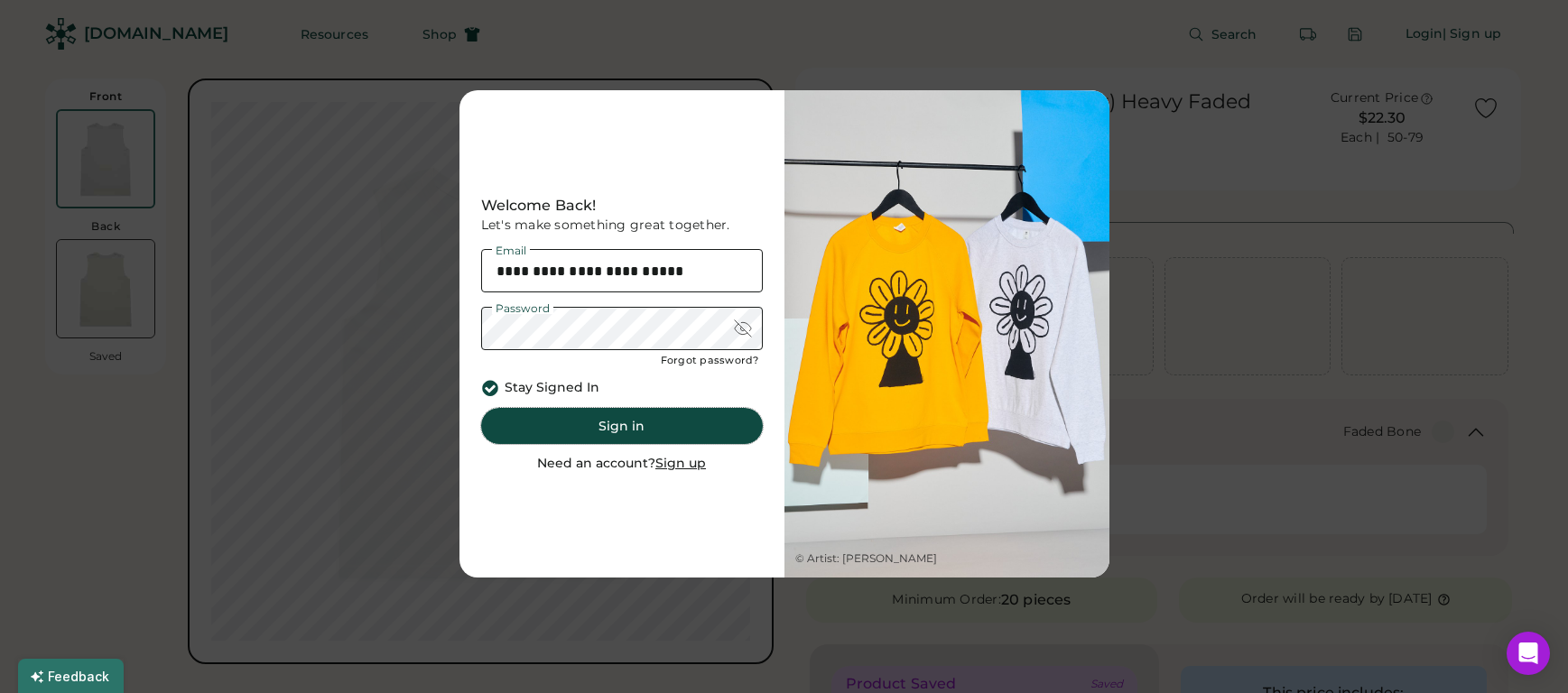 click on "Sign in" at bounding box center [622, 426] 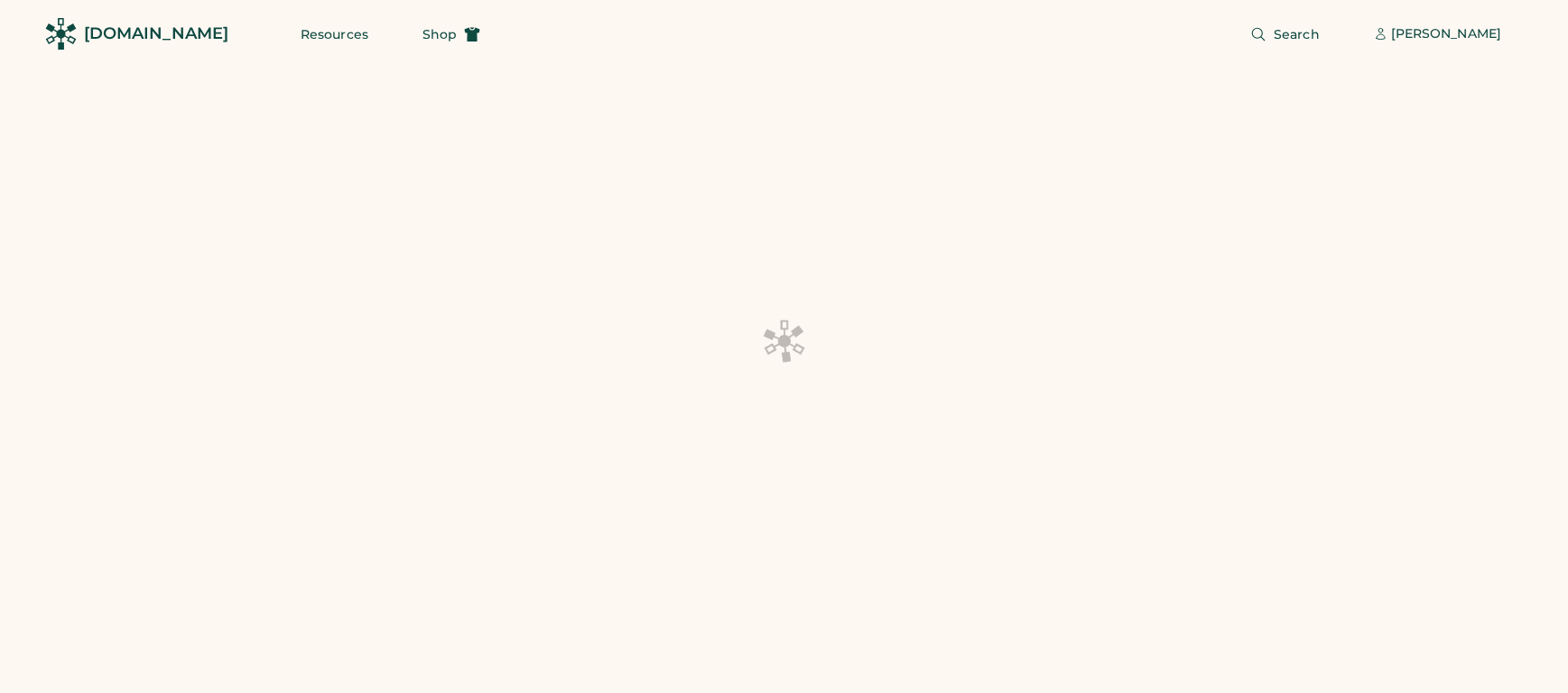 scroll, scrollTop: 0, scrollLeft: 0, axis: both 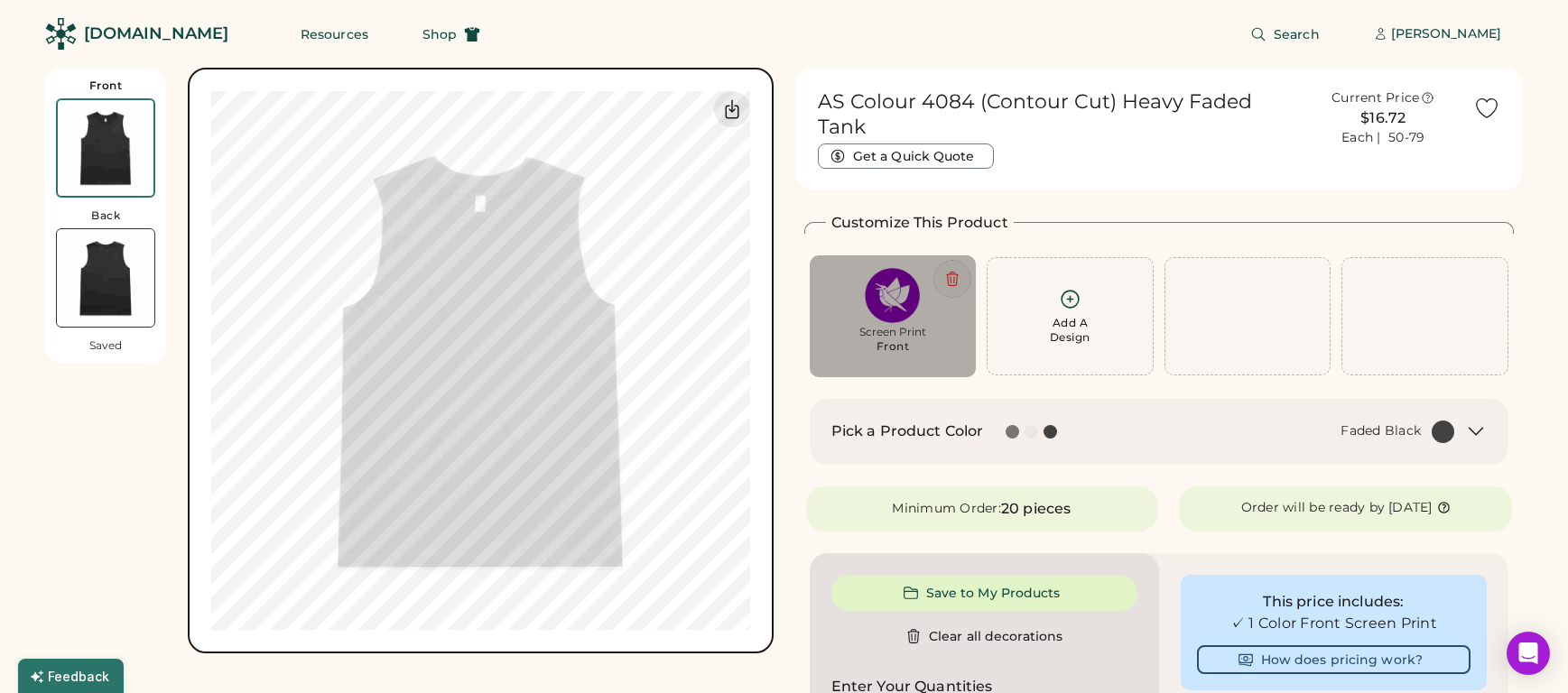click 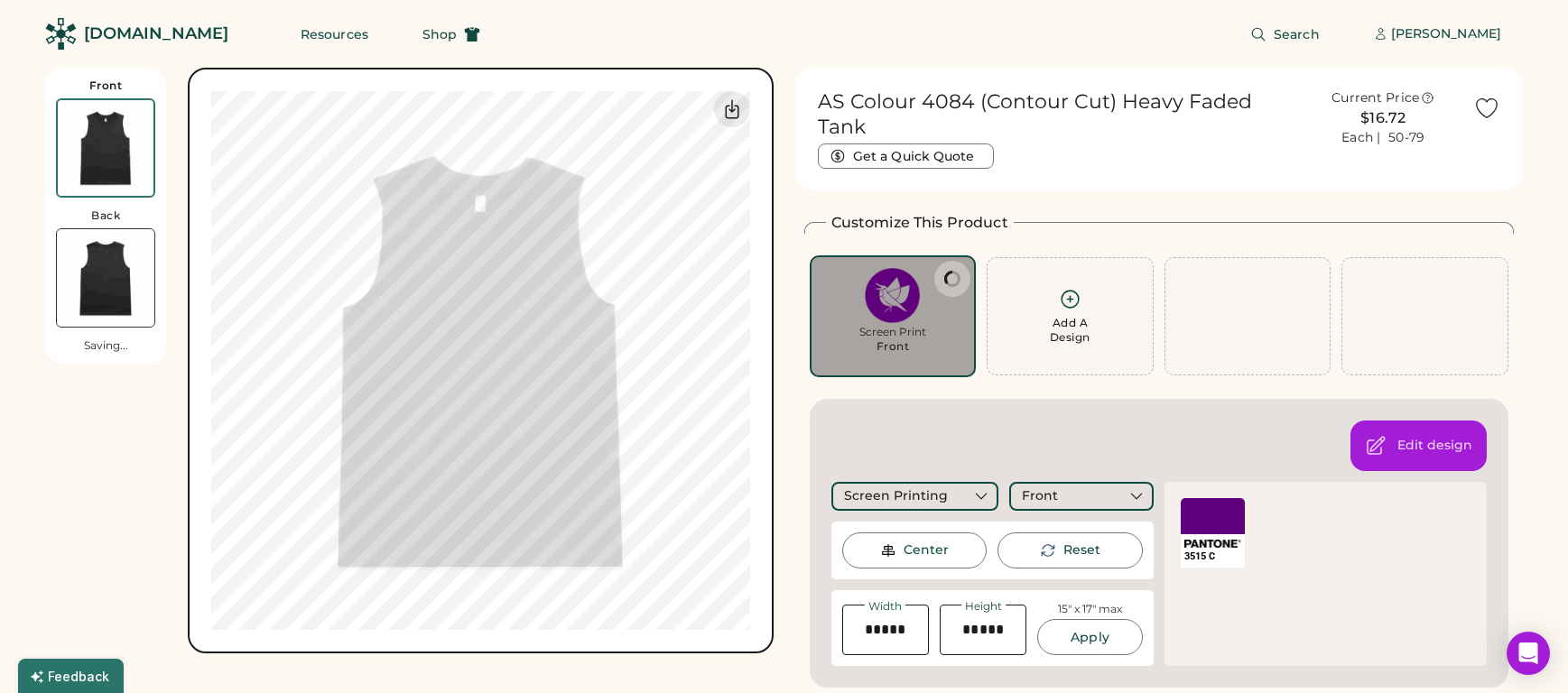 type on "****" 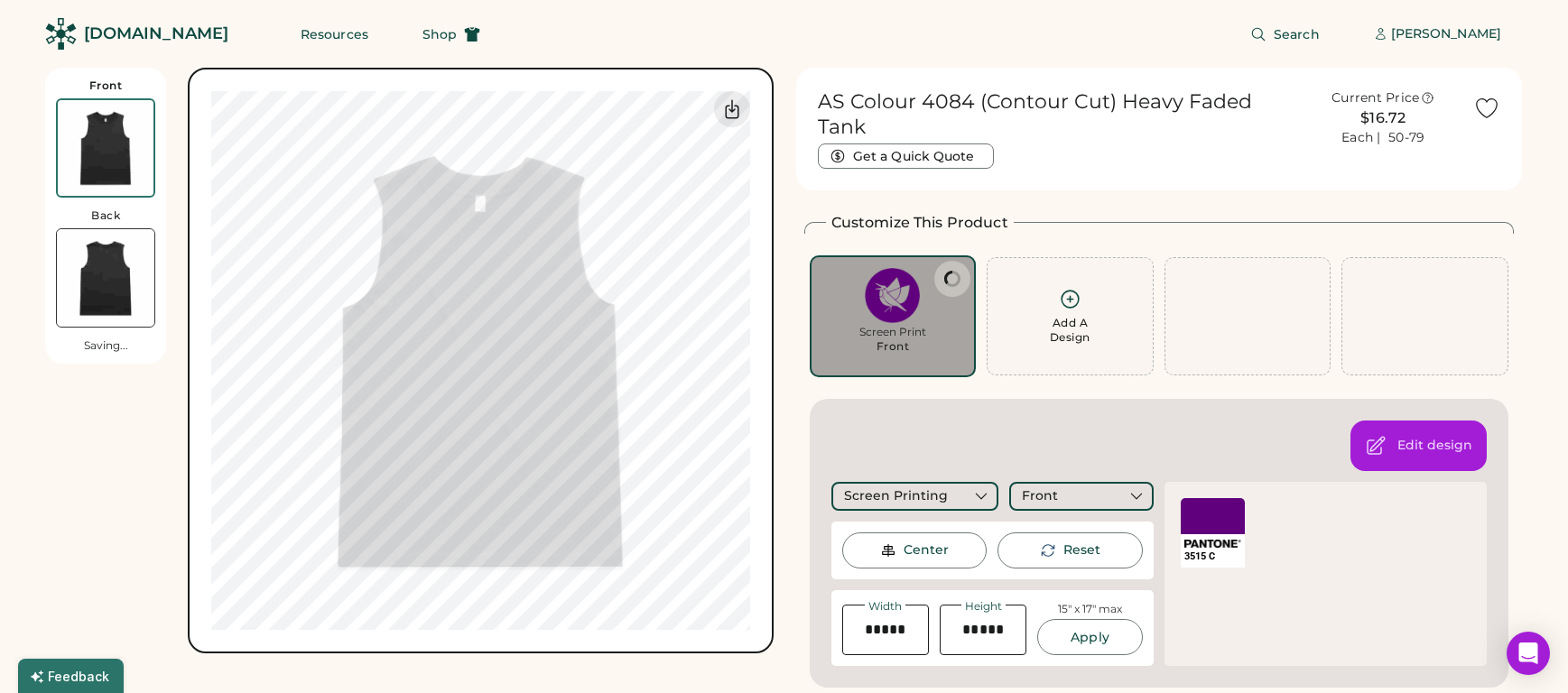 type on "****" 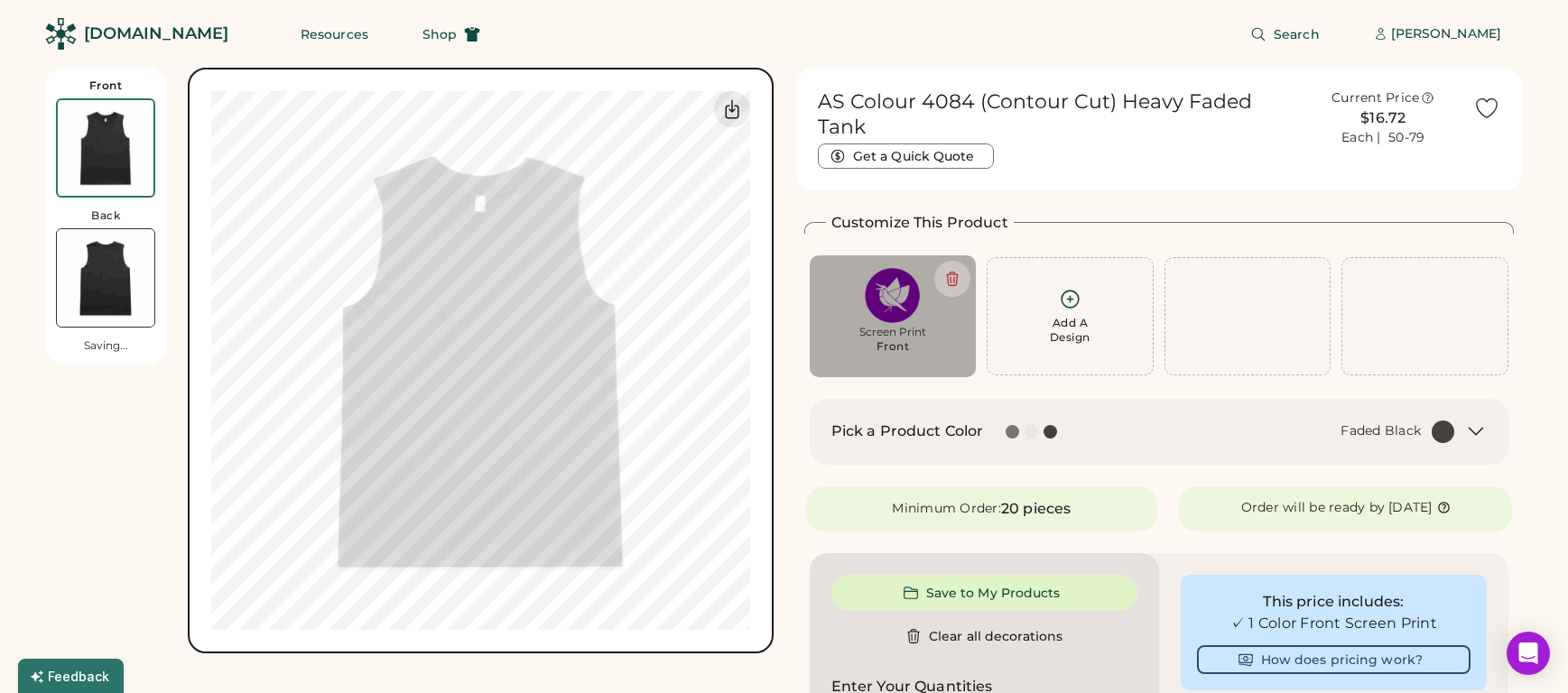 click at bounding box center [1031, 431] 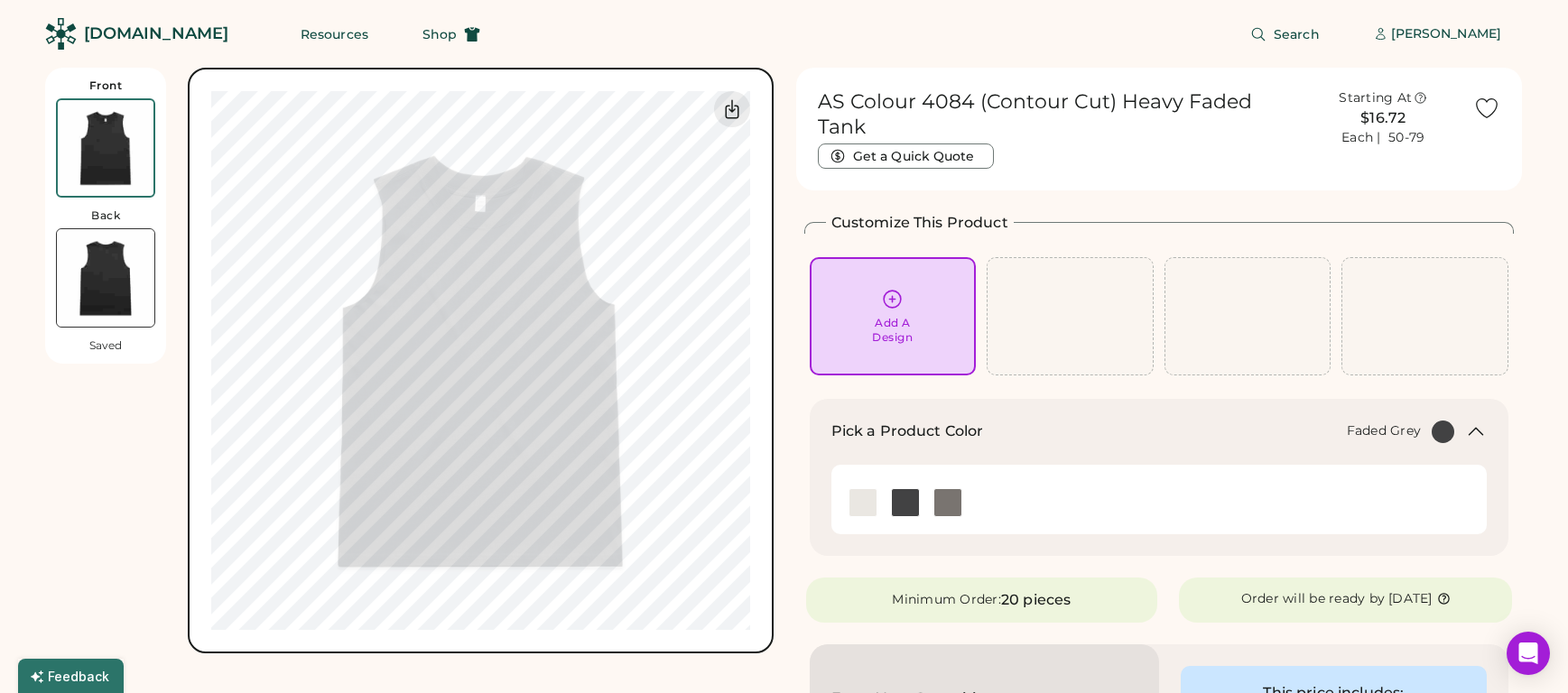 click at bounding box center [948, 503] 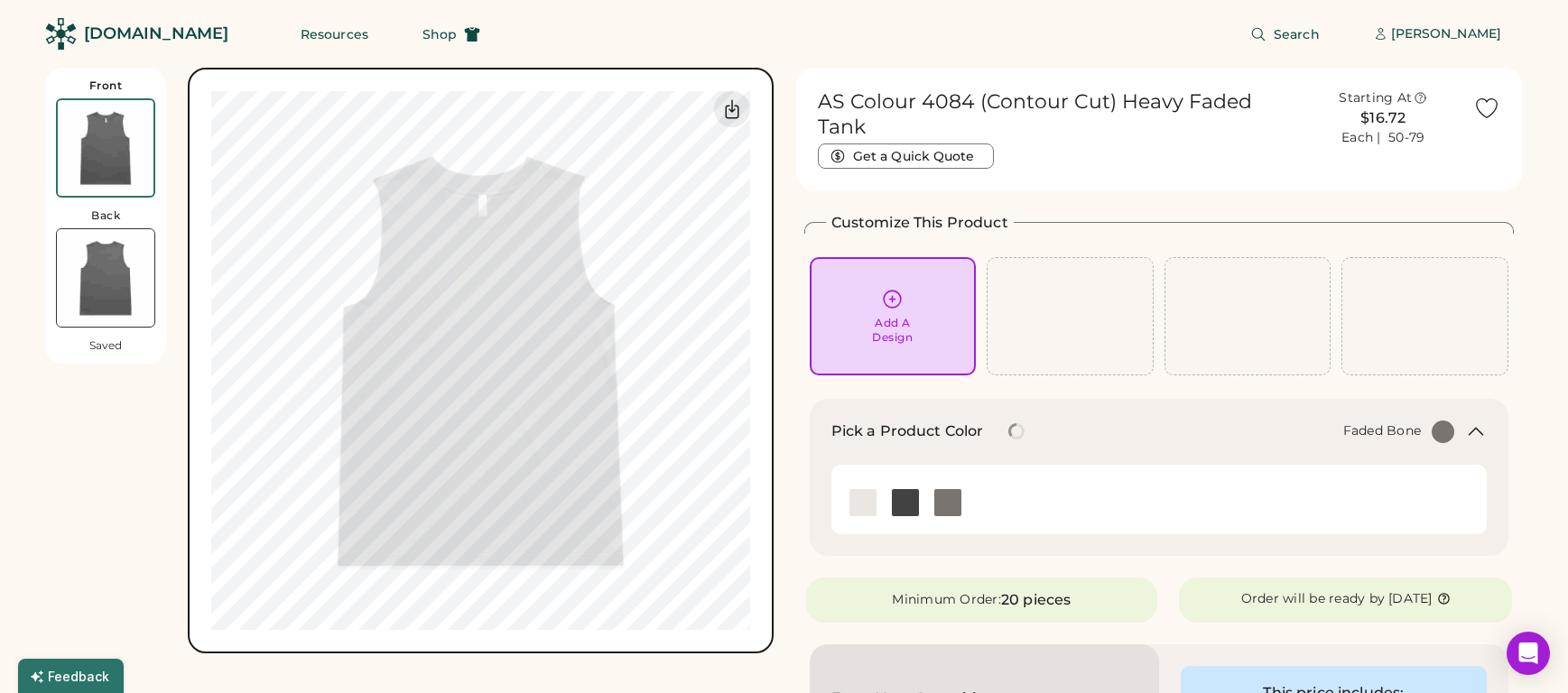 click at bounding box center (863, 503) 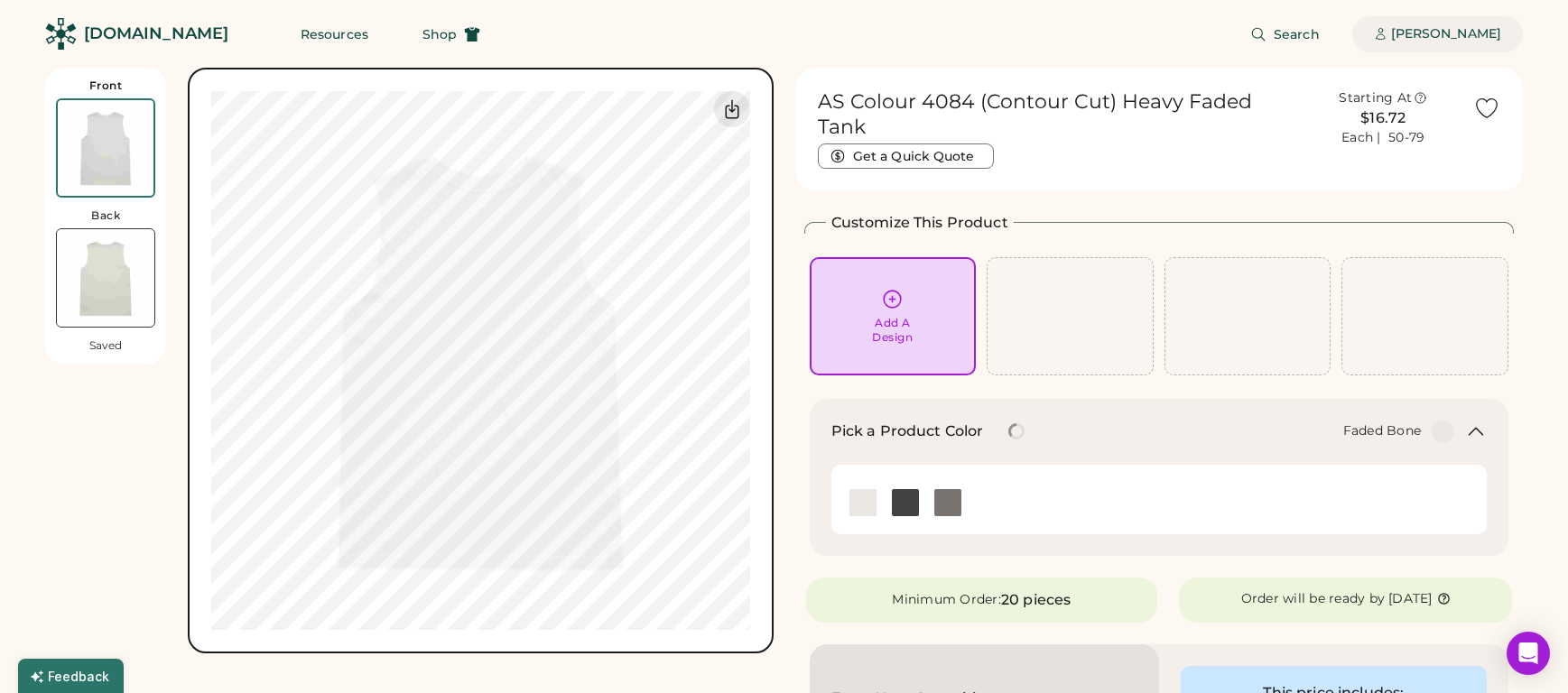 click on "[PERSON_NAME]" at bounding box center (1446, 34) 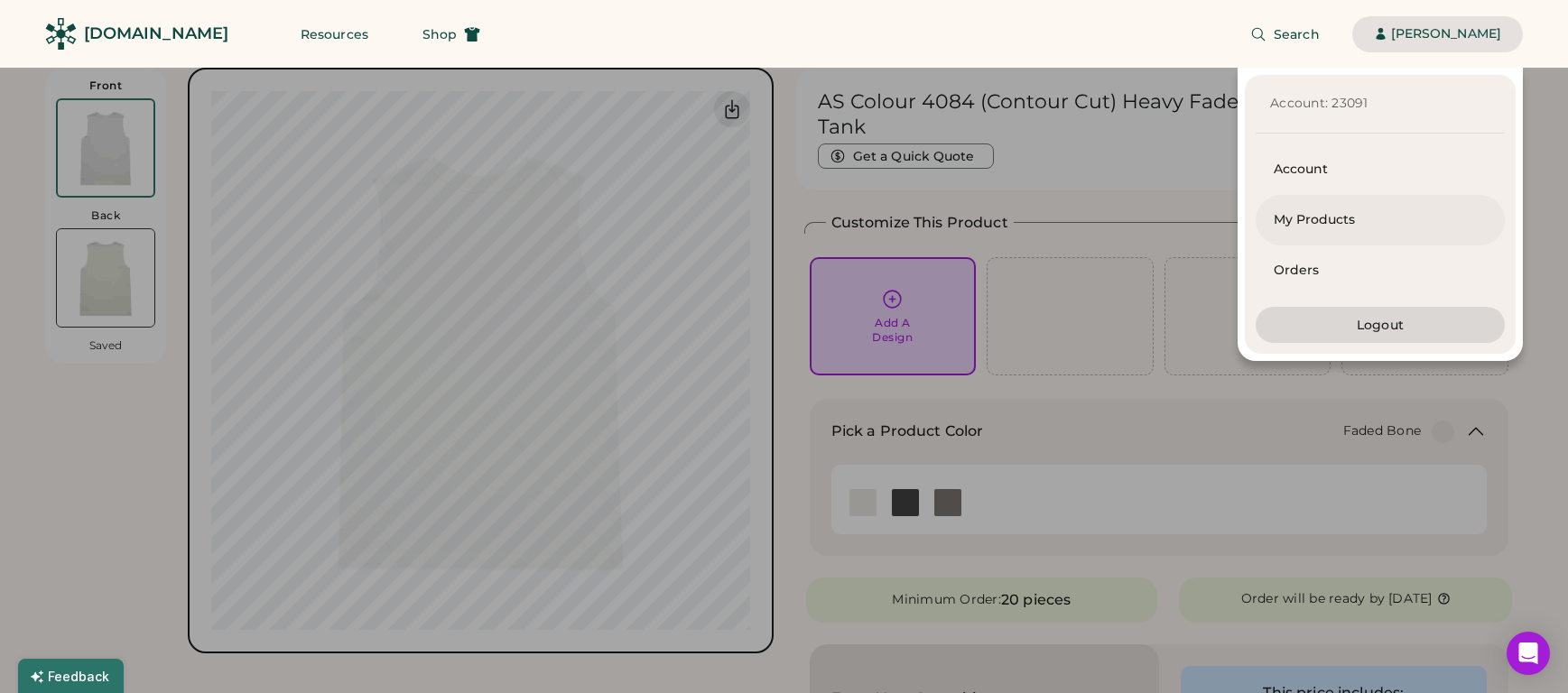 click on "My Products" at bounding box center (1380, 220) 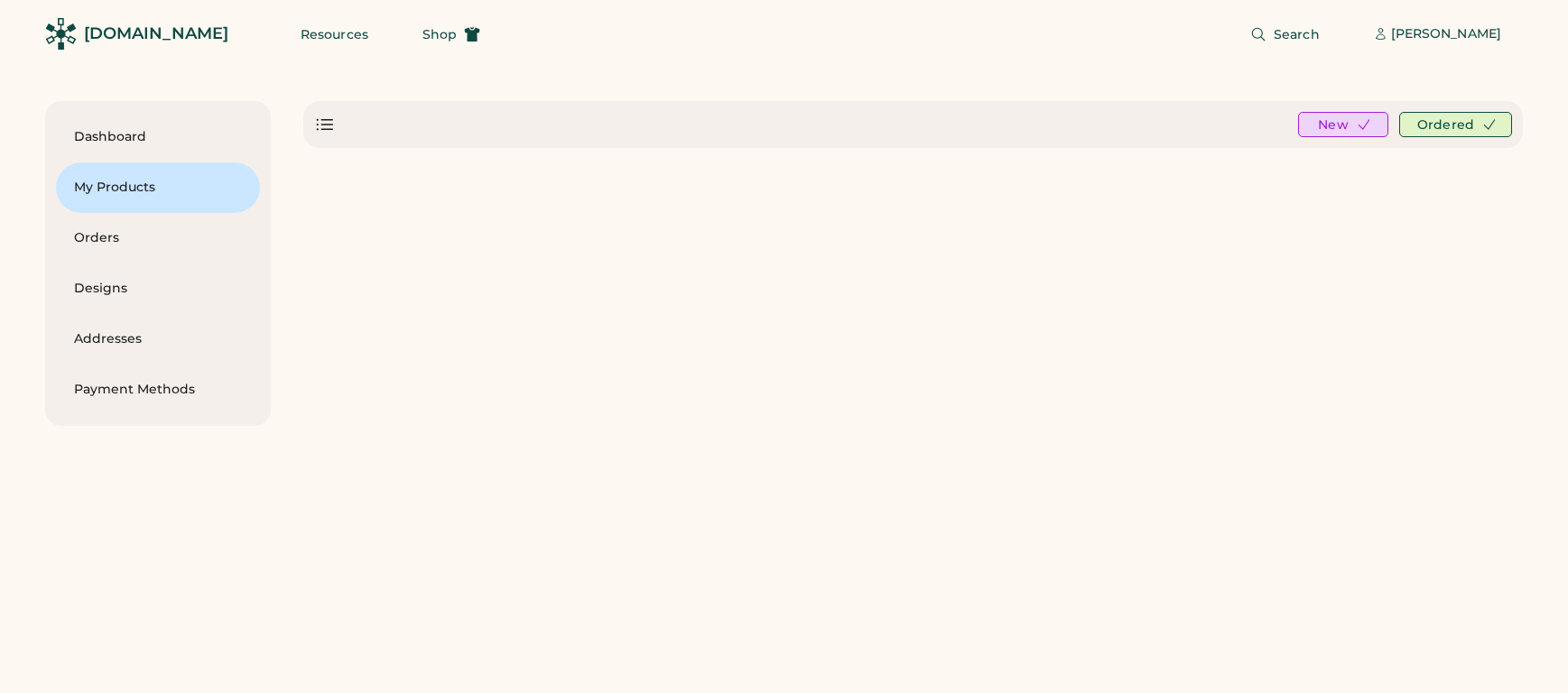 scroll, scrollTop: 0, scrollLeft: 0, axis: both 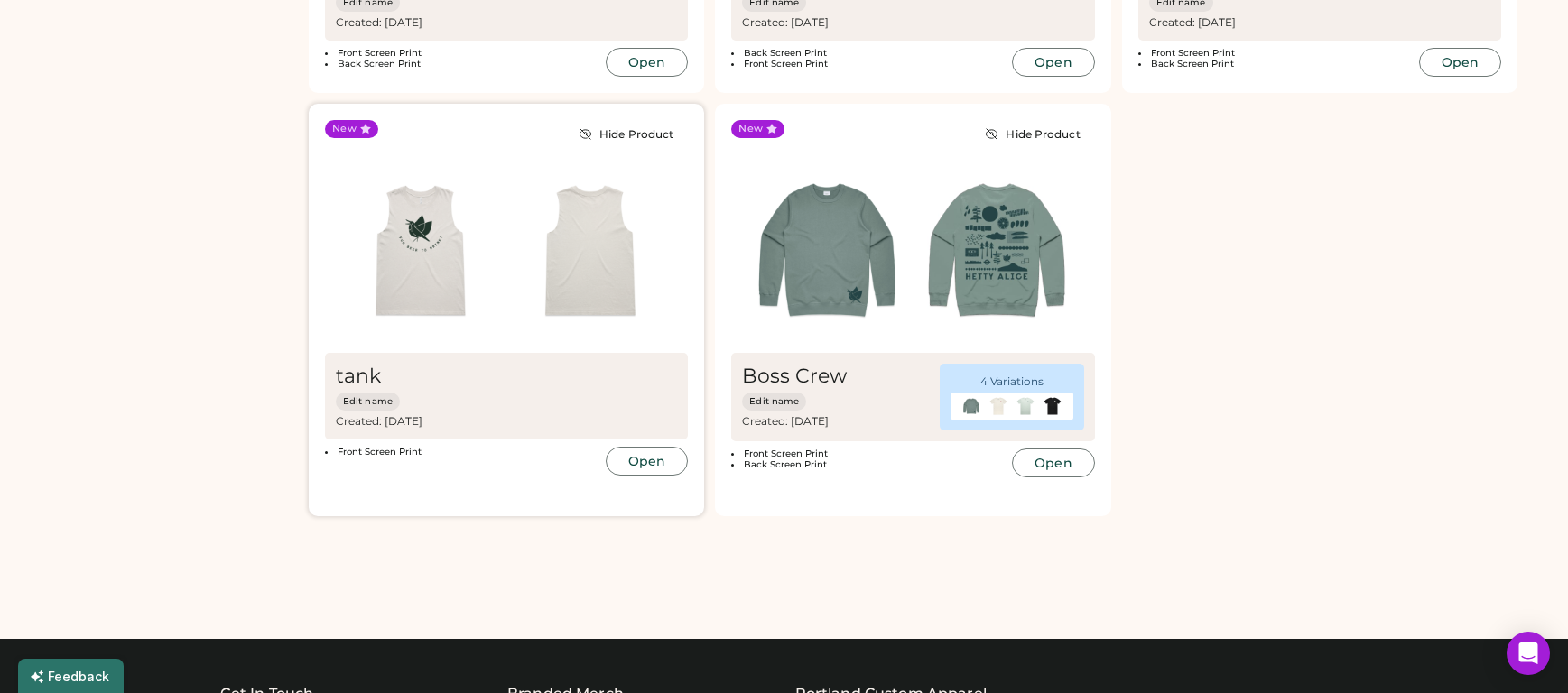 click on "Open" at bounding box center [646, 461] 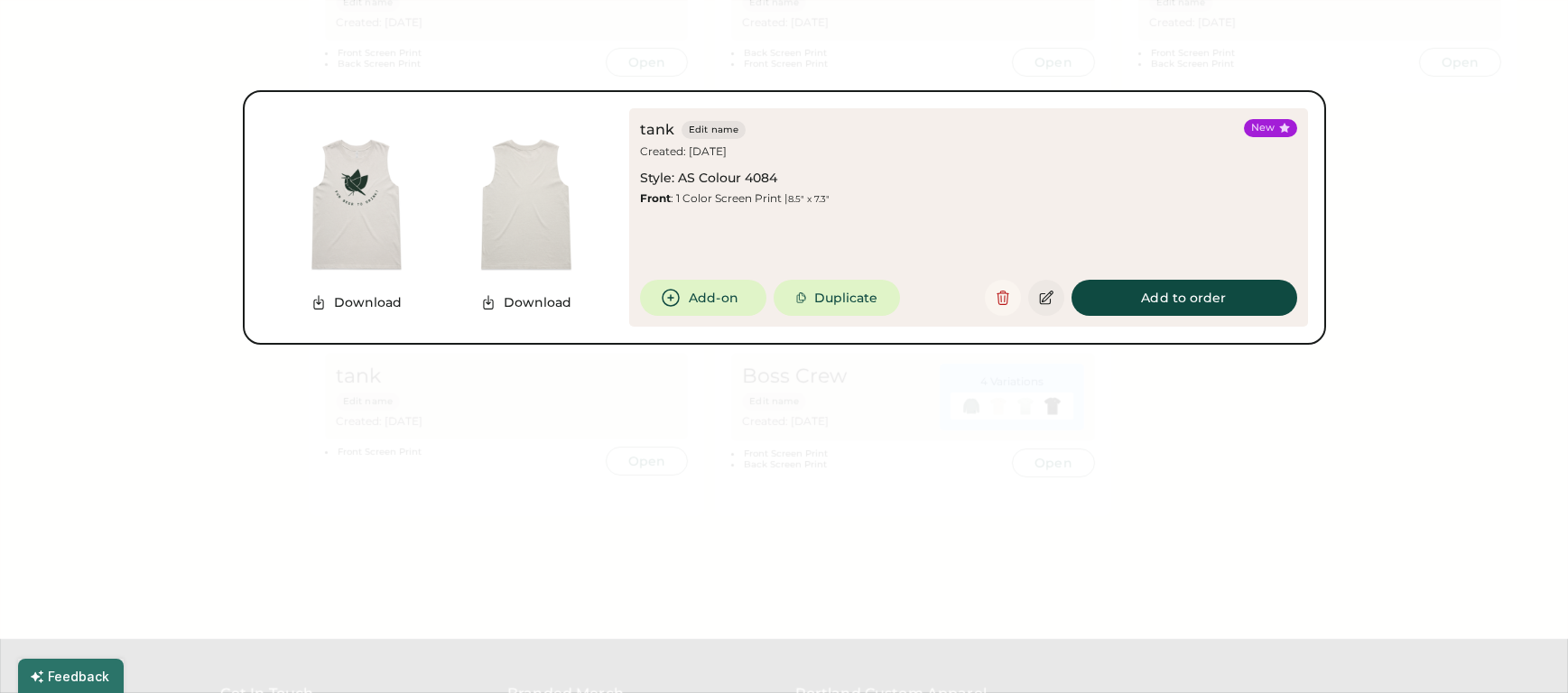 click at bounding box center [1046, 298] 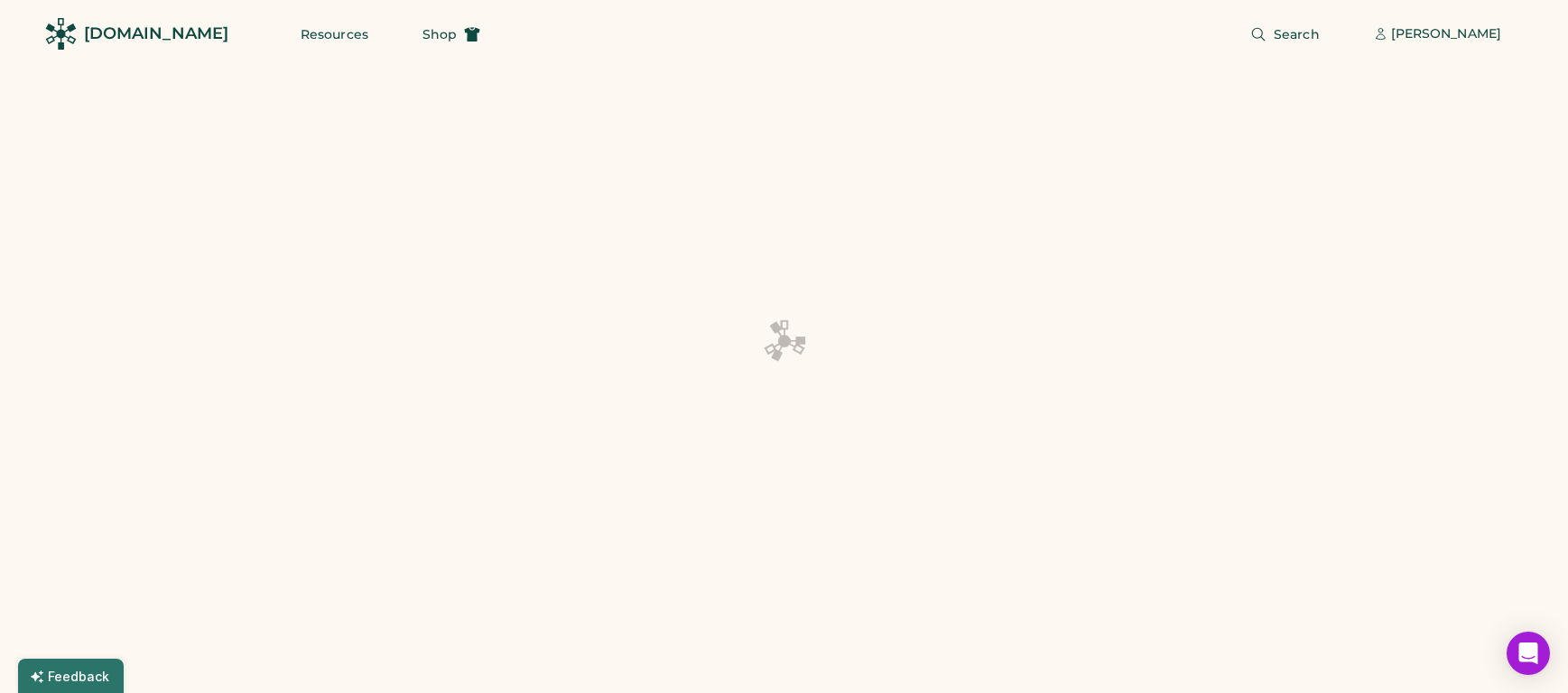 scroll, scrollTop: 0, scrollLeft: 0, axis: both 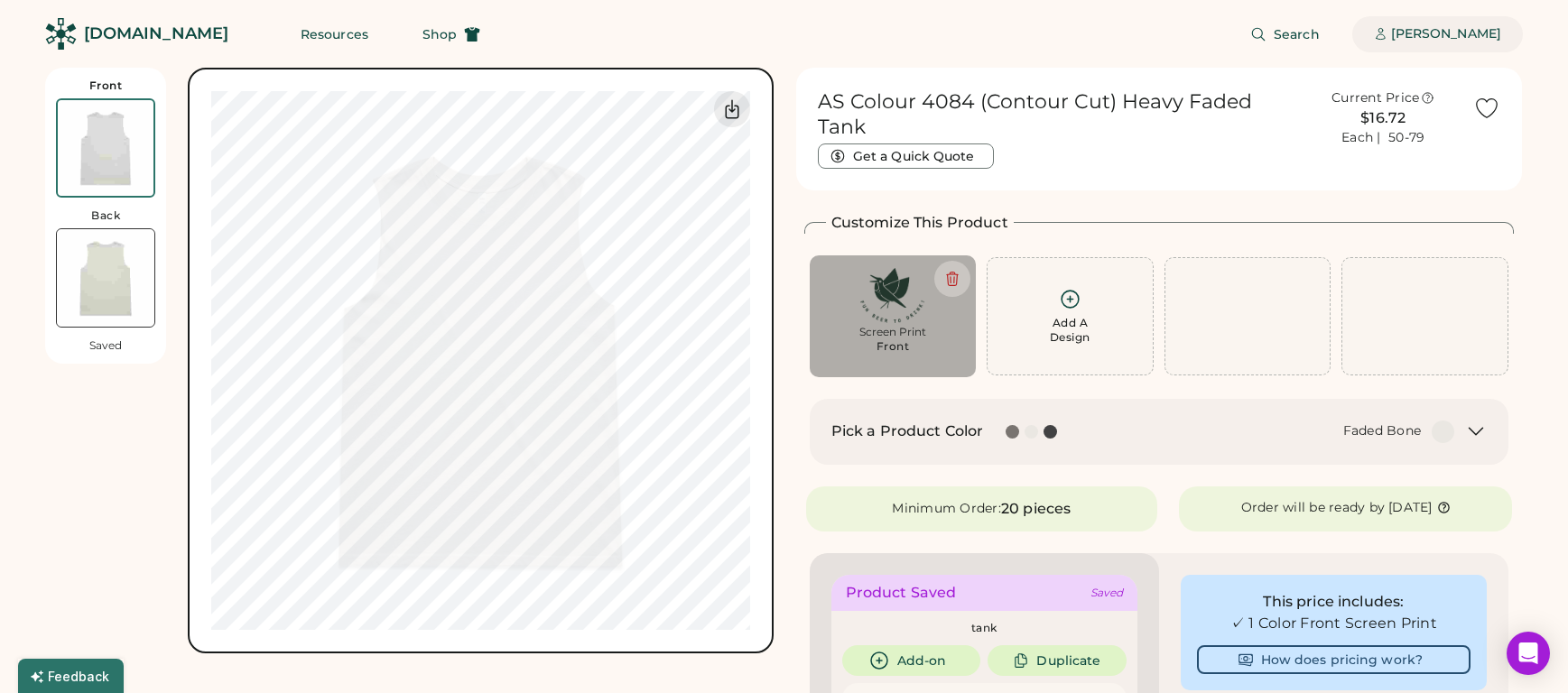 click on "[PERSON_NAME]" at bounding box center [1446, 34] 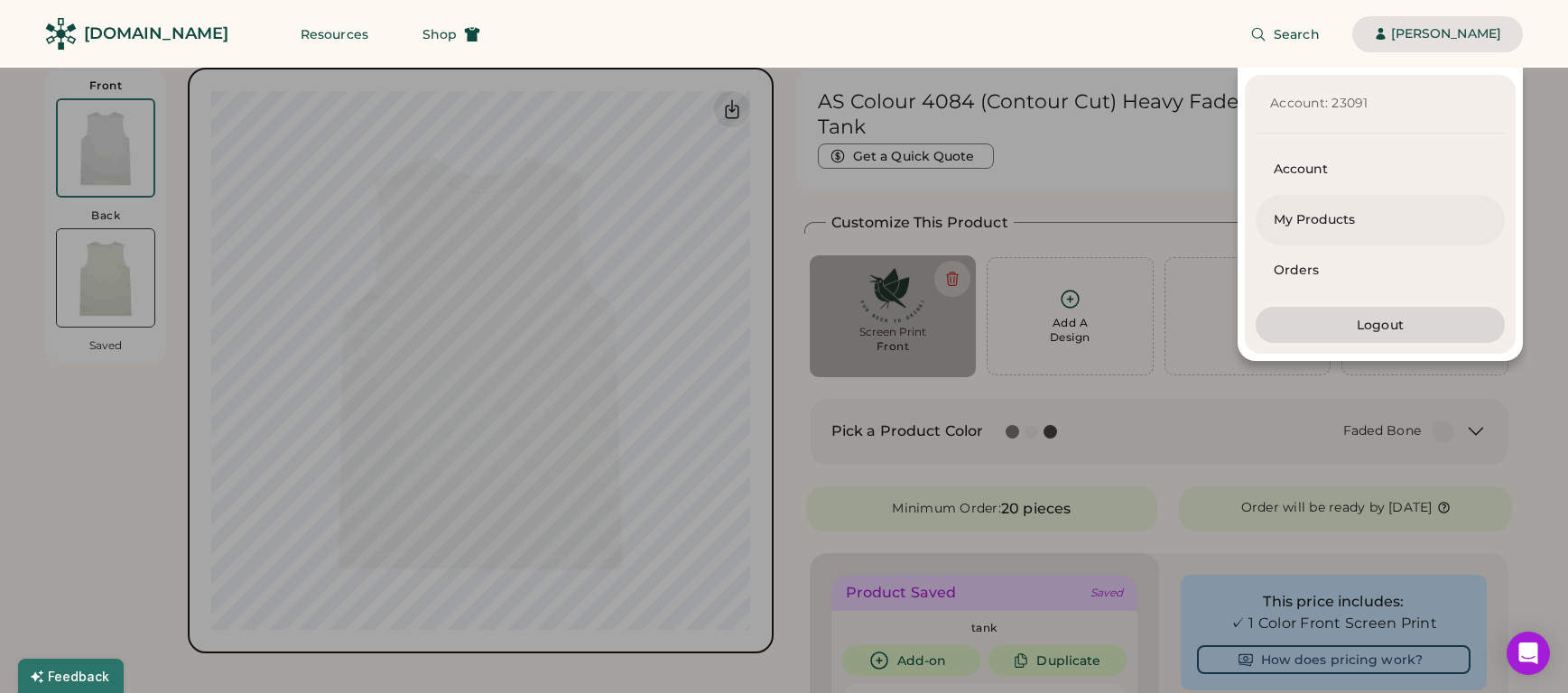 click on "My Products" at bounding box center (1380, 220) 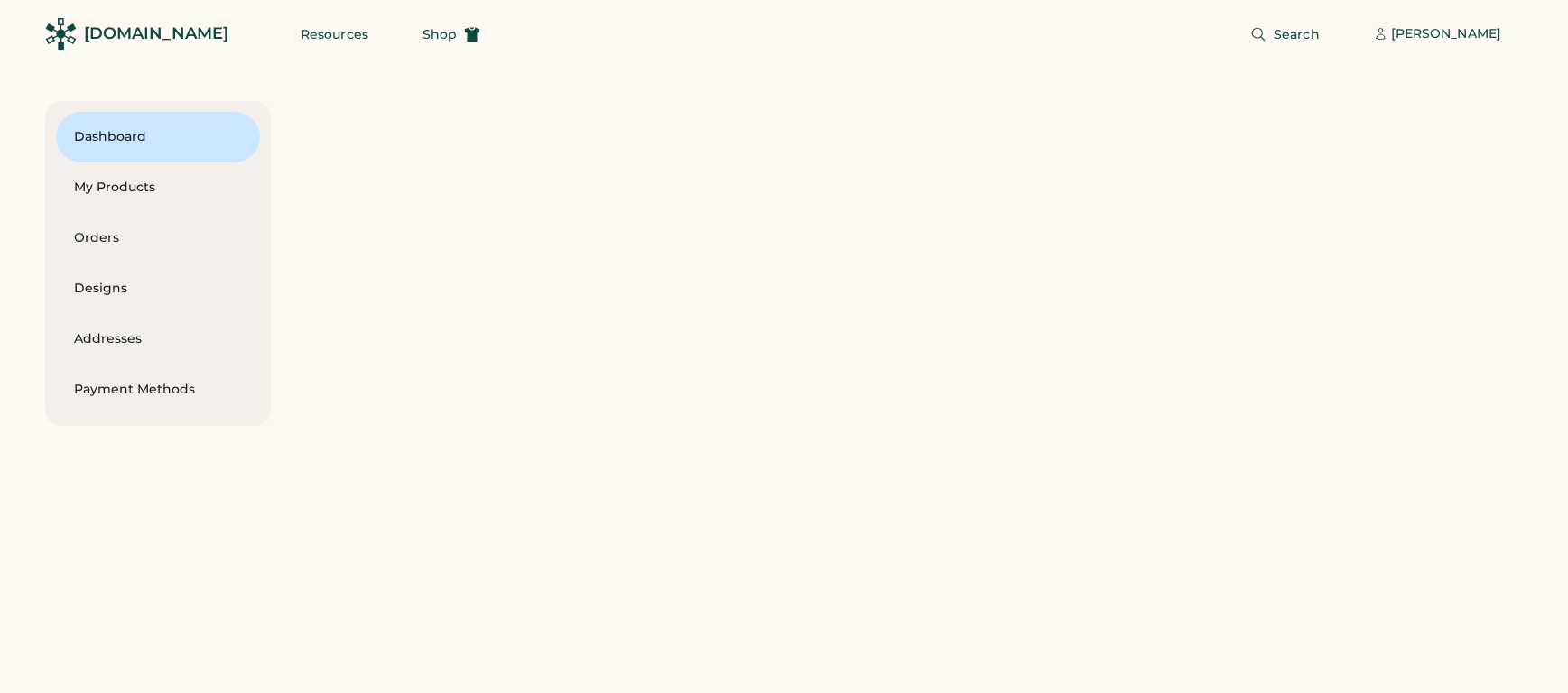 scroll, scrollTop: 0, scrollLeft: 0, axis: both 